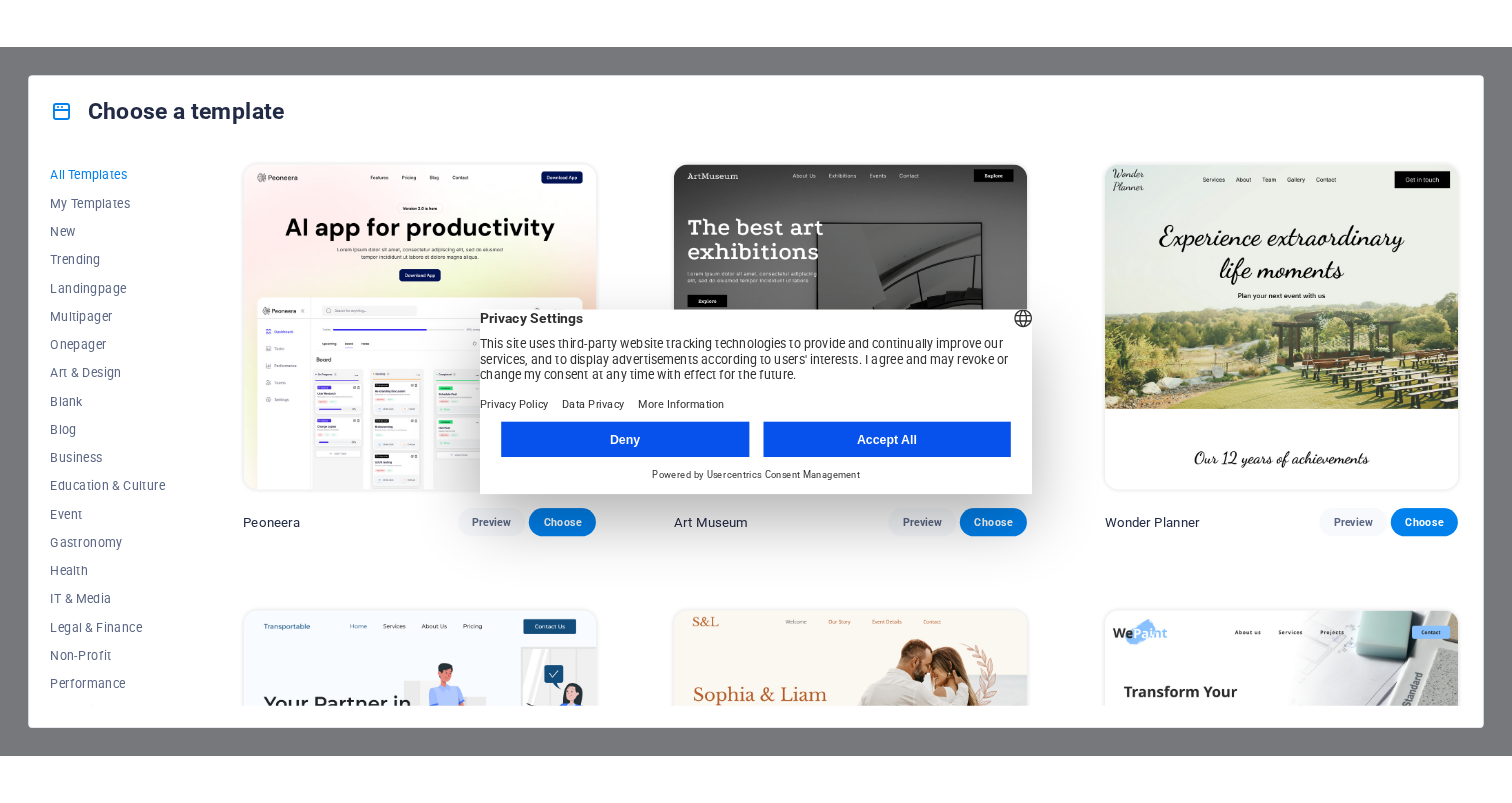 scroll, scrollTop: 0, scrollLeft: 0, axis: both 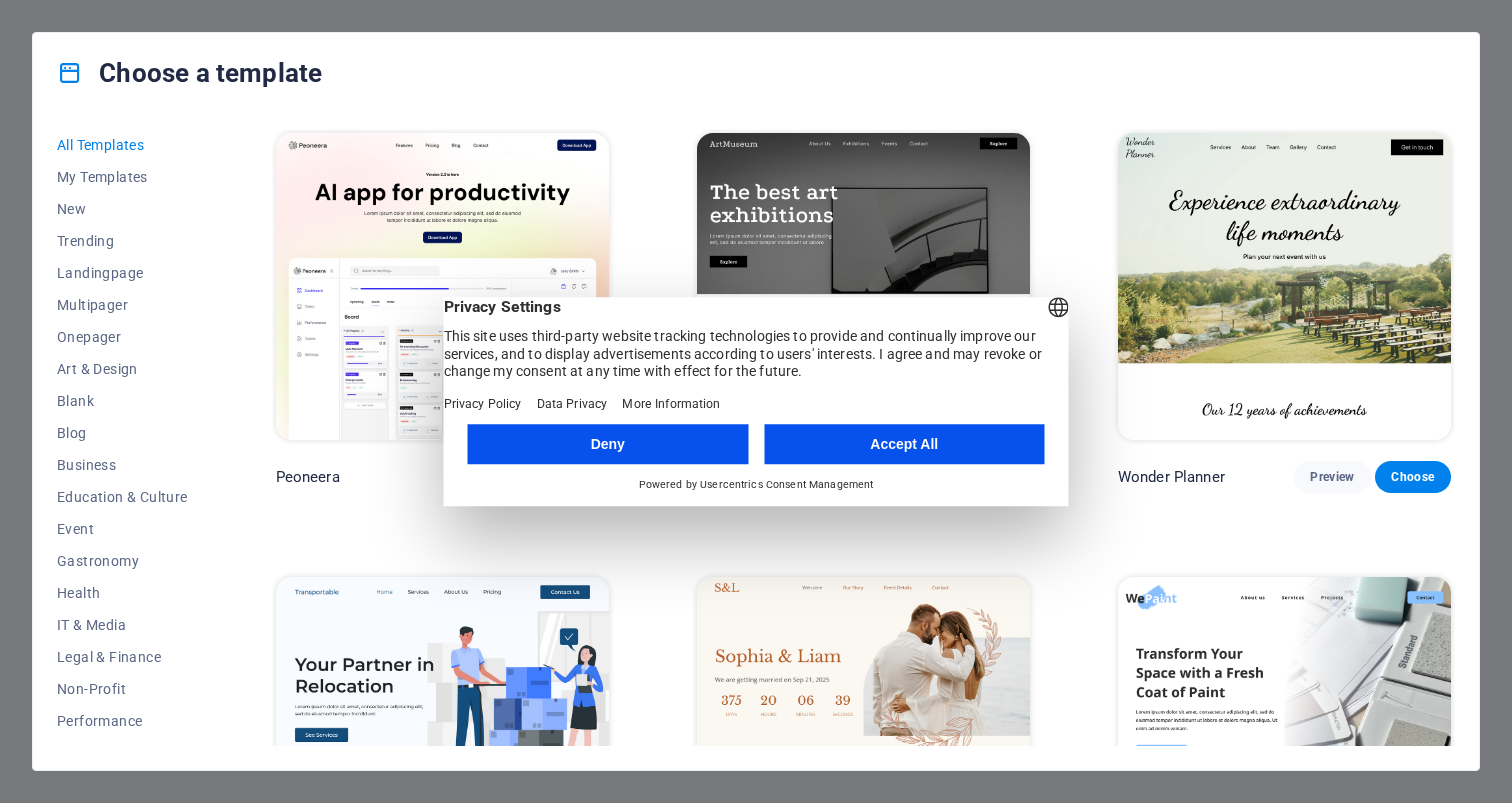 click on "Accept All" at bounding box center (904, 444) 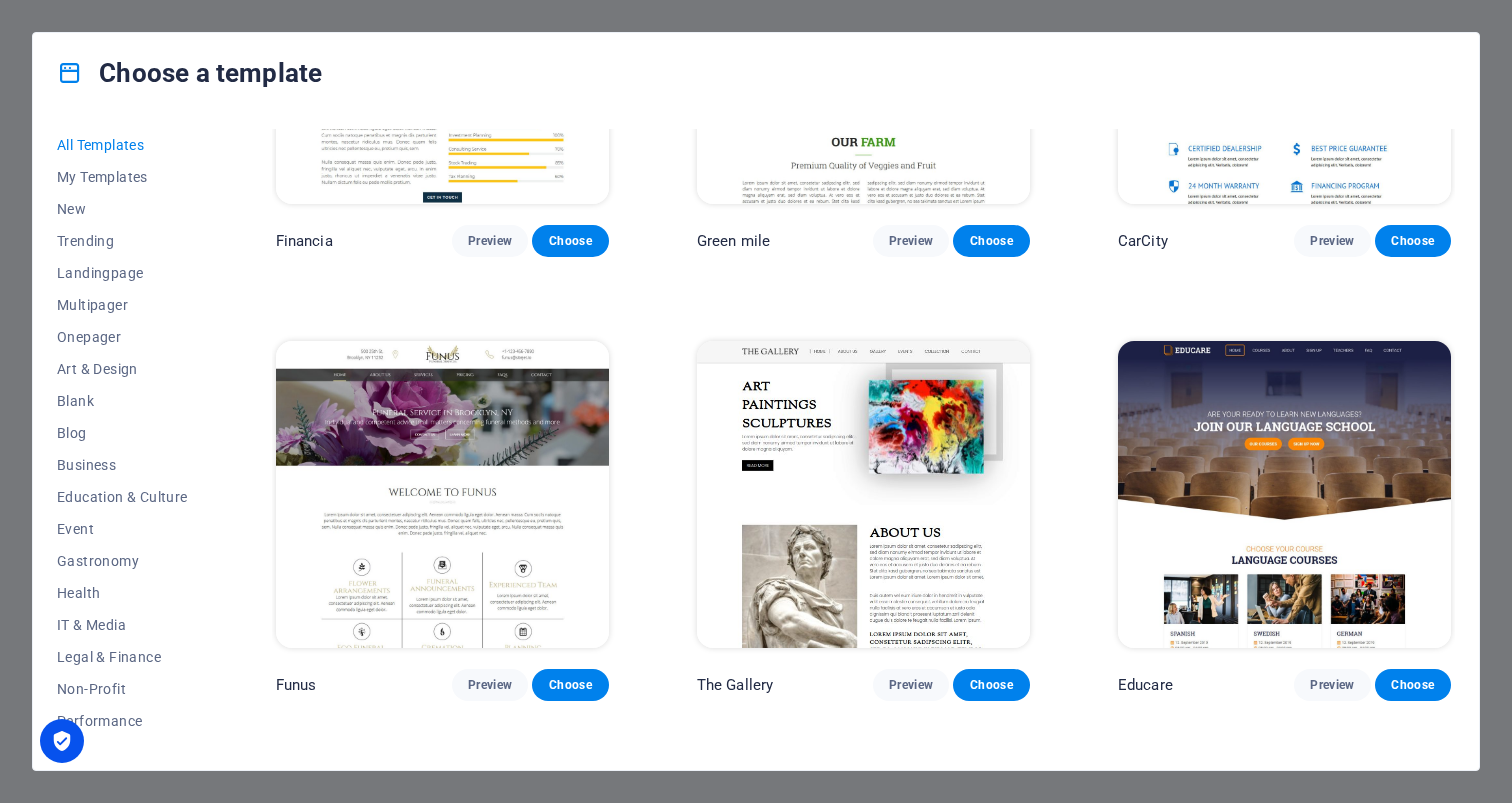 scroll, scrollTop: 12670, scrollLeft: 0, axis: vertical 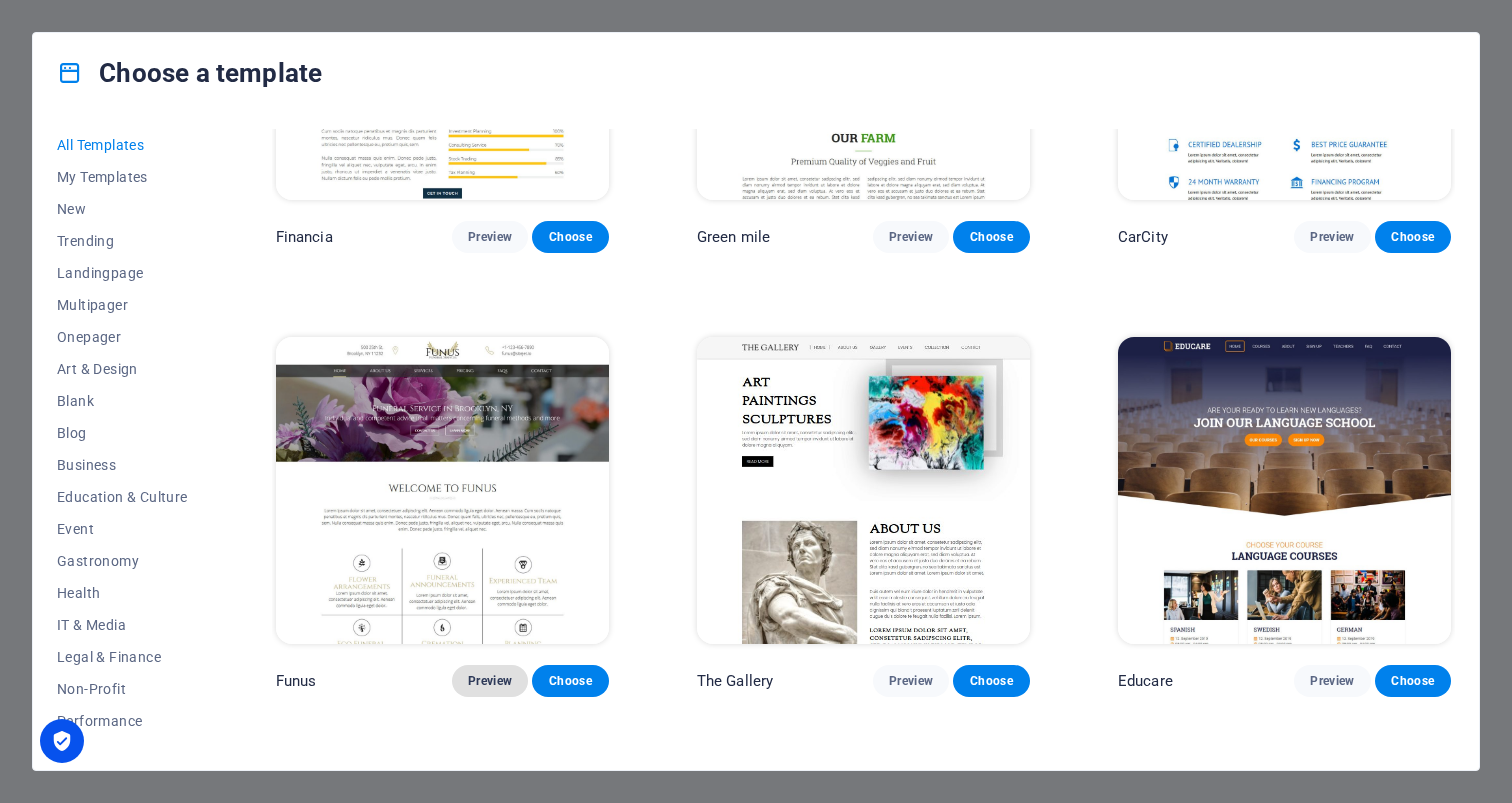 click on "Preview" at bounding box center [490, 681] 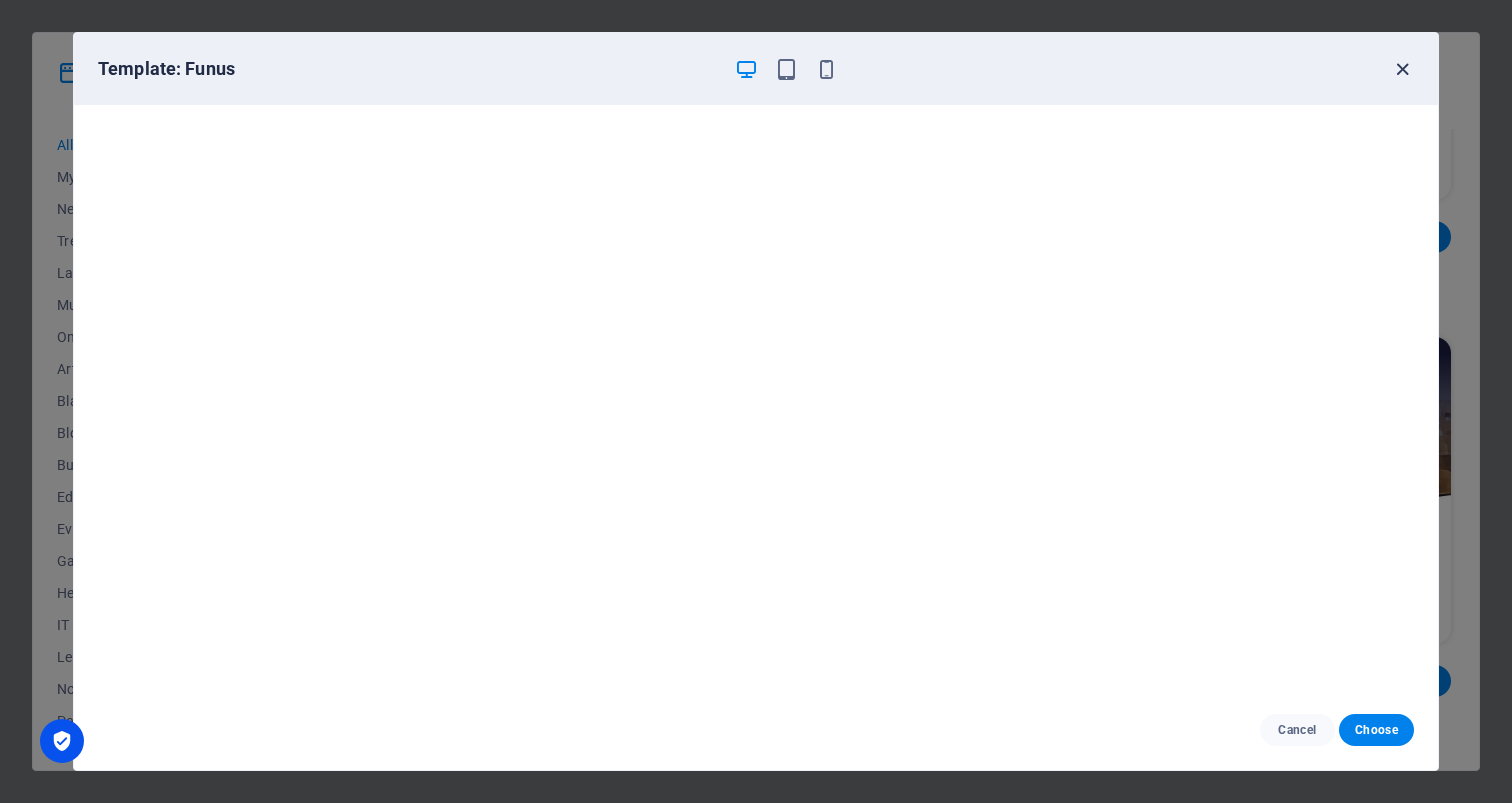 click at bounding box center [1402, 69] 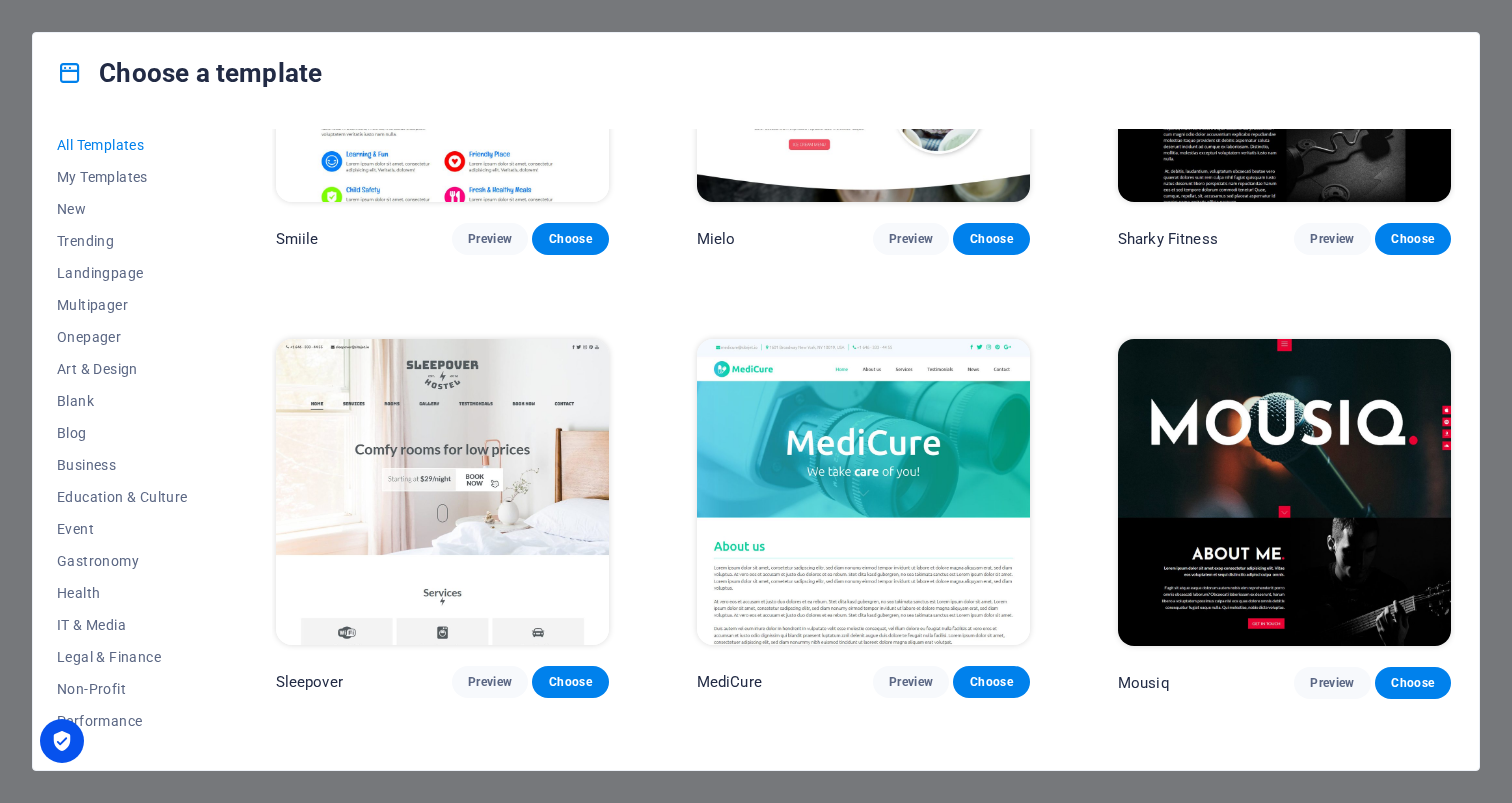 scroll, scrollTop: 13558, scrollLeft: 0, axis: vertical 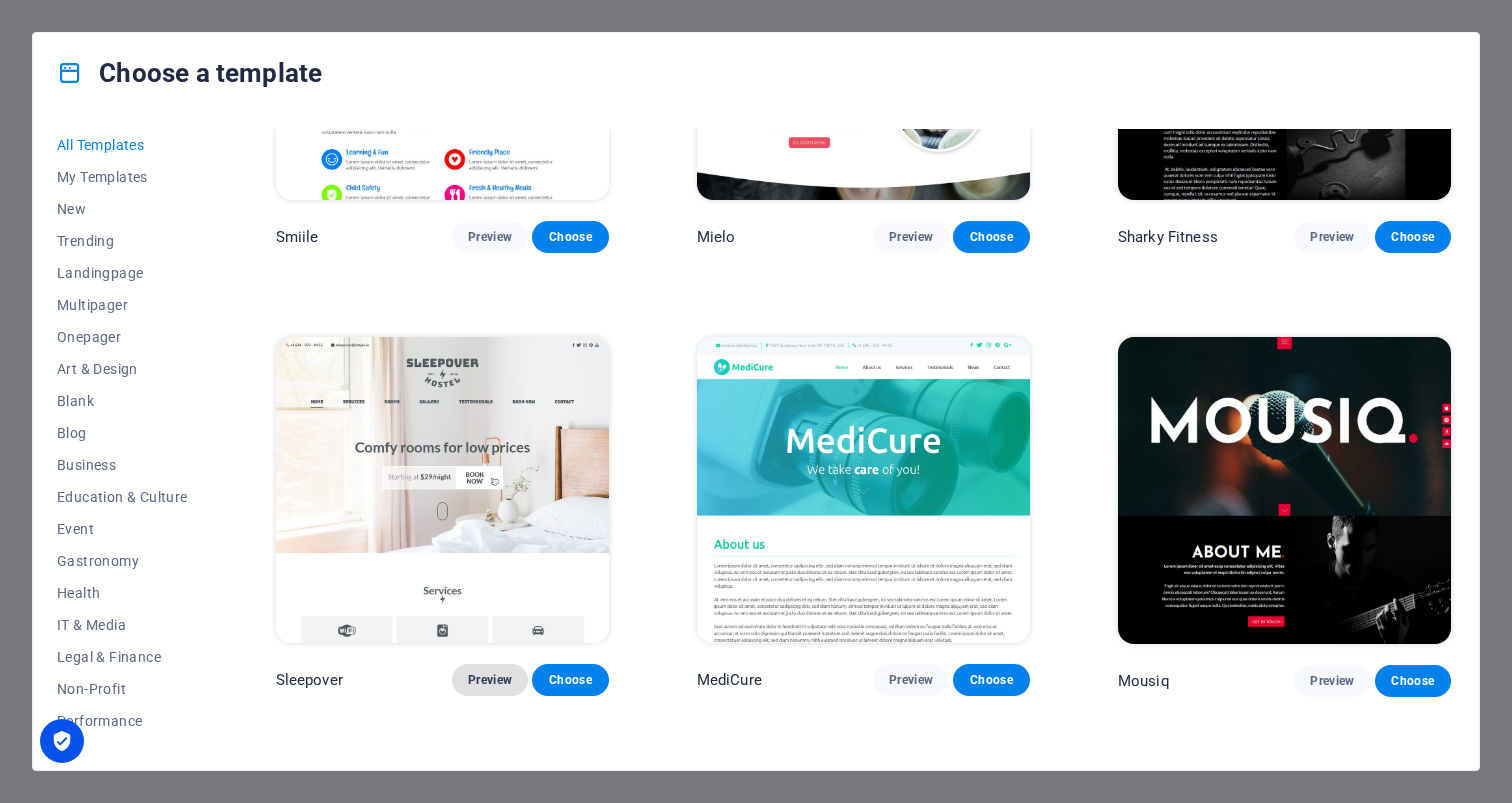 click on "Preview" at bounding box center (490, 680) 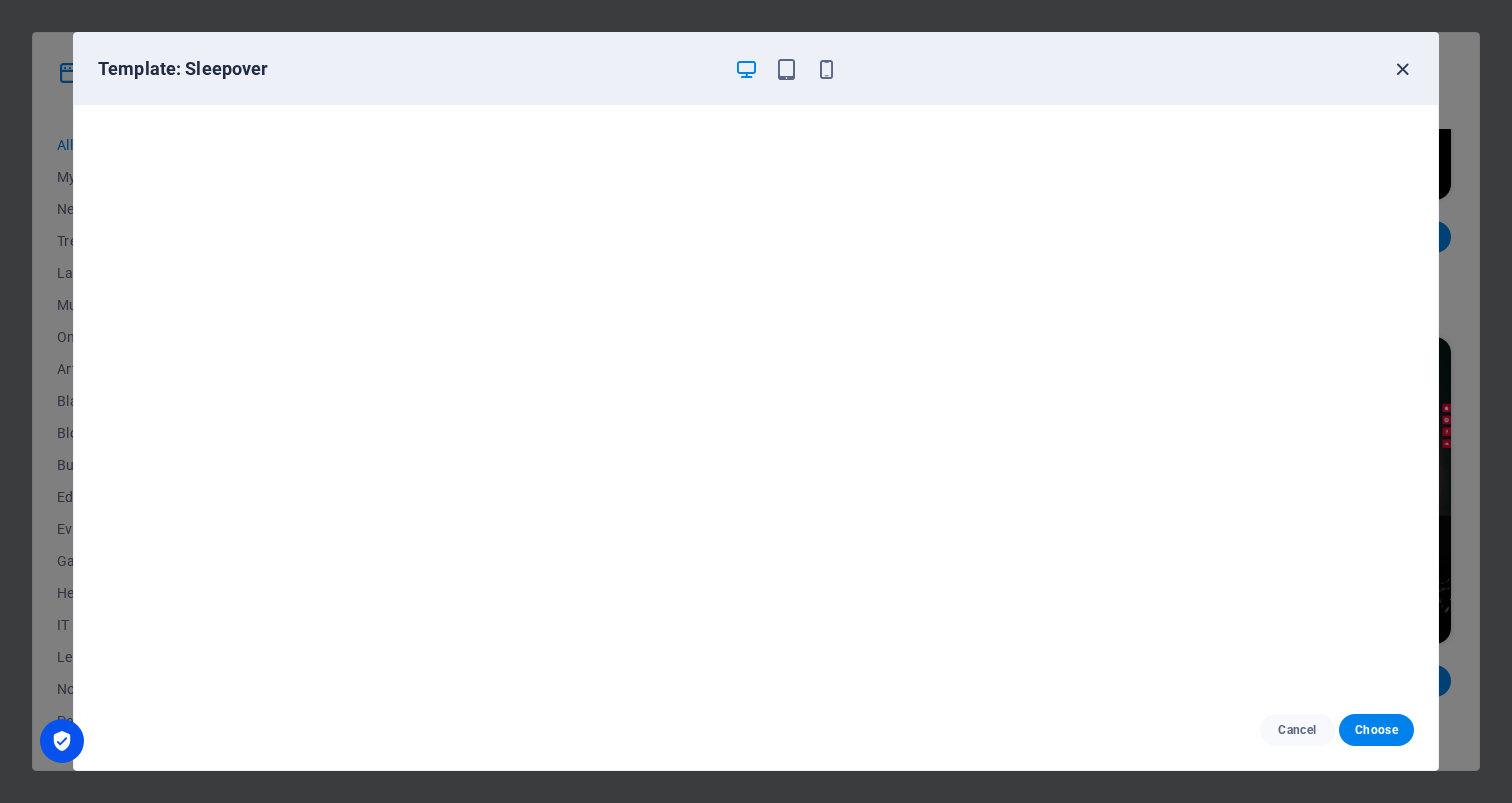 click at bounding box center [1402, 69] 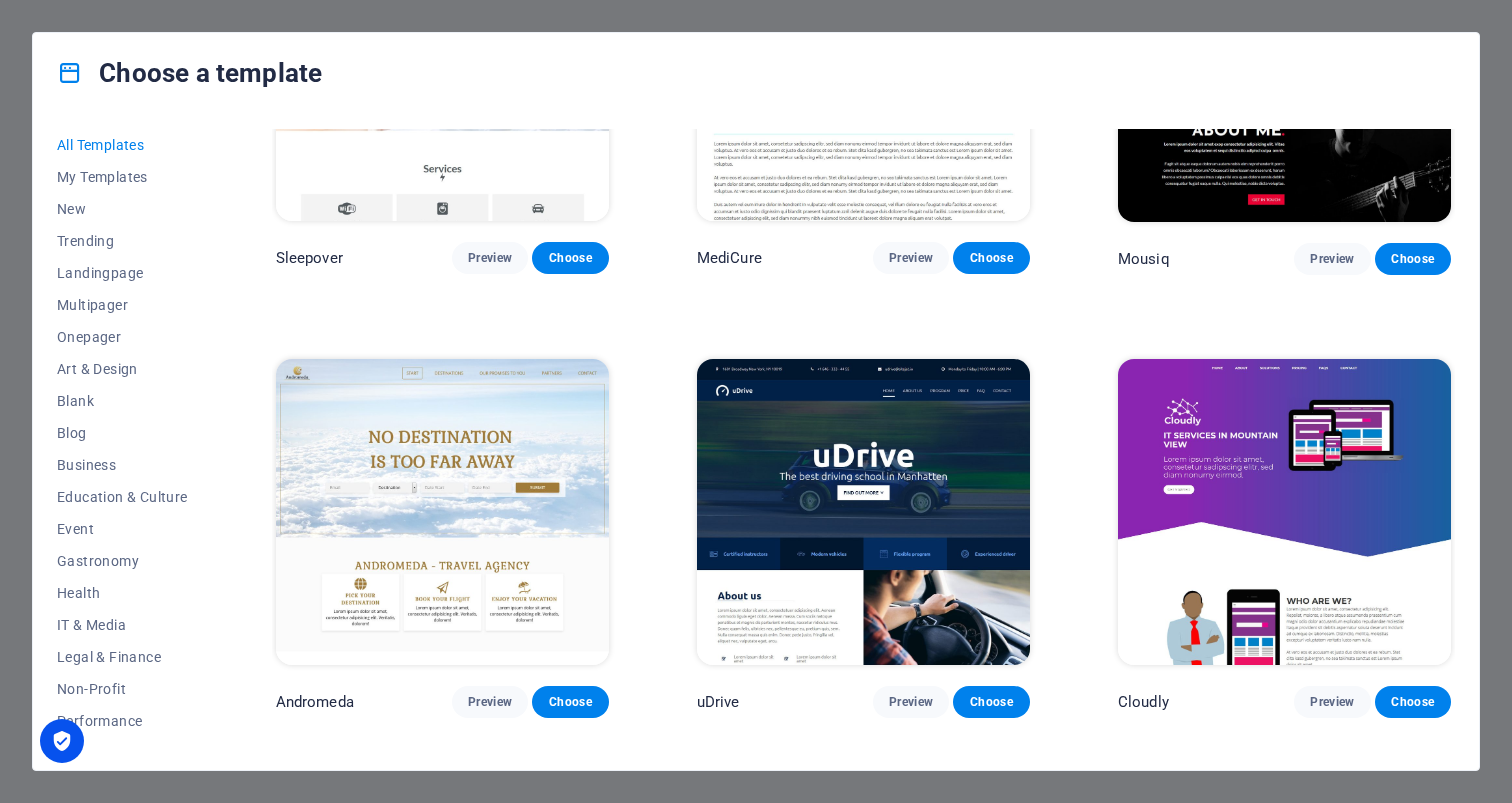 scroll, scrollTop: 13995, scrollLeft: 0, axis: vertical 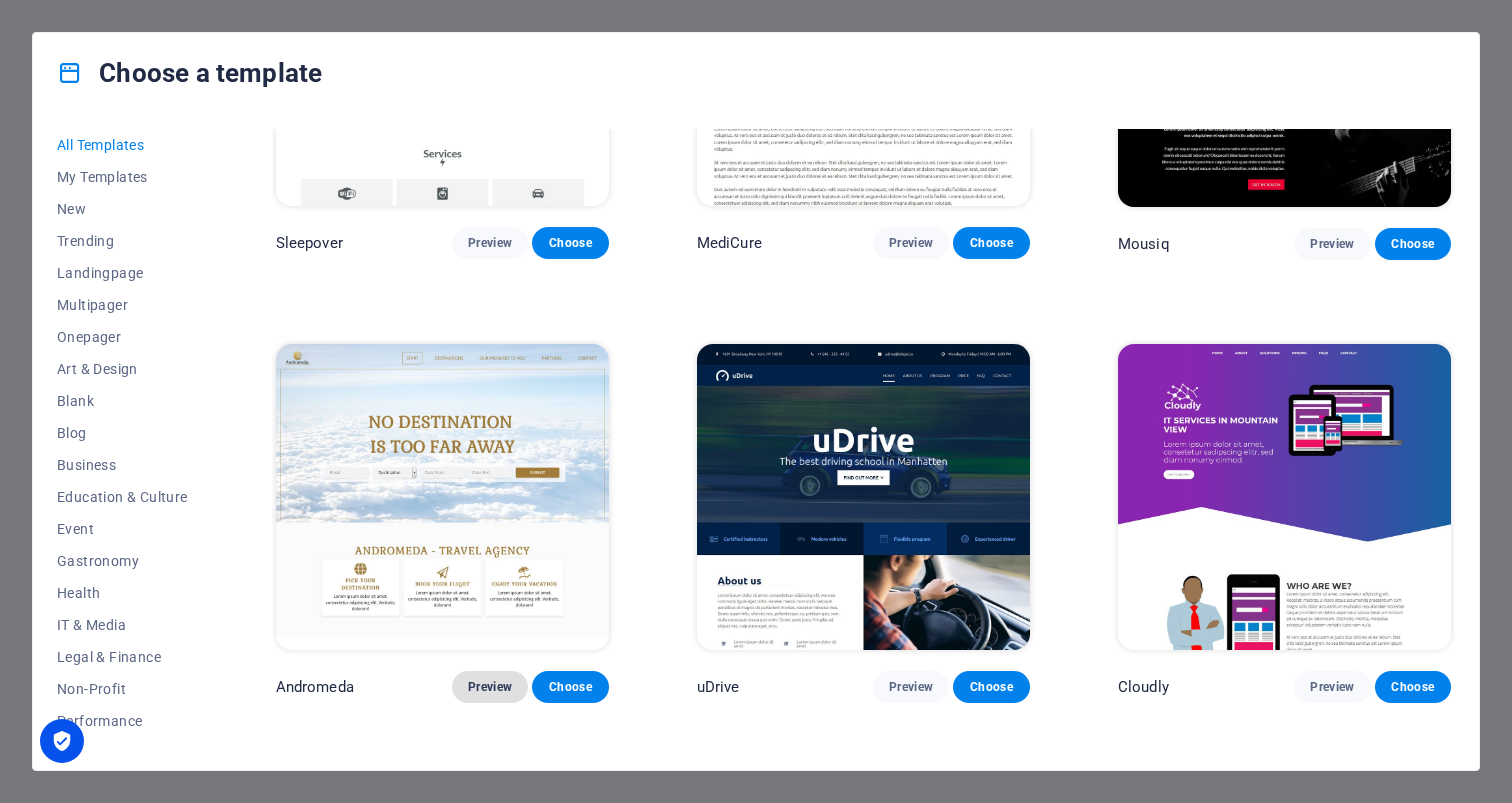 click on "Preview" at bounding box center (490, 687) 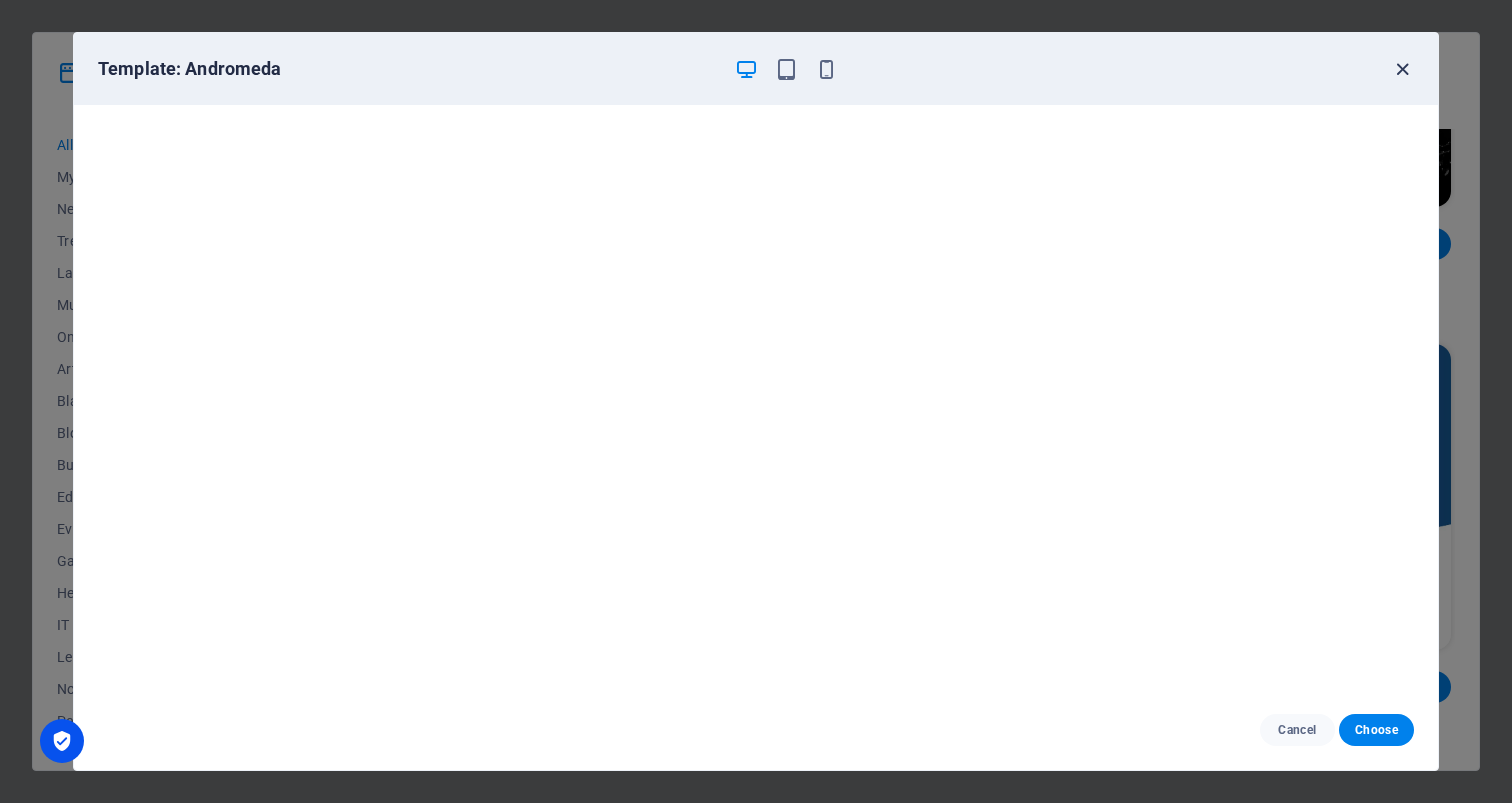 click at bounding box center [1402, 69] 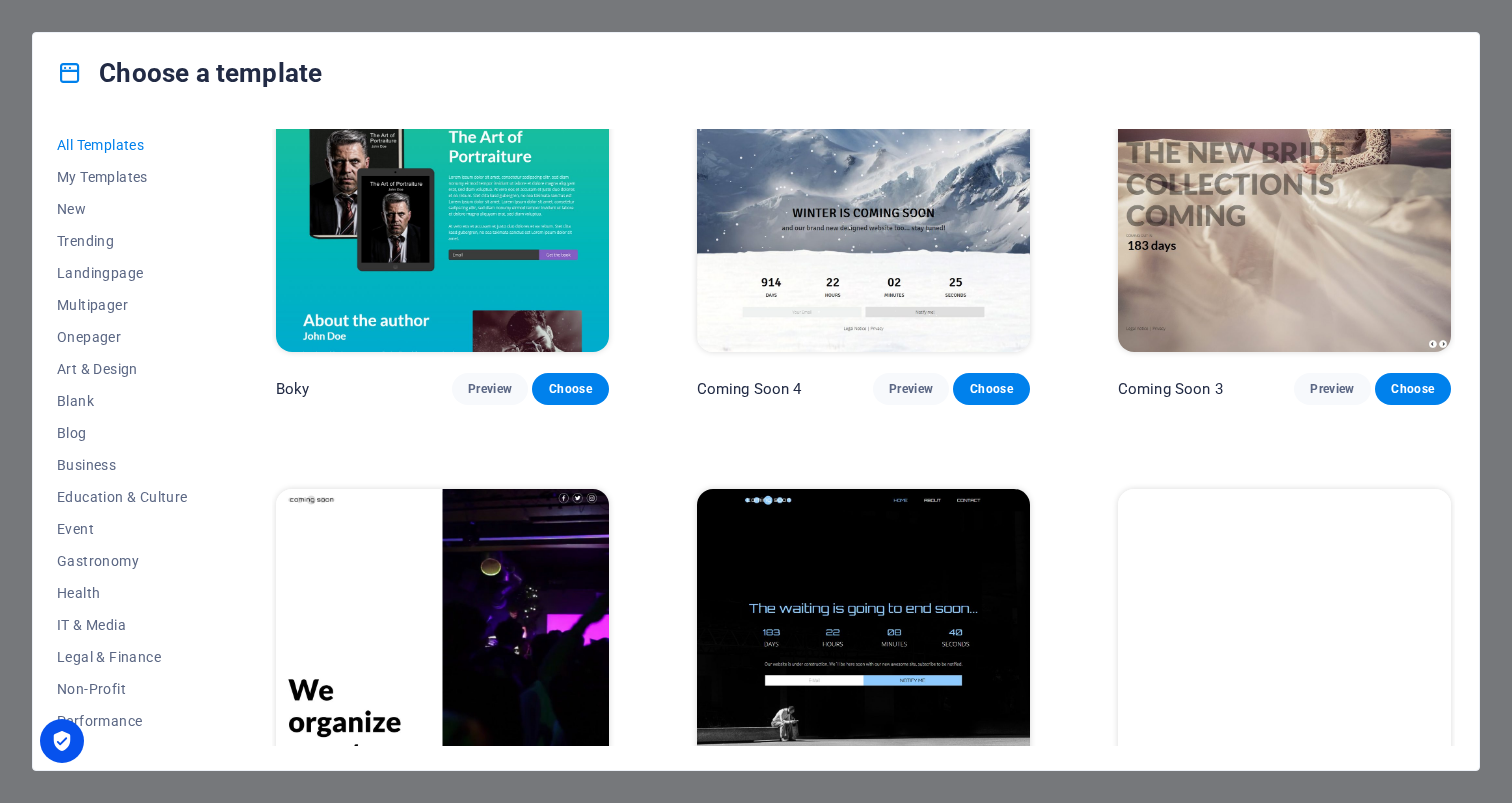 scroll, scrollTop: 23171, scrollLeft: 0, axis: vertical 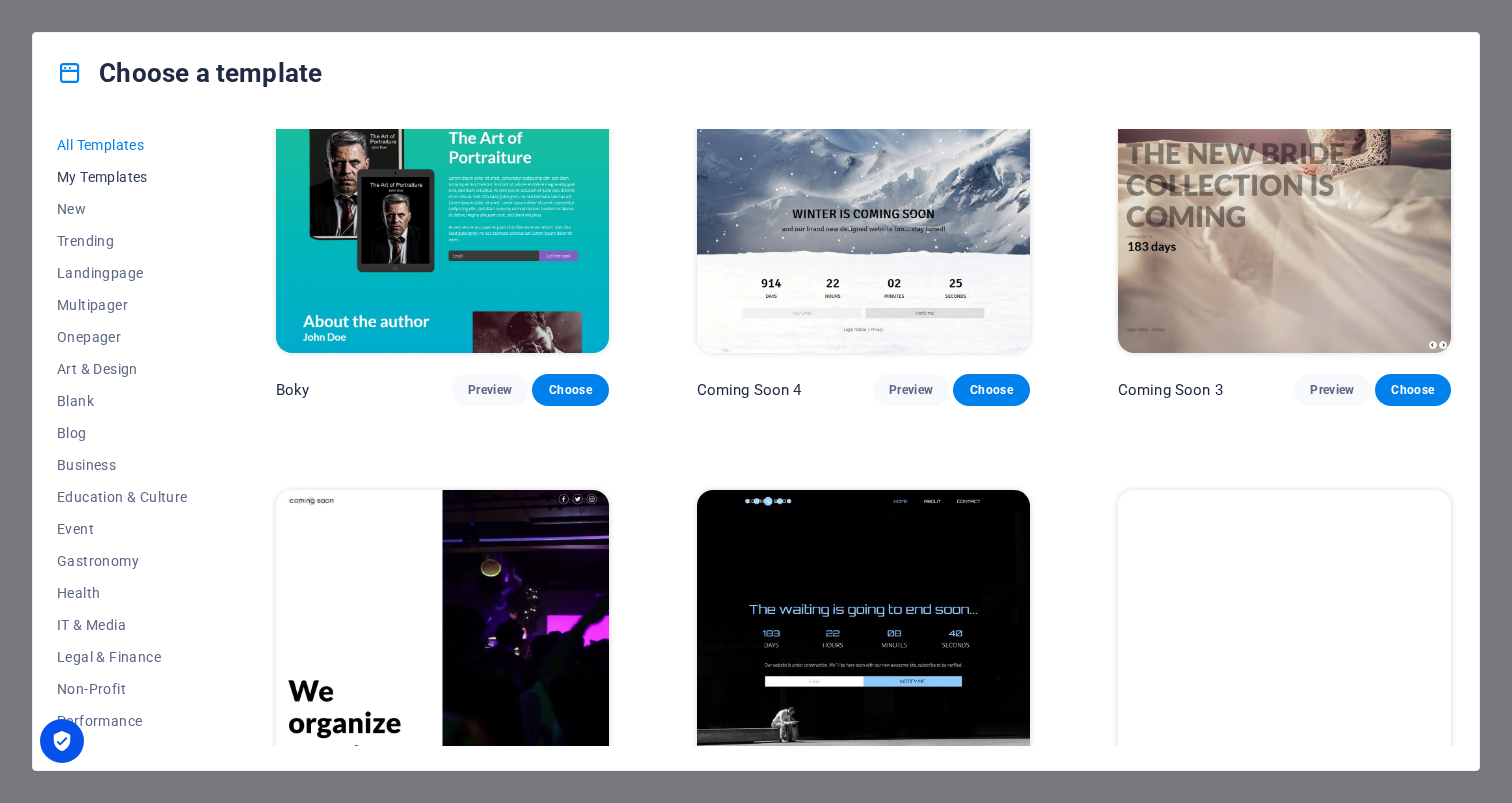 click on "My Templates" at bounding box center [122, 177] 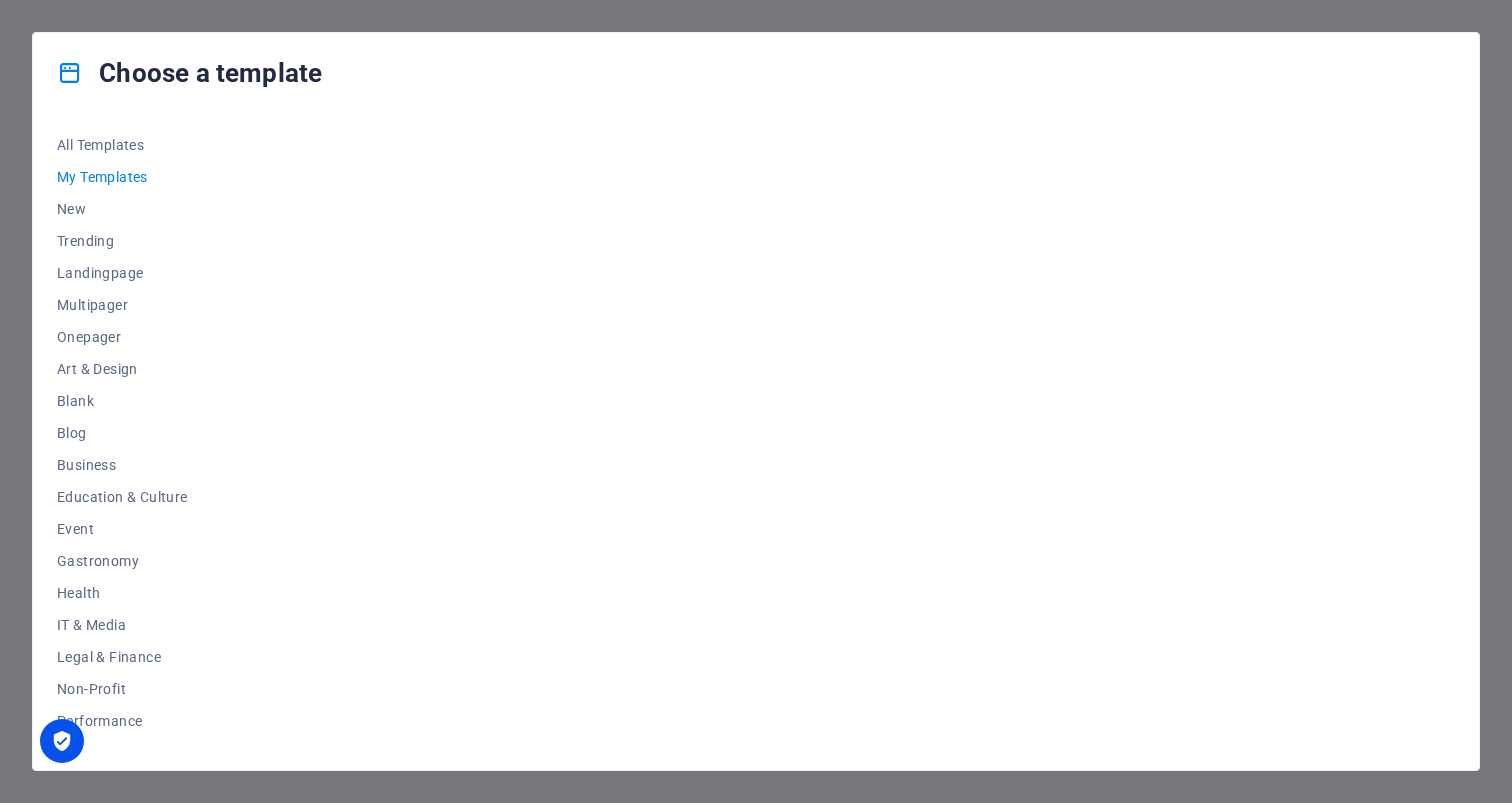 scroll, scrollTop: 0, scrollLeft: 0, axis: both 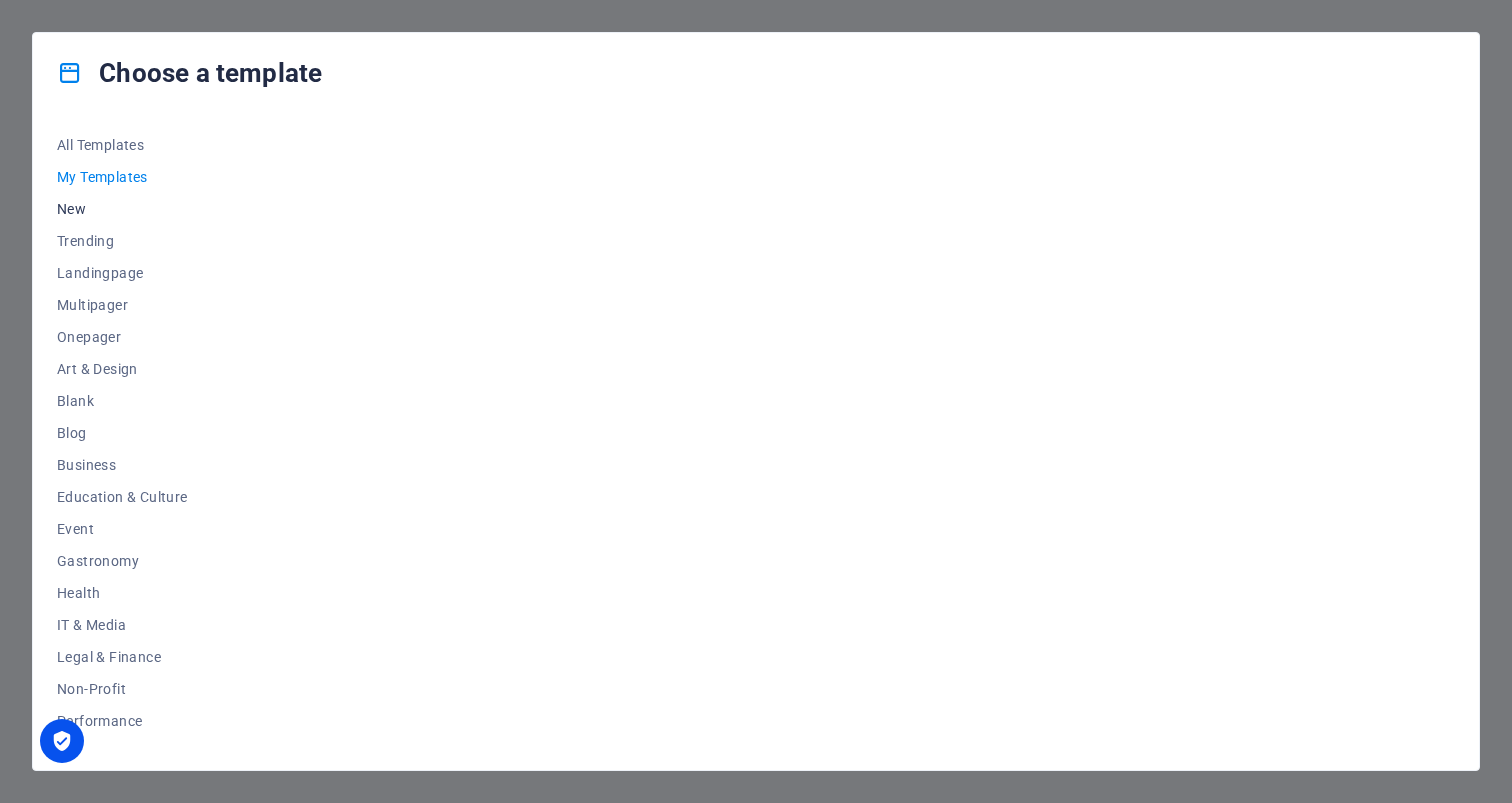 click on "New" at bounding box center (122, 209) 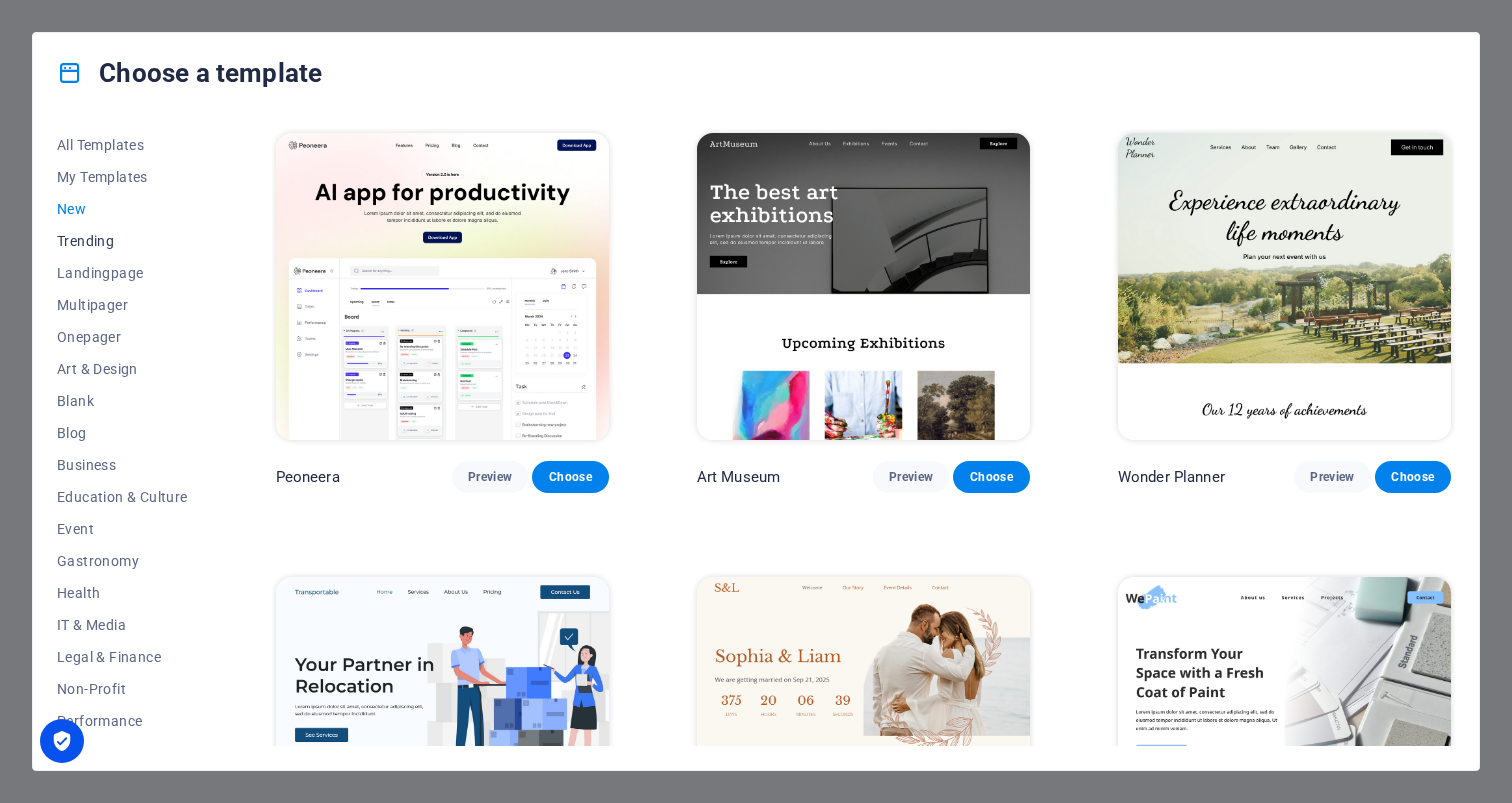 click on "Trending" at bounding box center (122, 241) 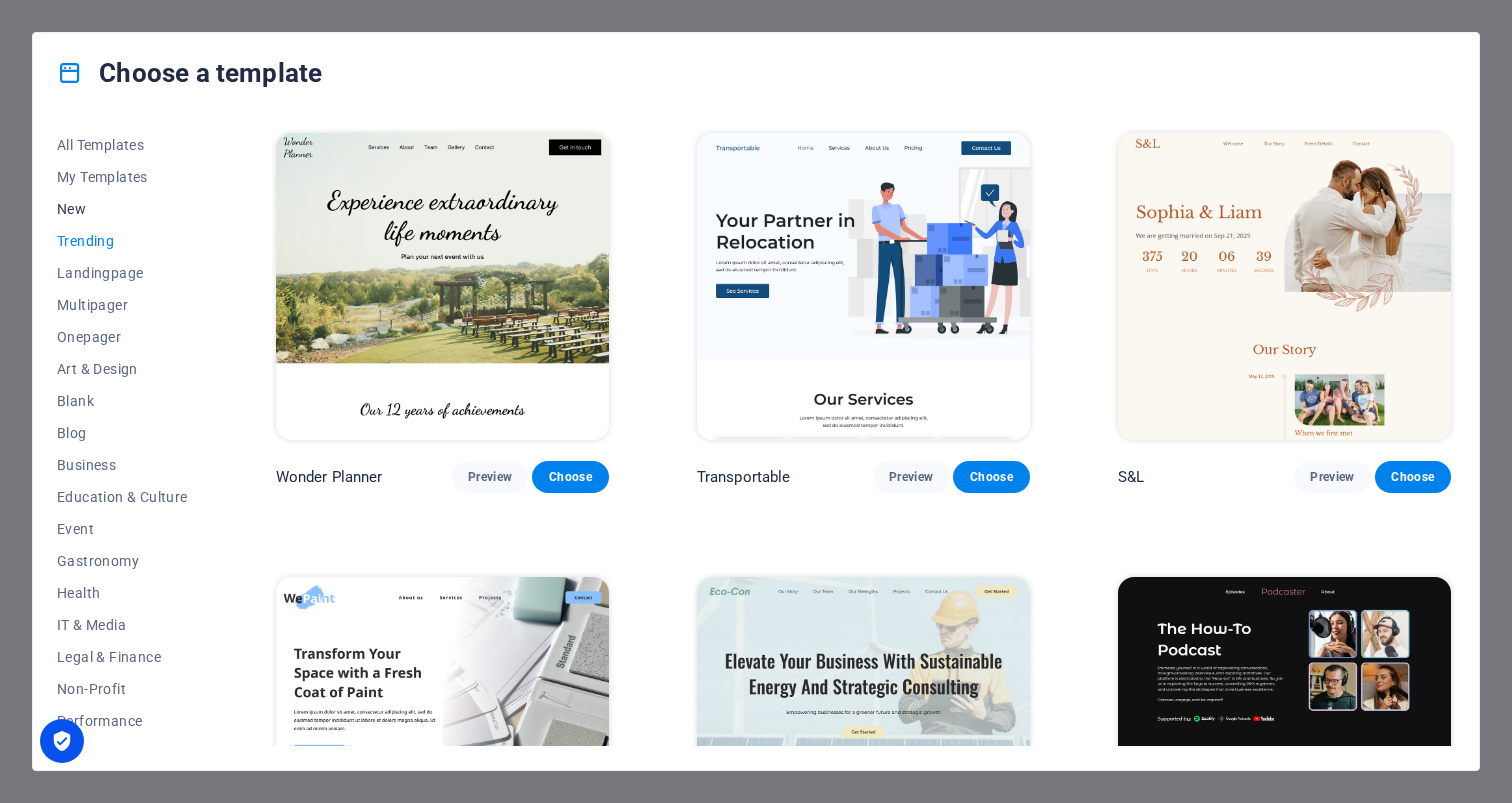 click on "New" at bounding box center [122, 209] 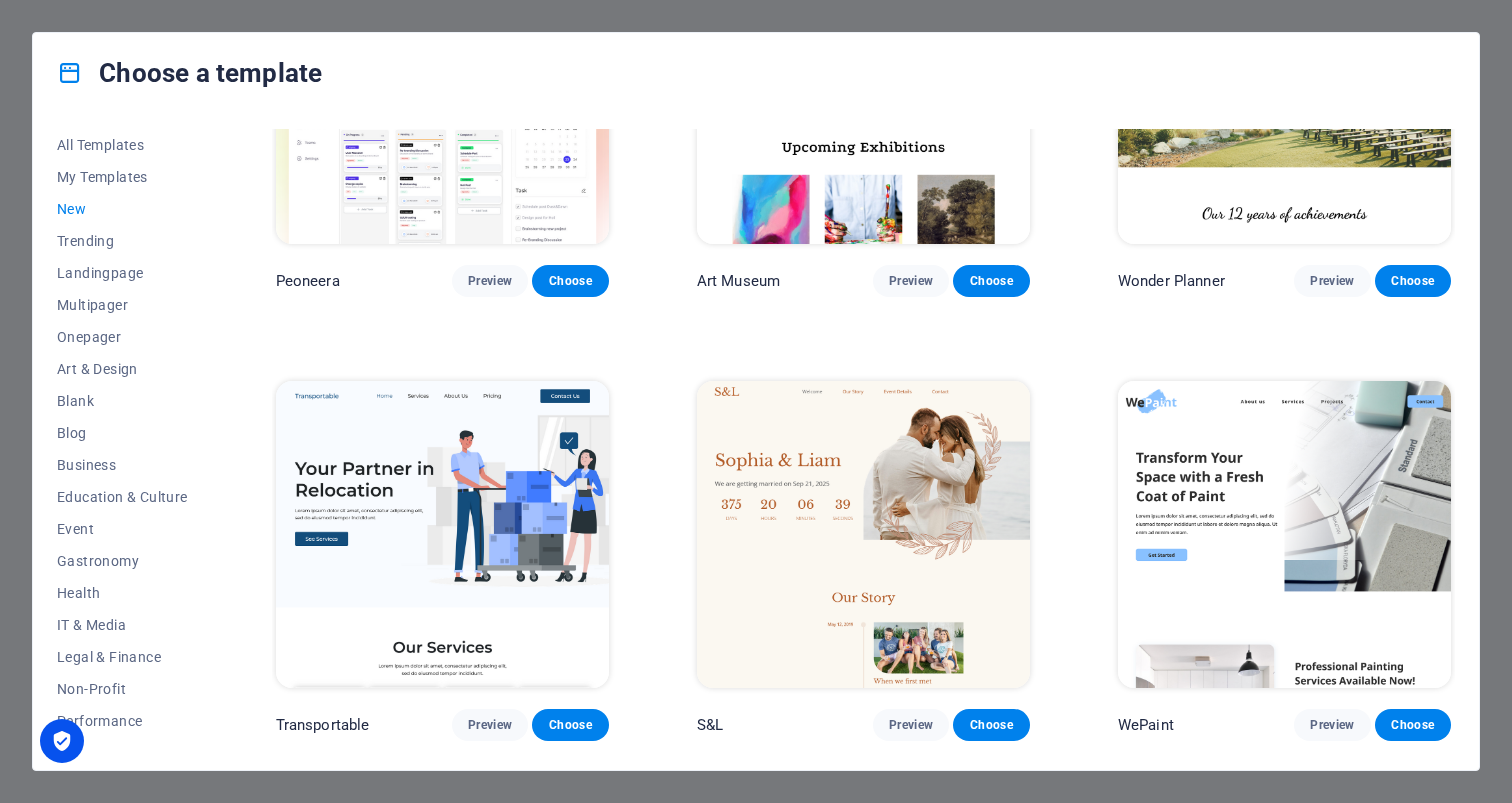 scroll, scrollTop: 197, scrollLeft: 0, axis: vertical 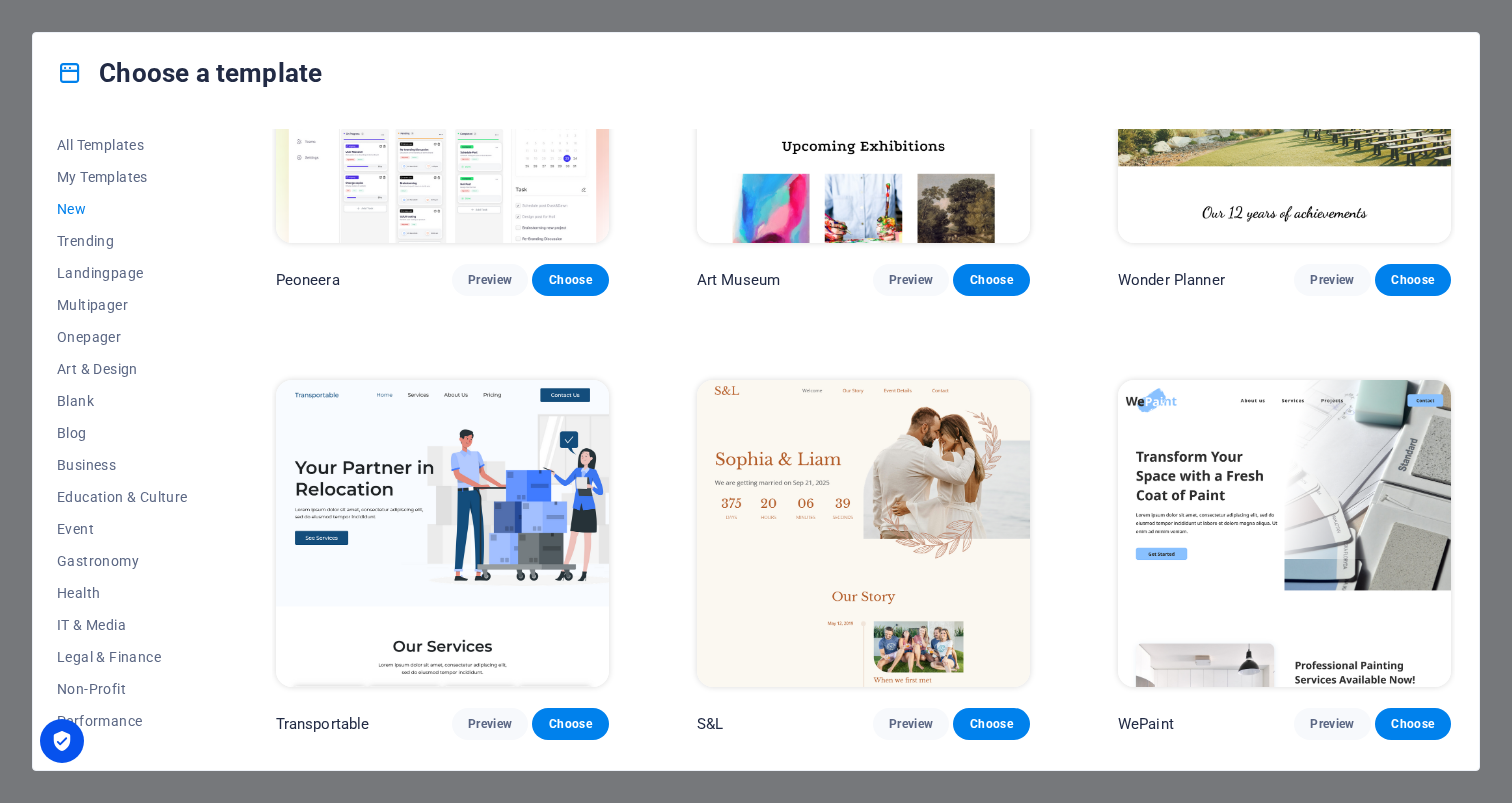 click at bounding box center (1284, 533) 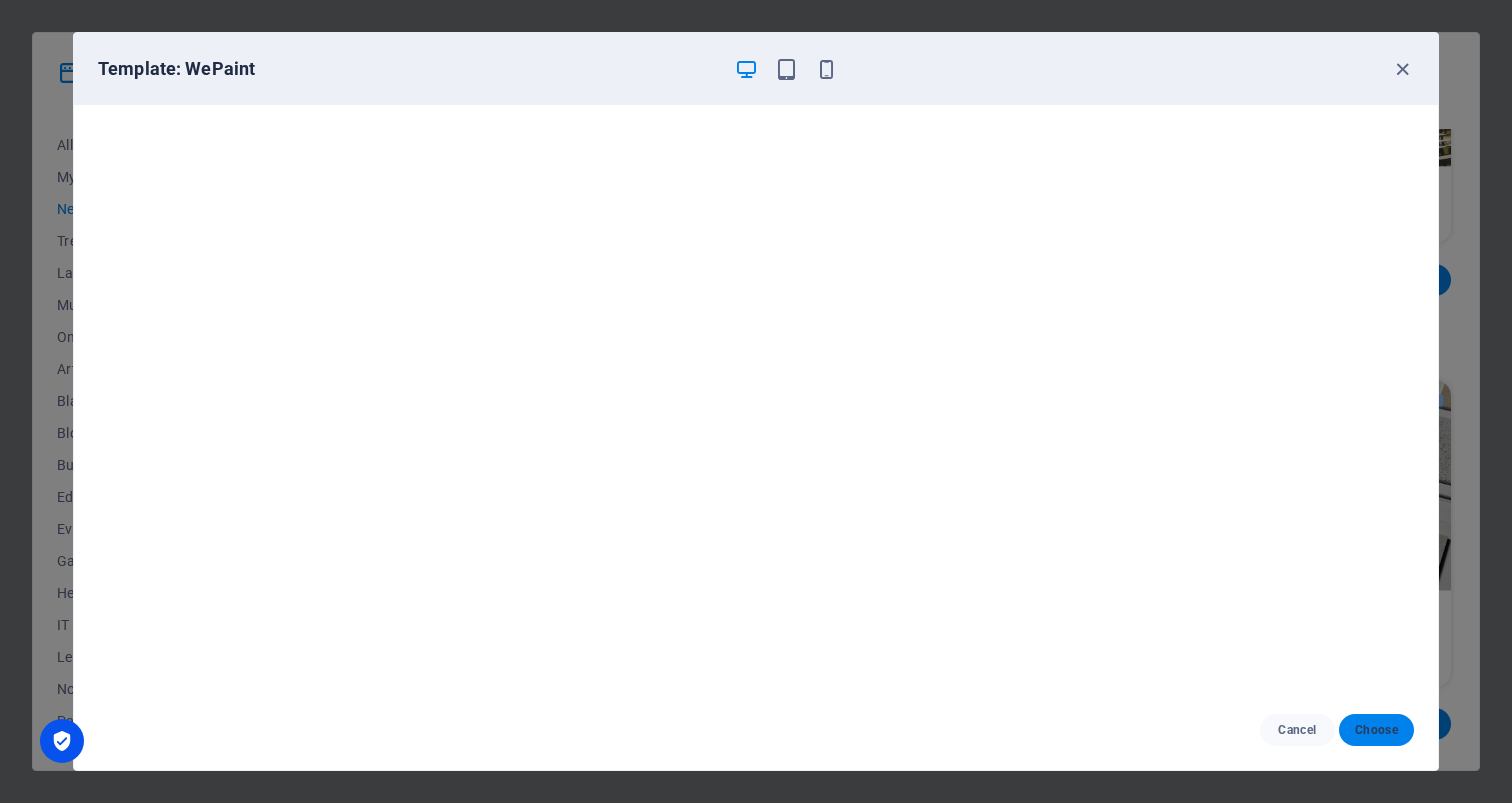 click on "Choose" at bounding box center [1376, 730] 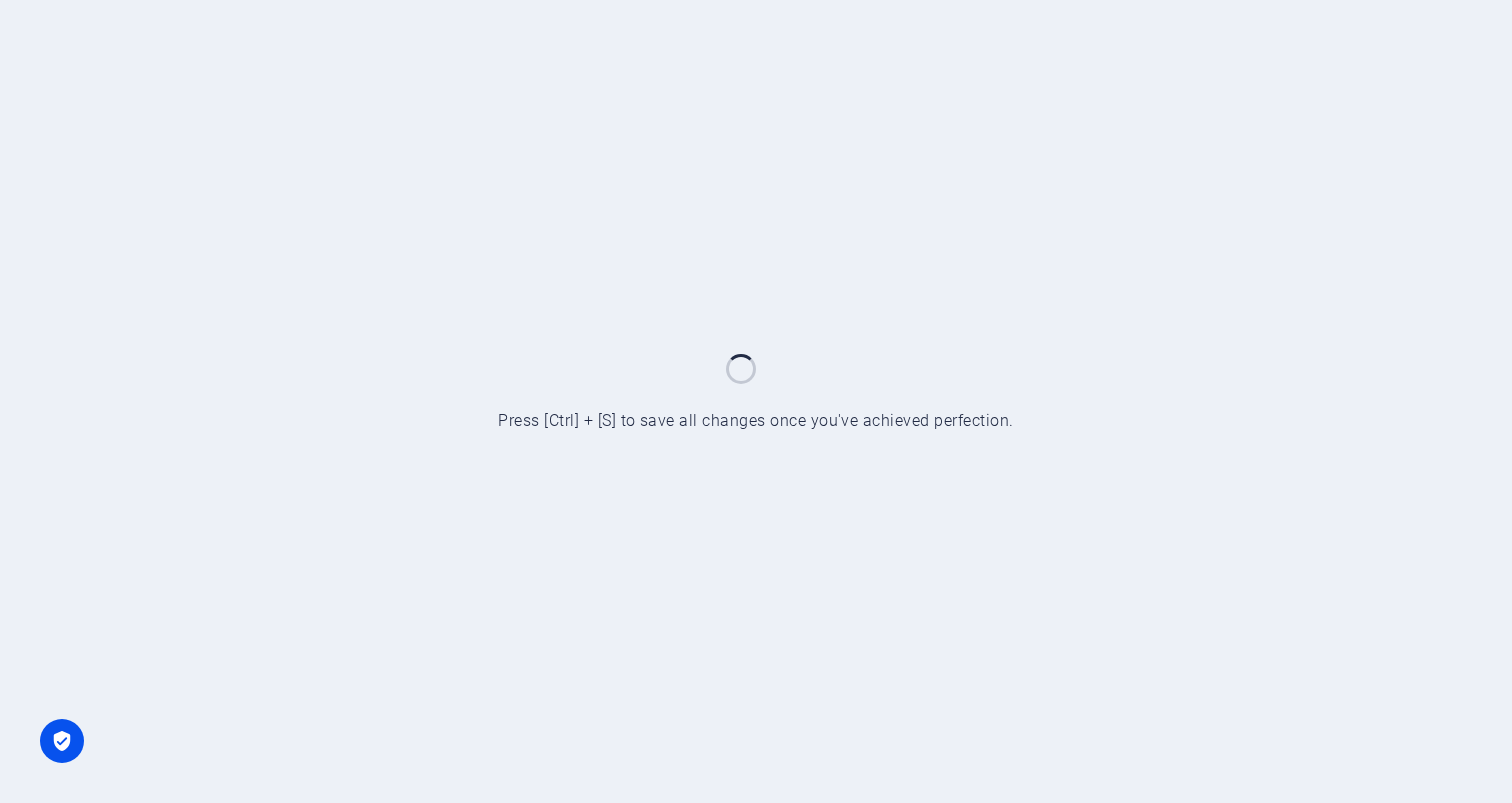 scroll, scrollTop: 0, scrollLeft: 0, axis: both 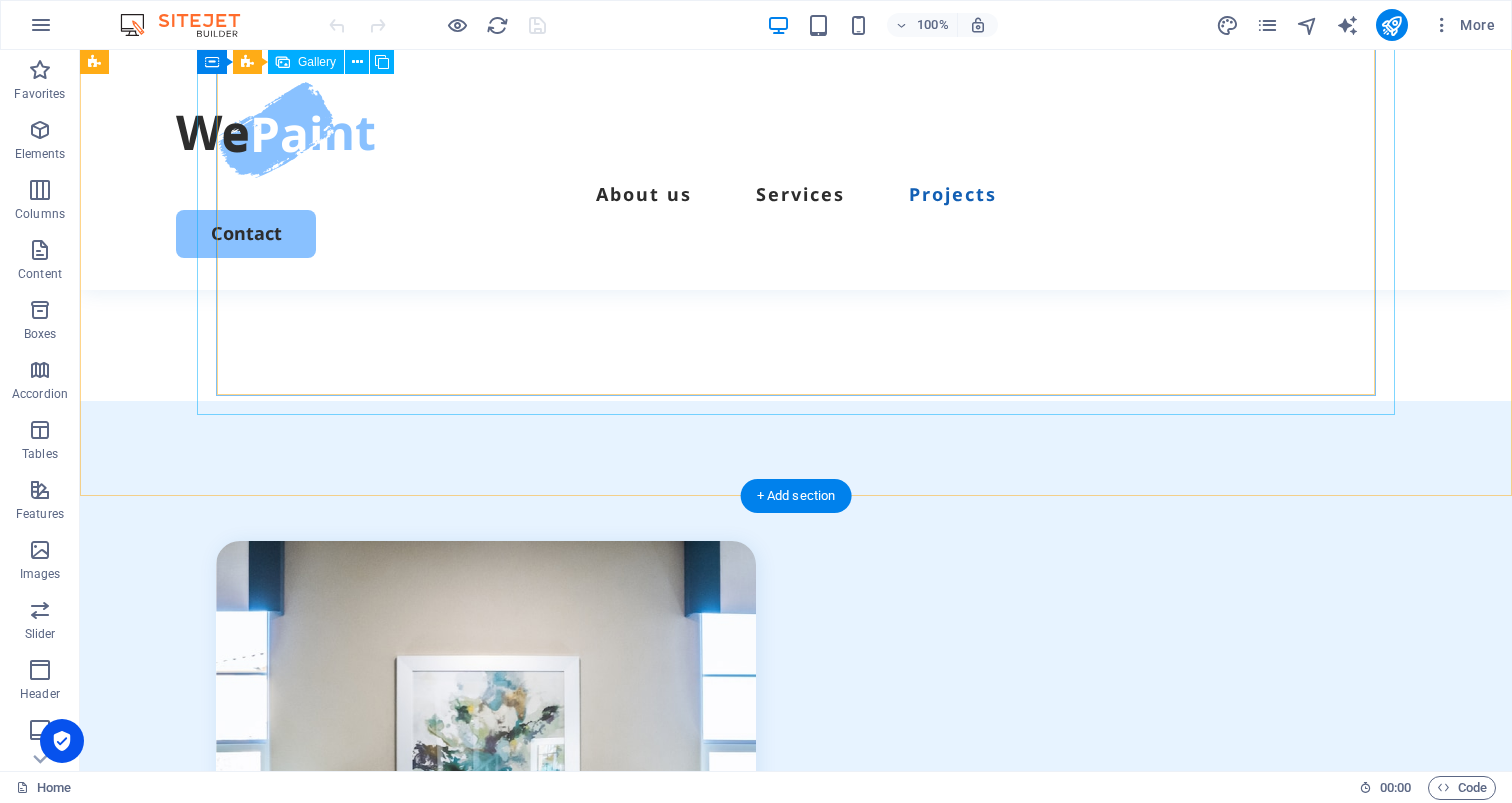 click at bounding box center [1266, 96] 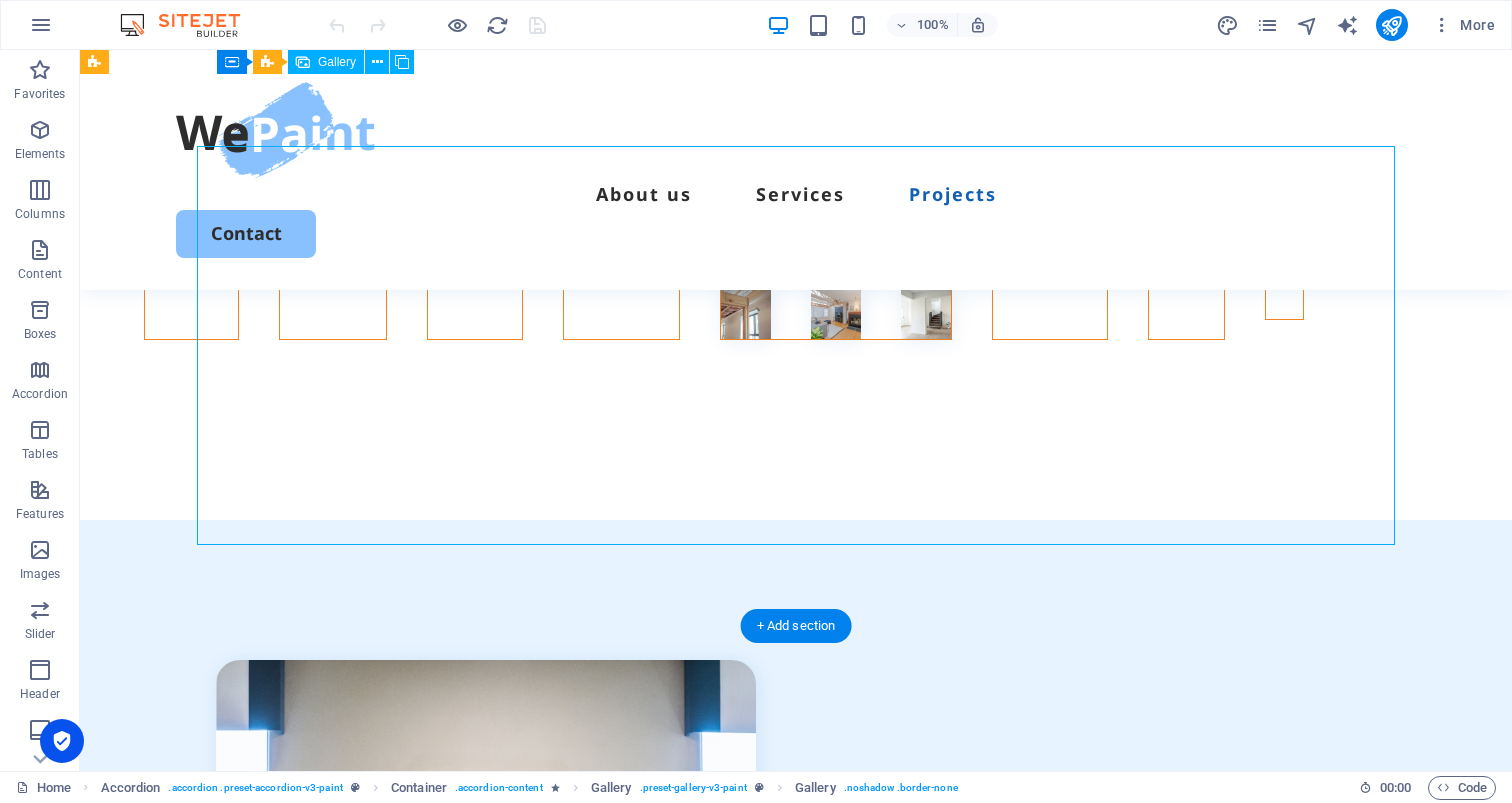 scroll, scrollTop: 4448, scrollLeft: 0, axis: vertical 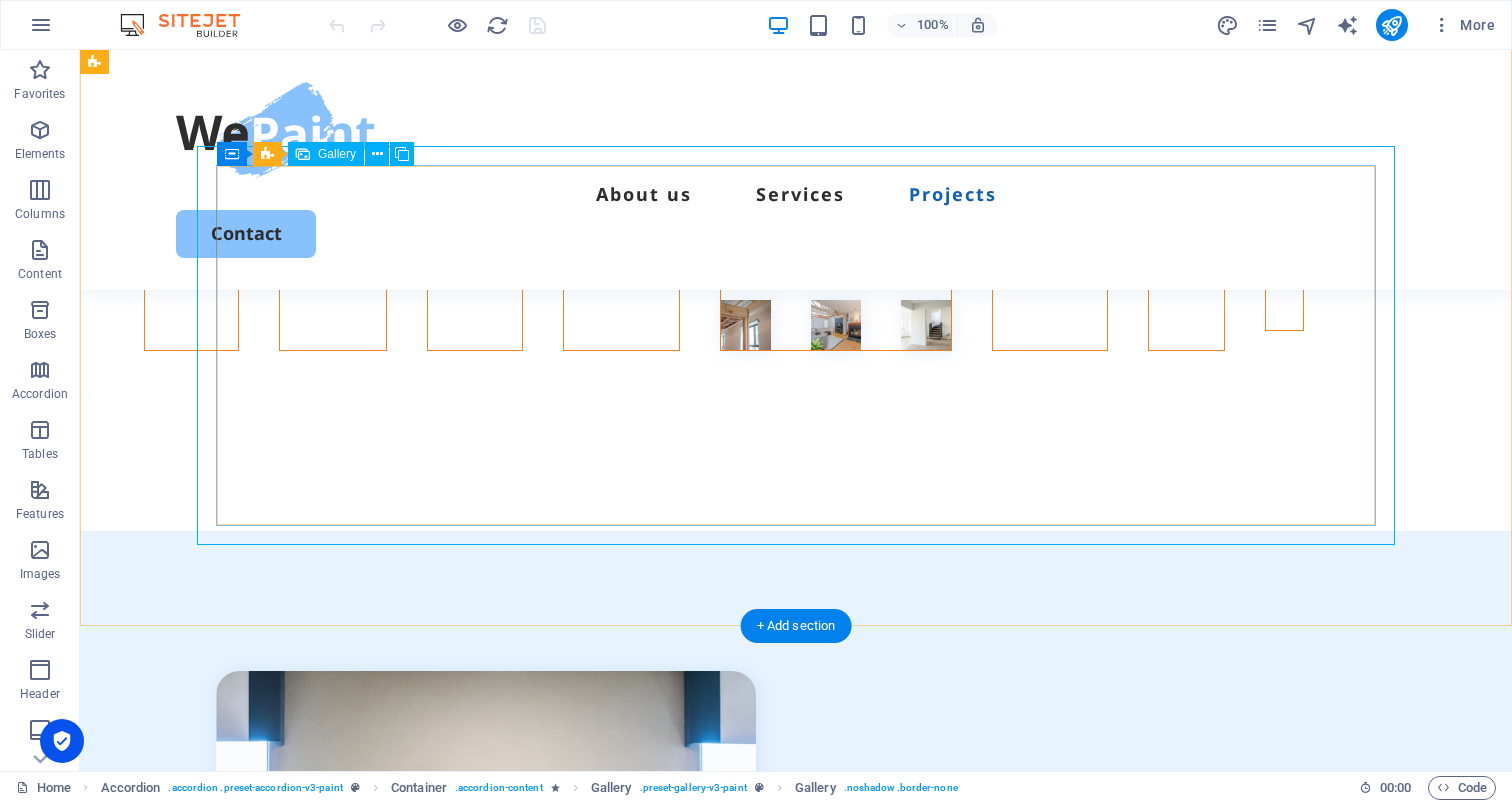 click at bounding box center (1266, 226) 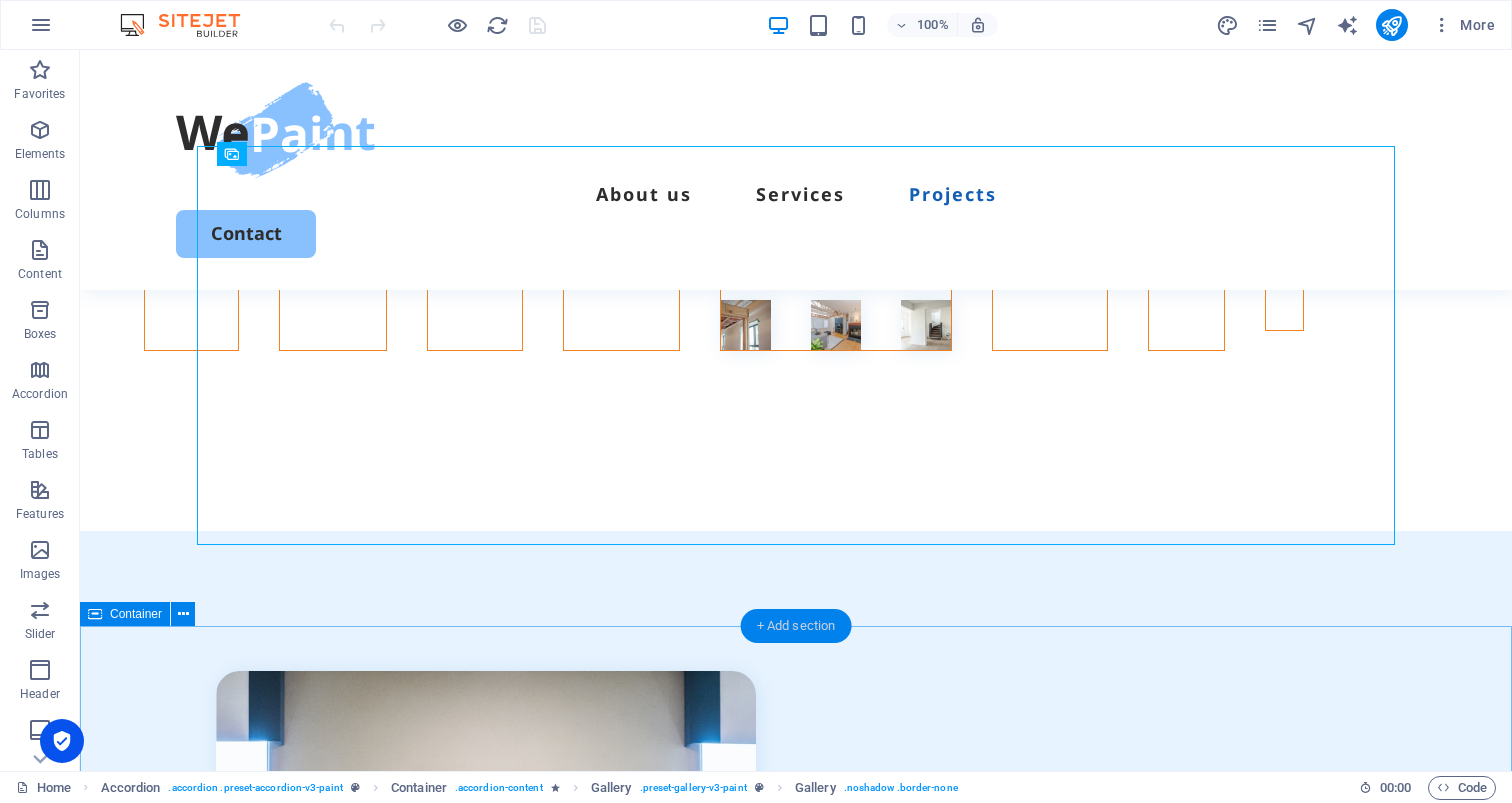 click on "+ Add section" at bounding box center [796, 626] 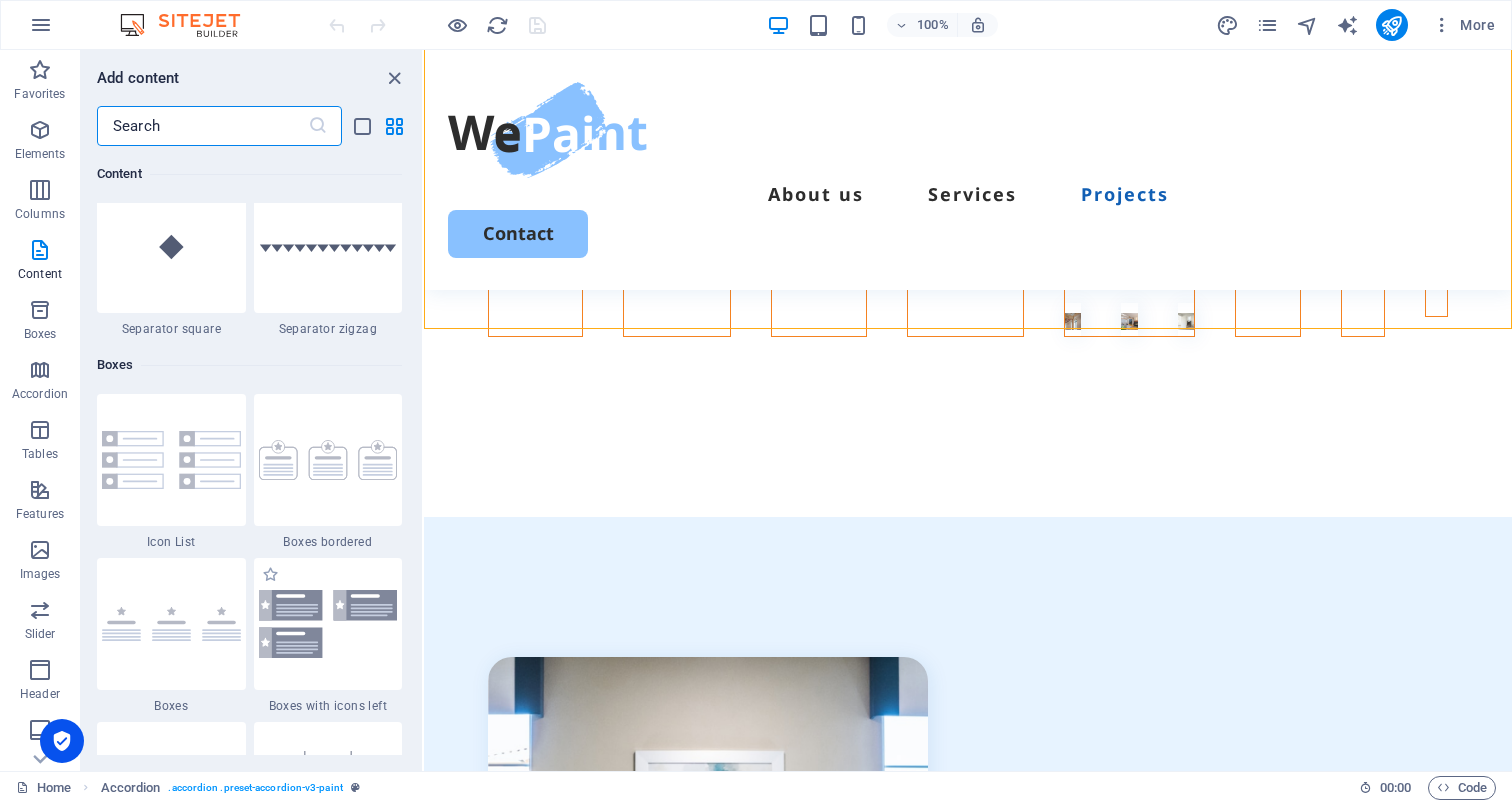 scroll, scrollTop: 5134, scrollLeft: 0, axis: vertical 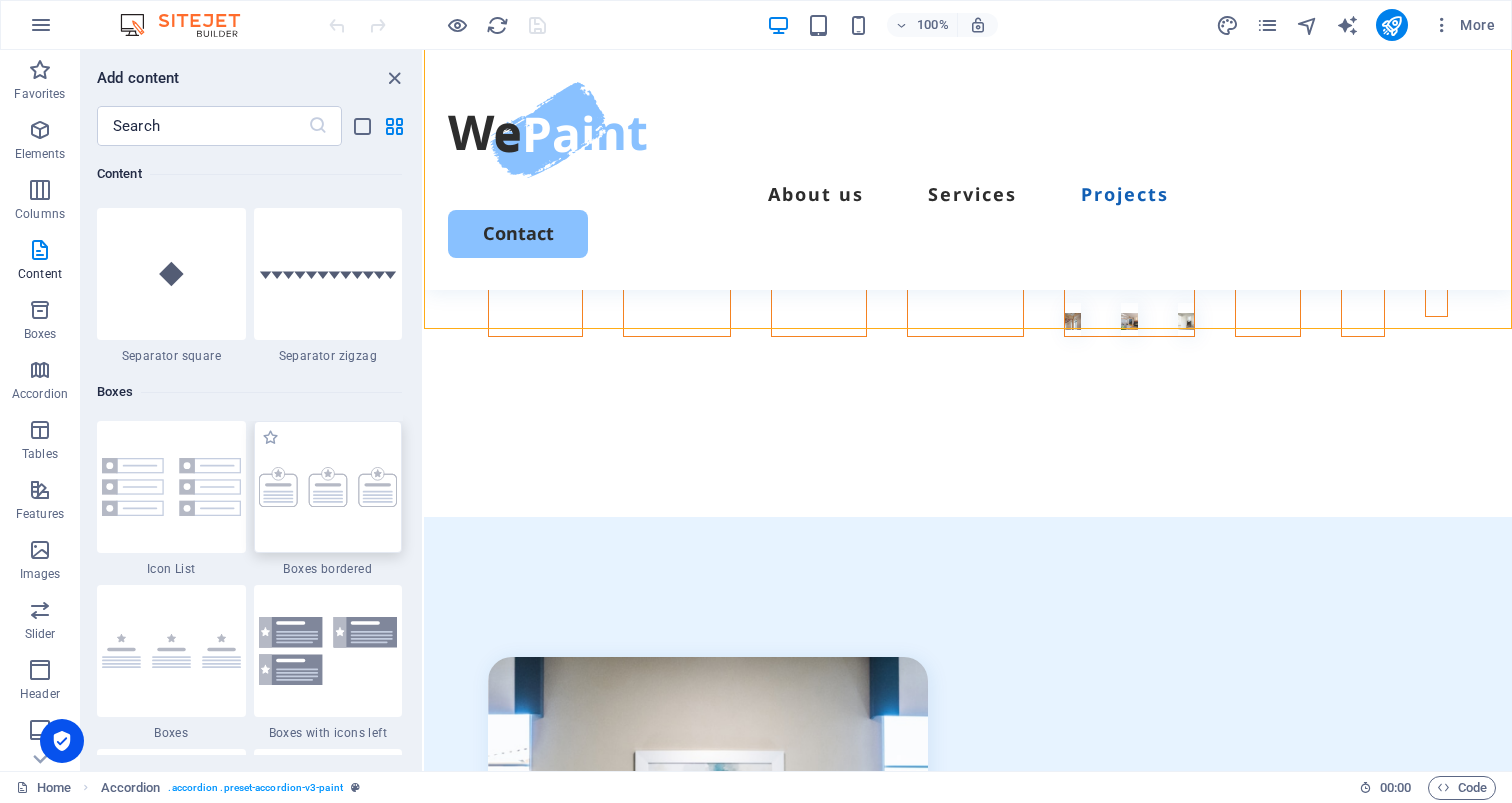click at bounding box center [328, 487] 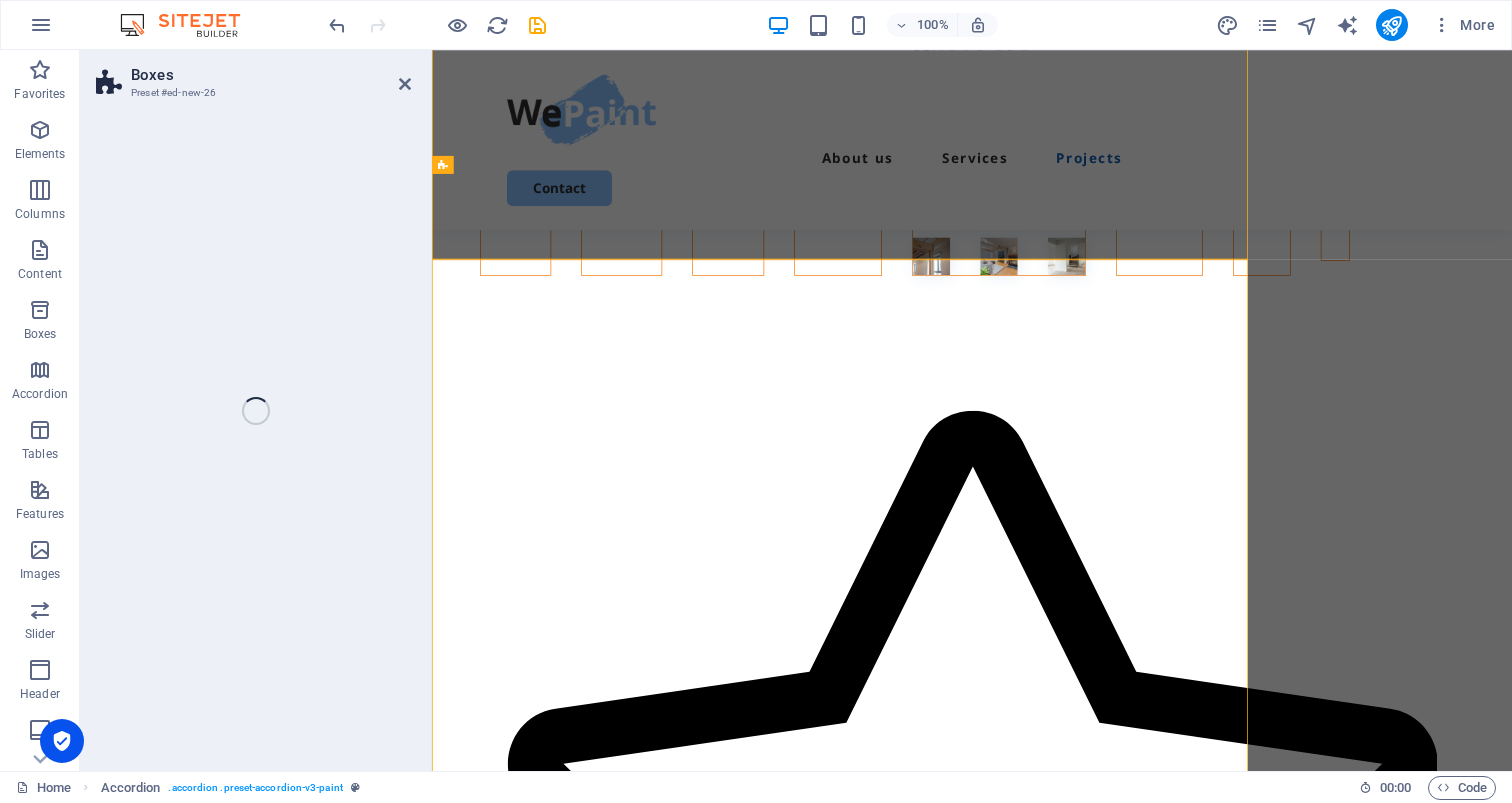 select on "rem" 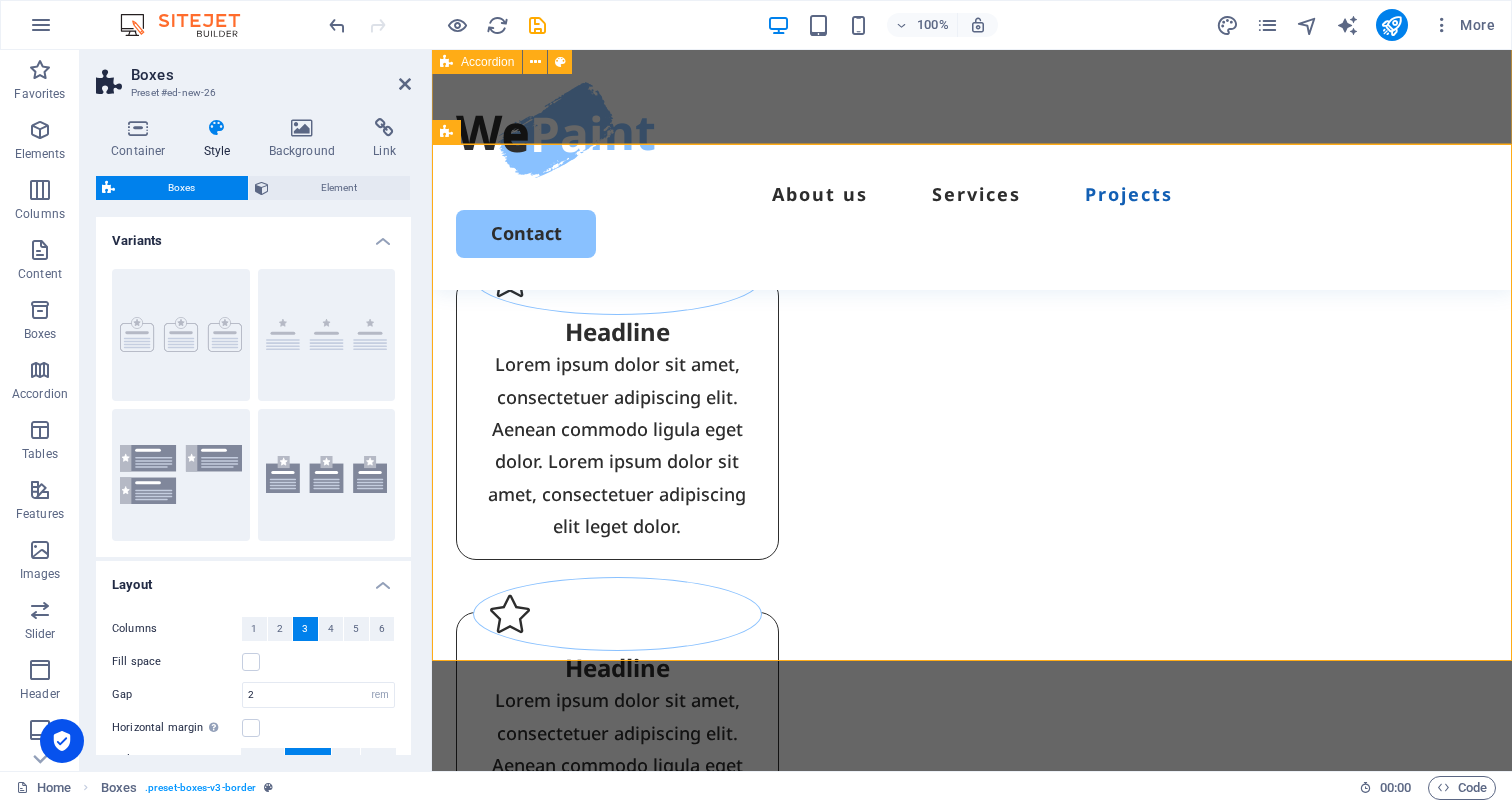 scroll, scrollTop: 4649, scrollLeft: 0, axis: vertical 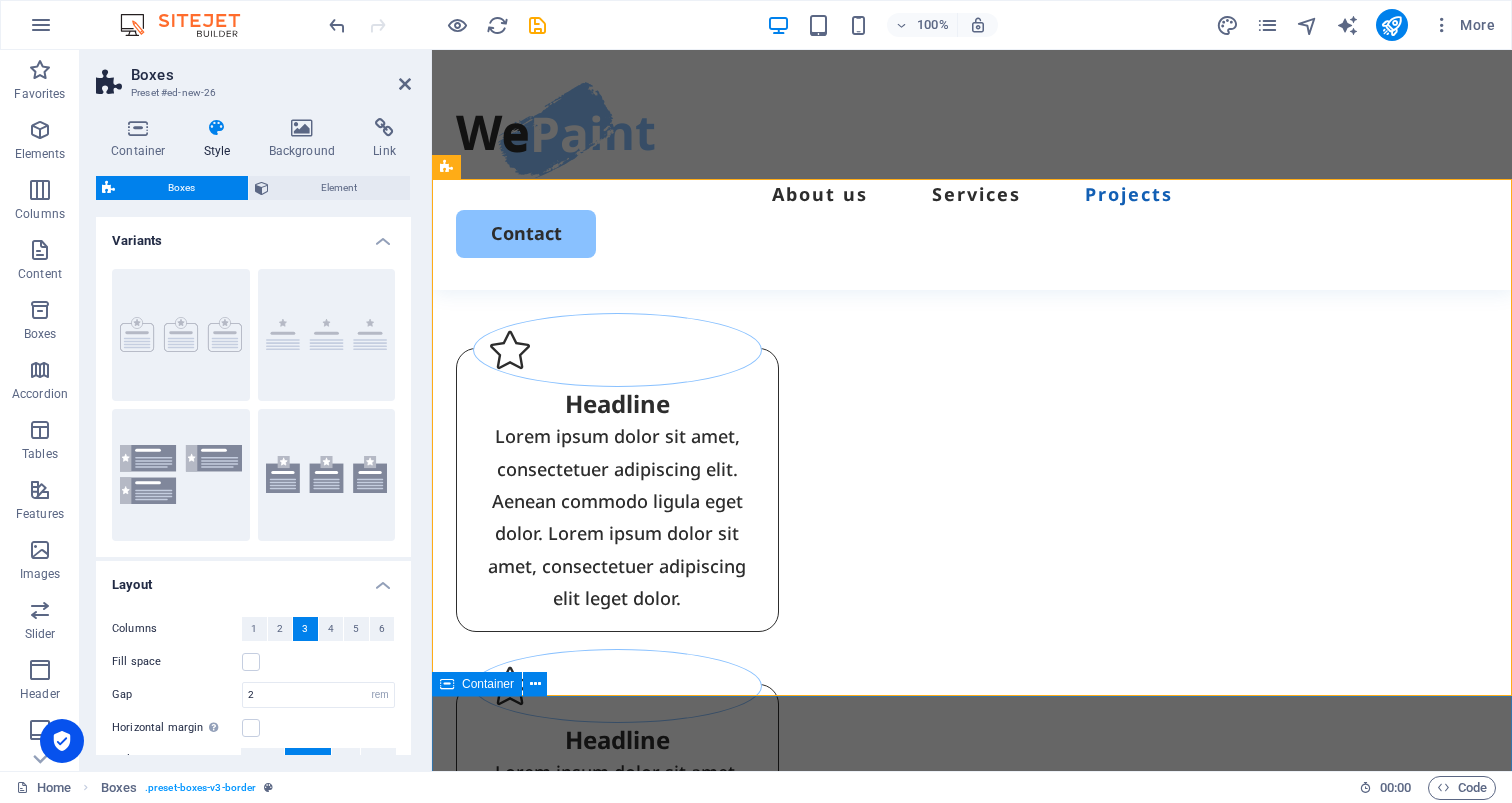 click on "Contact Us Feel Free To Reach Out   I have read and understand the privacy policy. Unreadable? Regenerate Submit" at bounding box center (972, 2236) 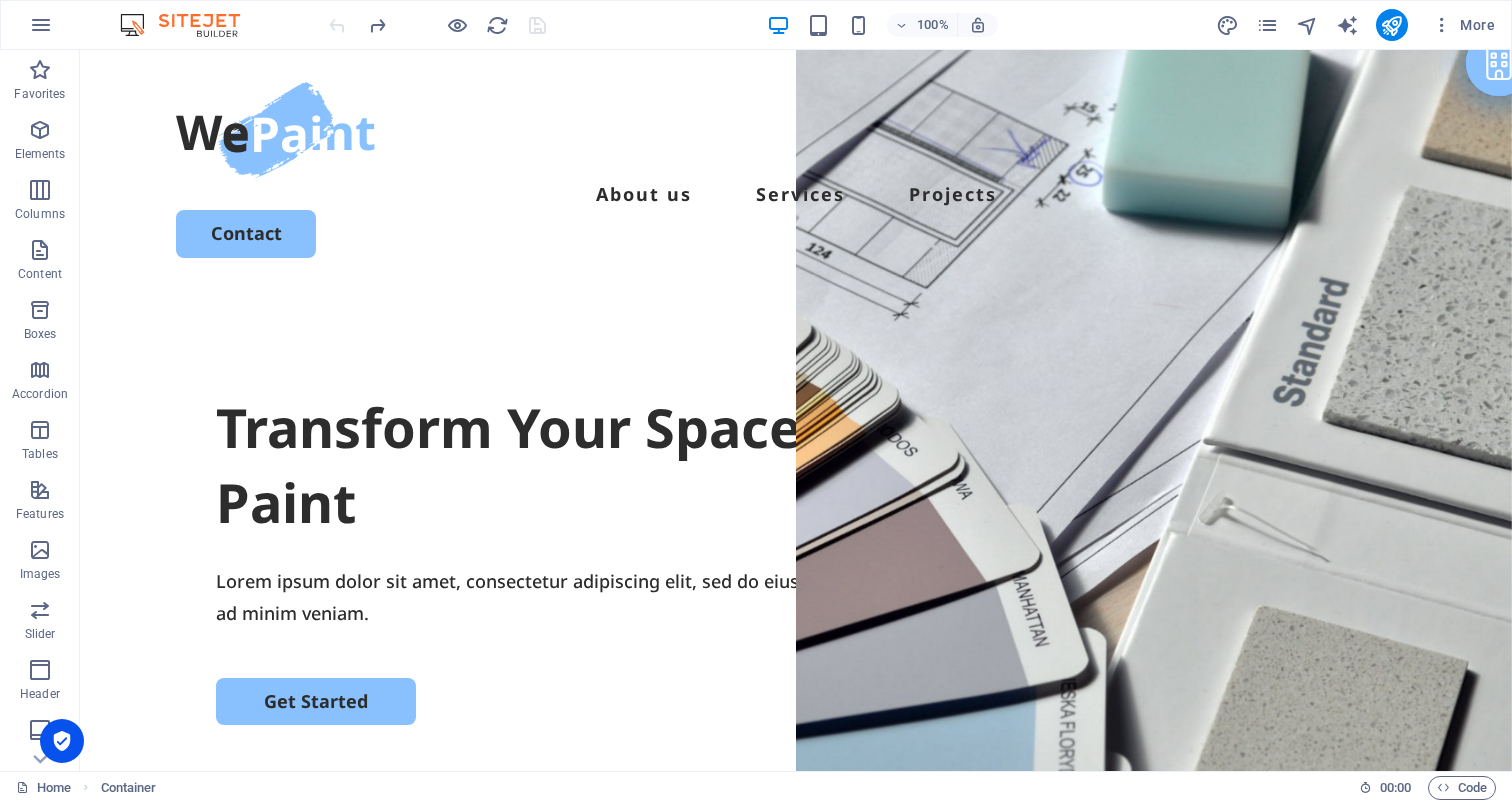 scroll, scrollTop: 0, scrollLeft: 0, axis: both 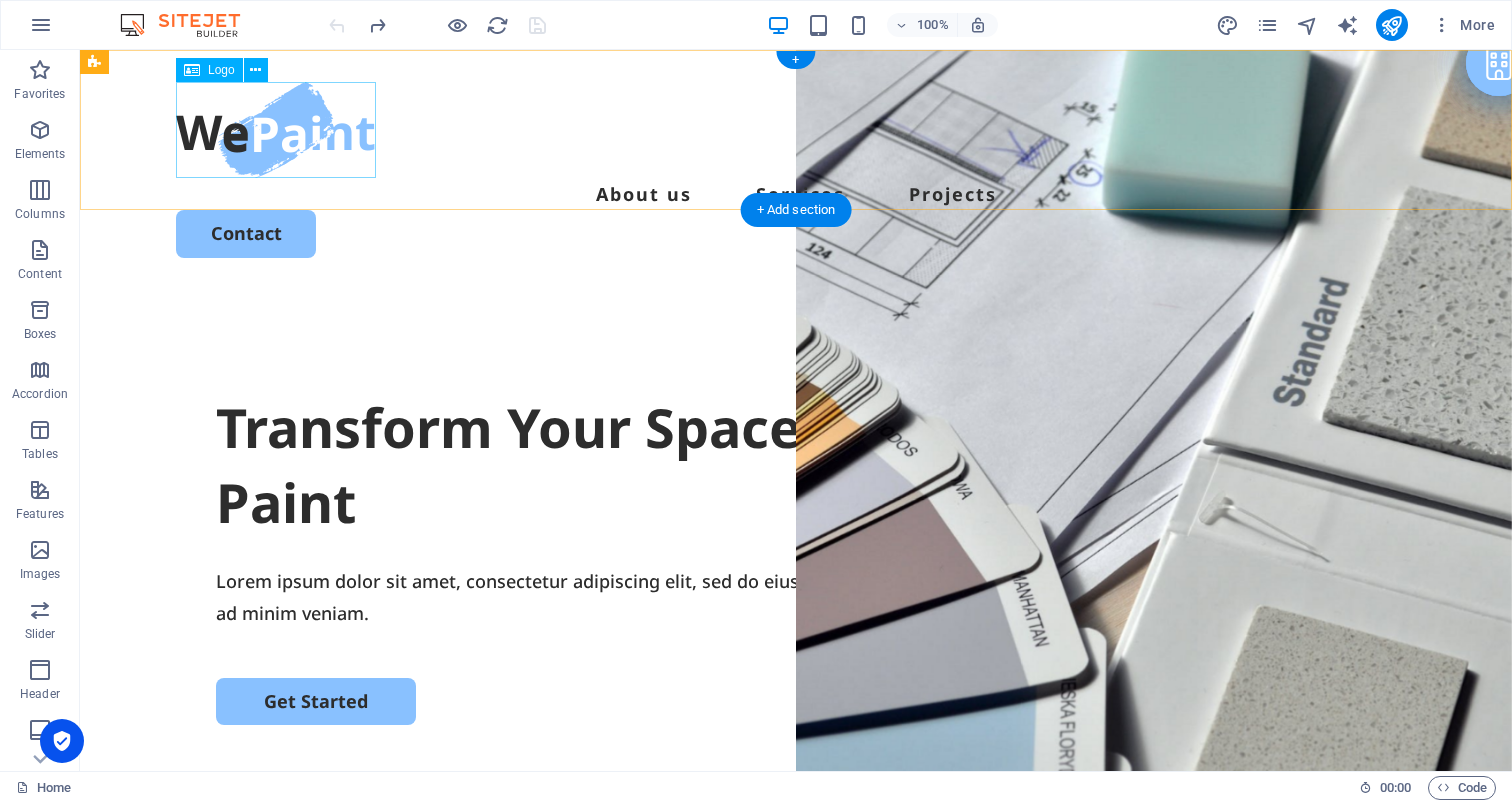 click at bounding box center [796, 130] 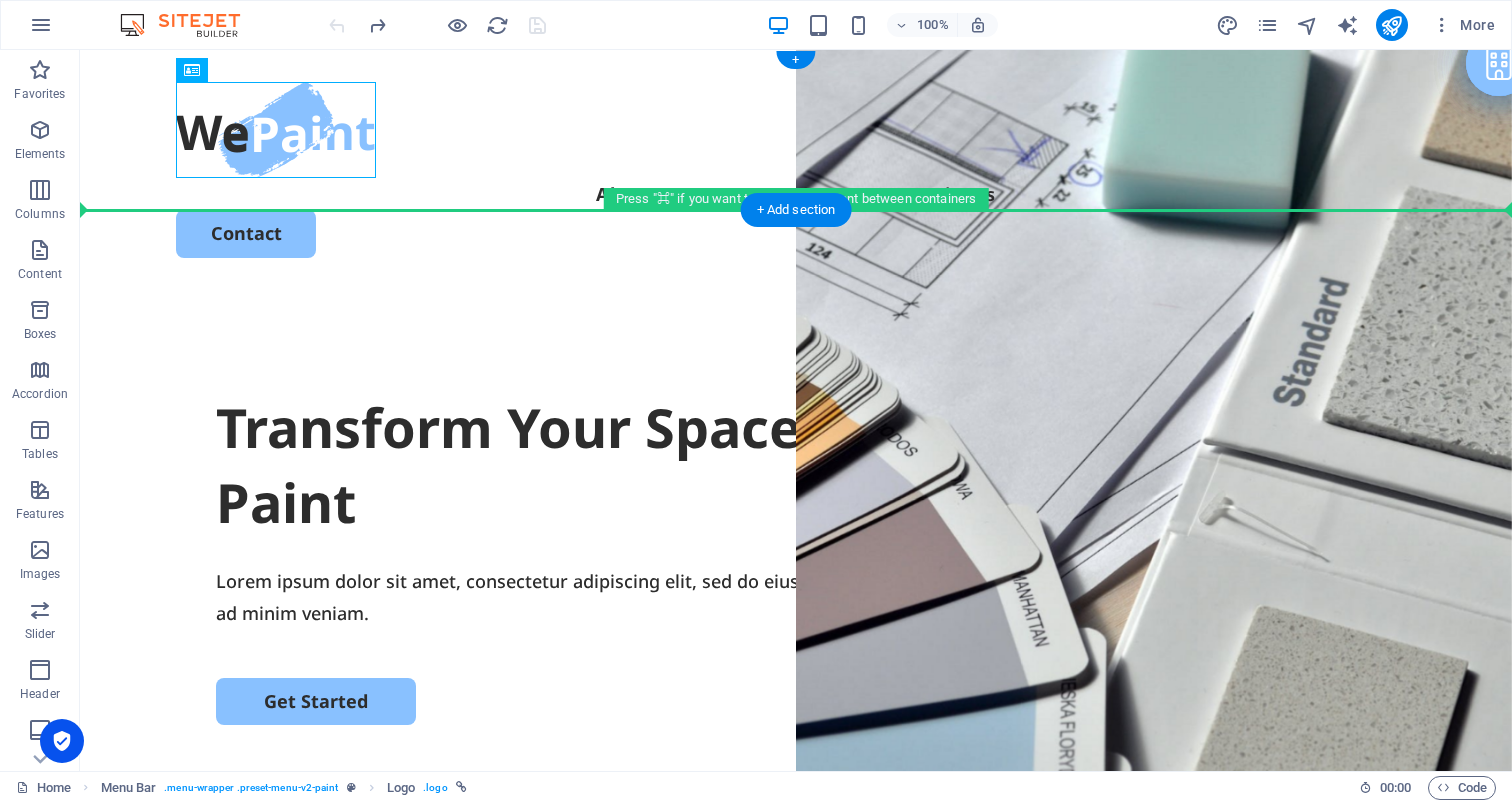drag, startPoint x: 244, startPoint y: 134, endPoint x: 352, endPoint y: 192, distance: 122.588745 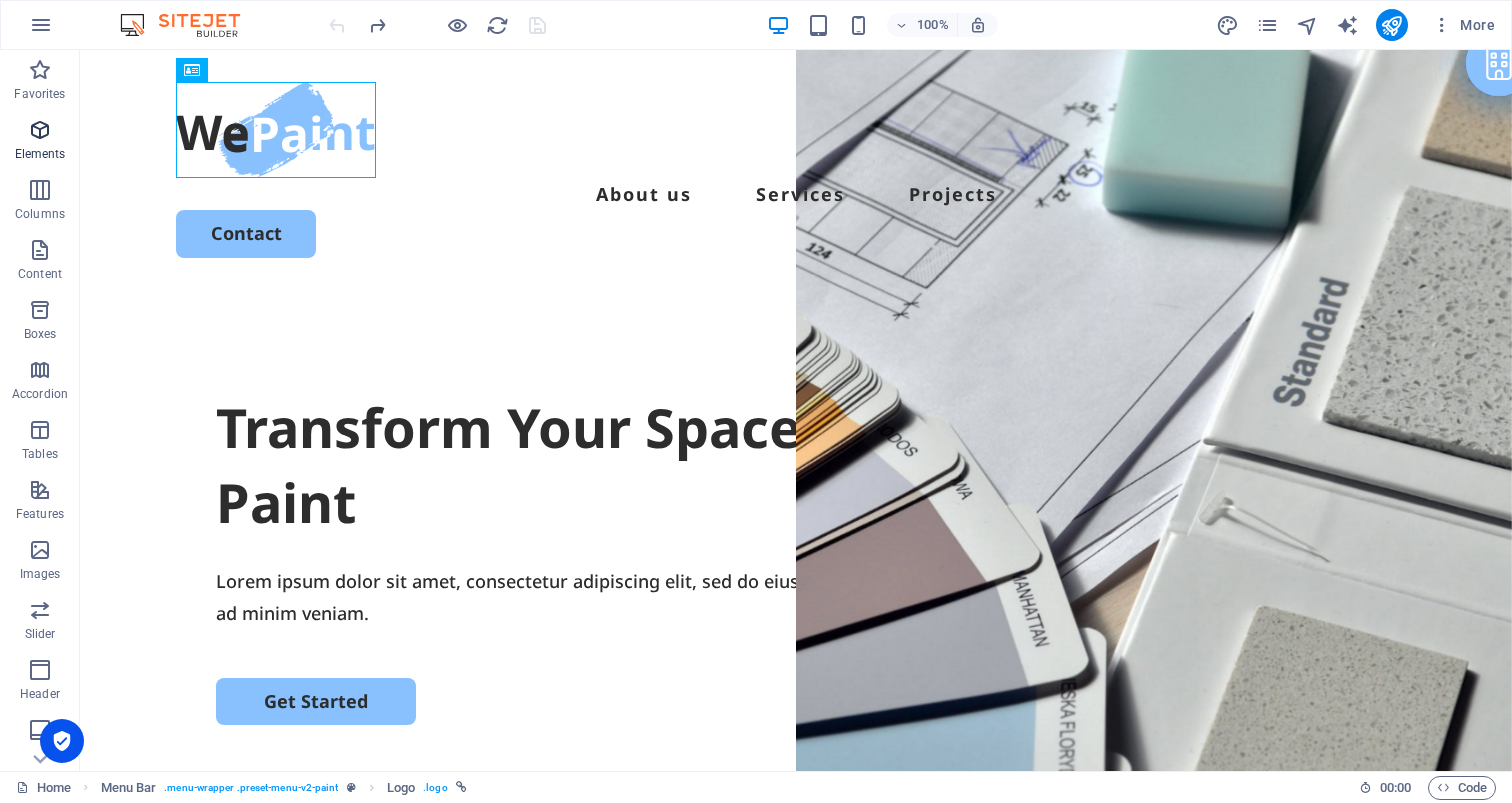 click on "Elements" at bounding box center (40, 142) 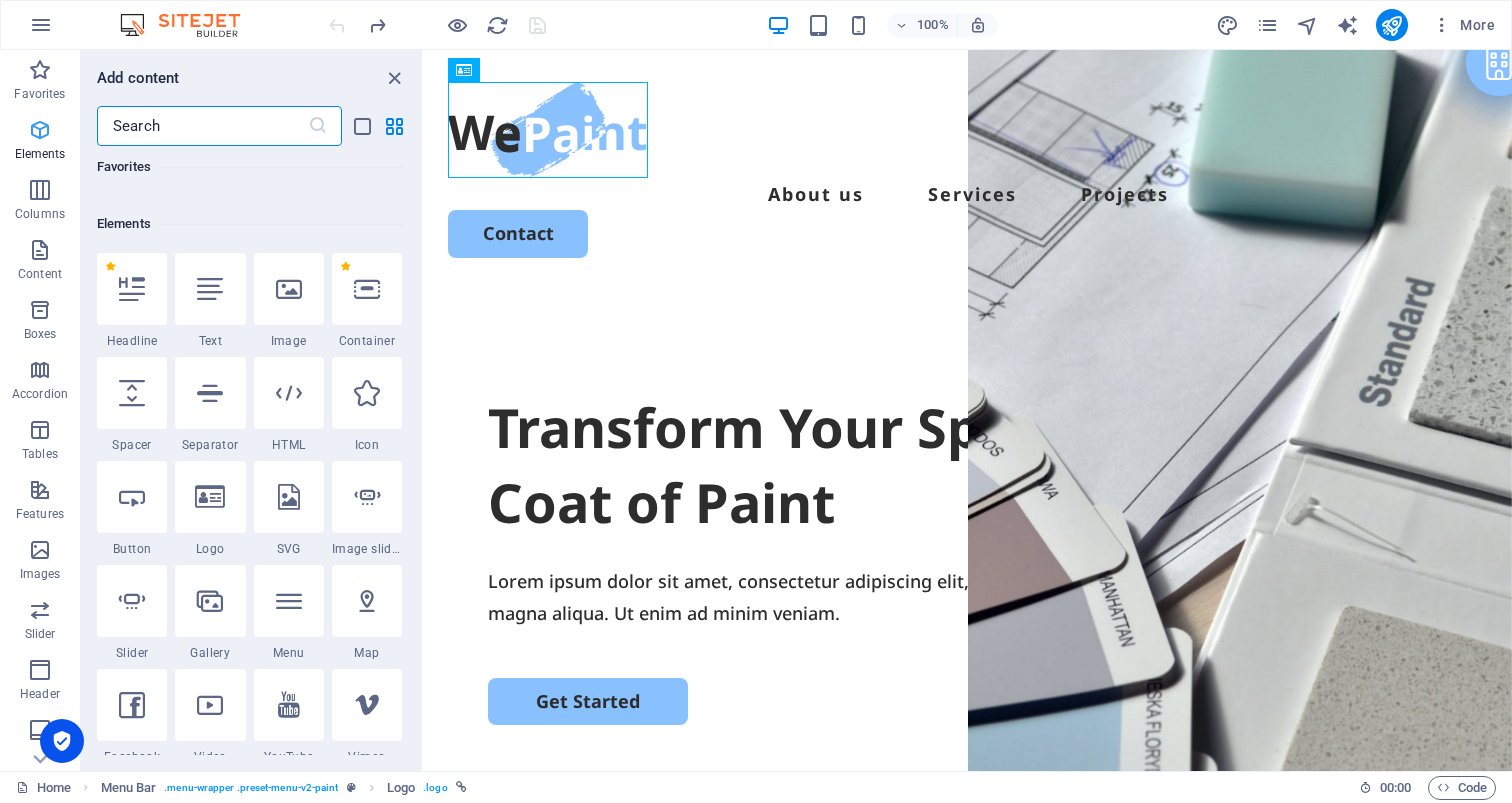 scroll, scrollTop: 213, scrollLeft: 0, axis: vertical 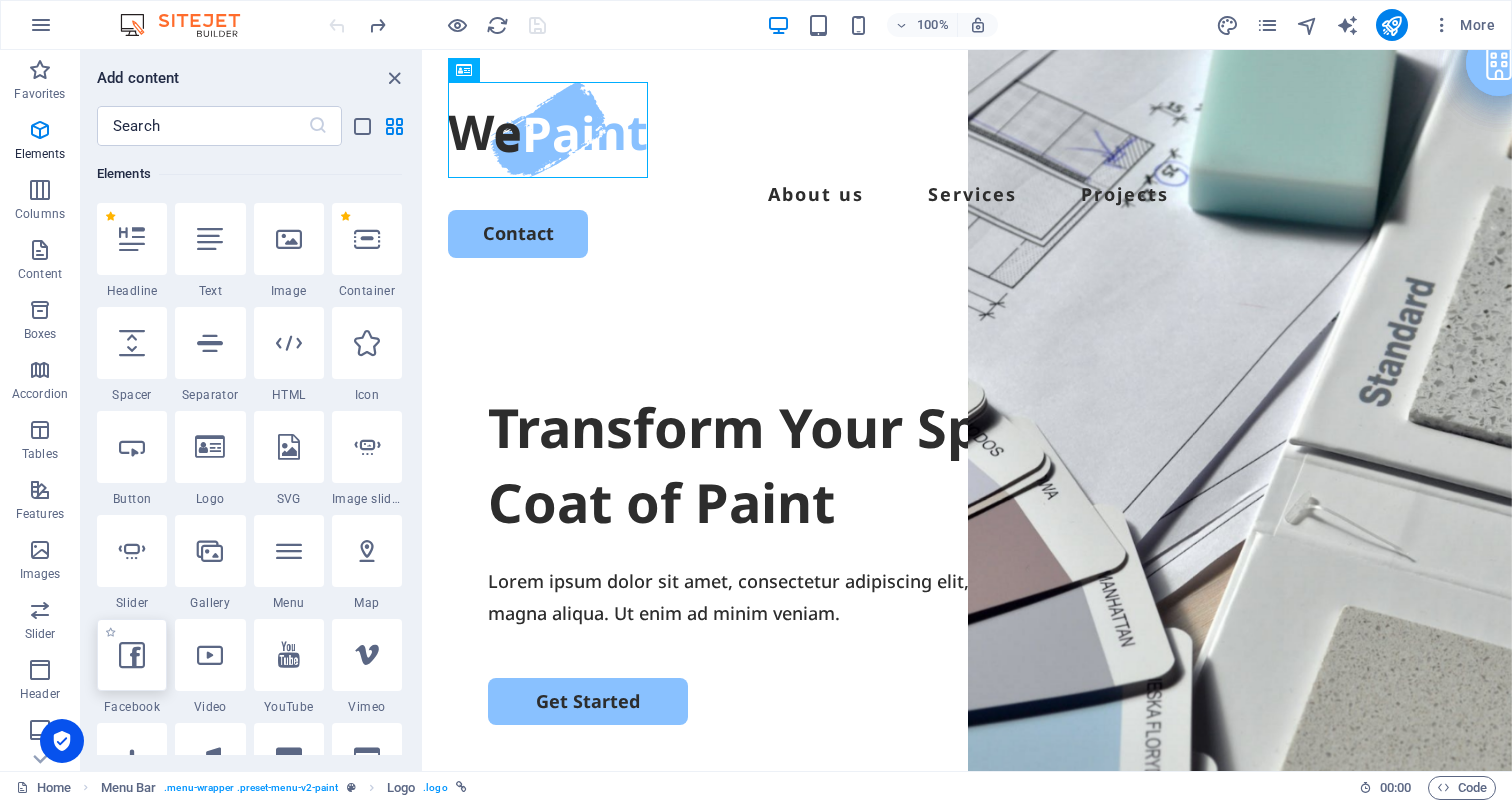 click at bounding box center [132, 655] 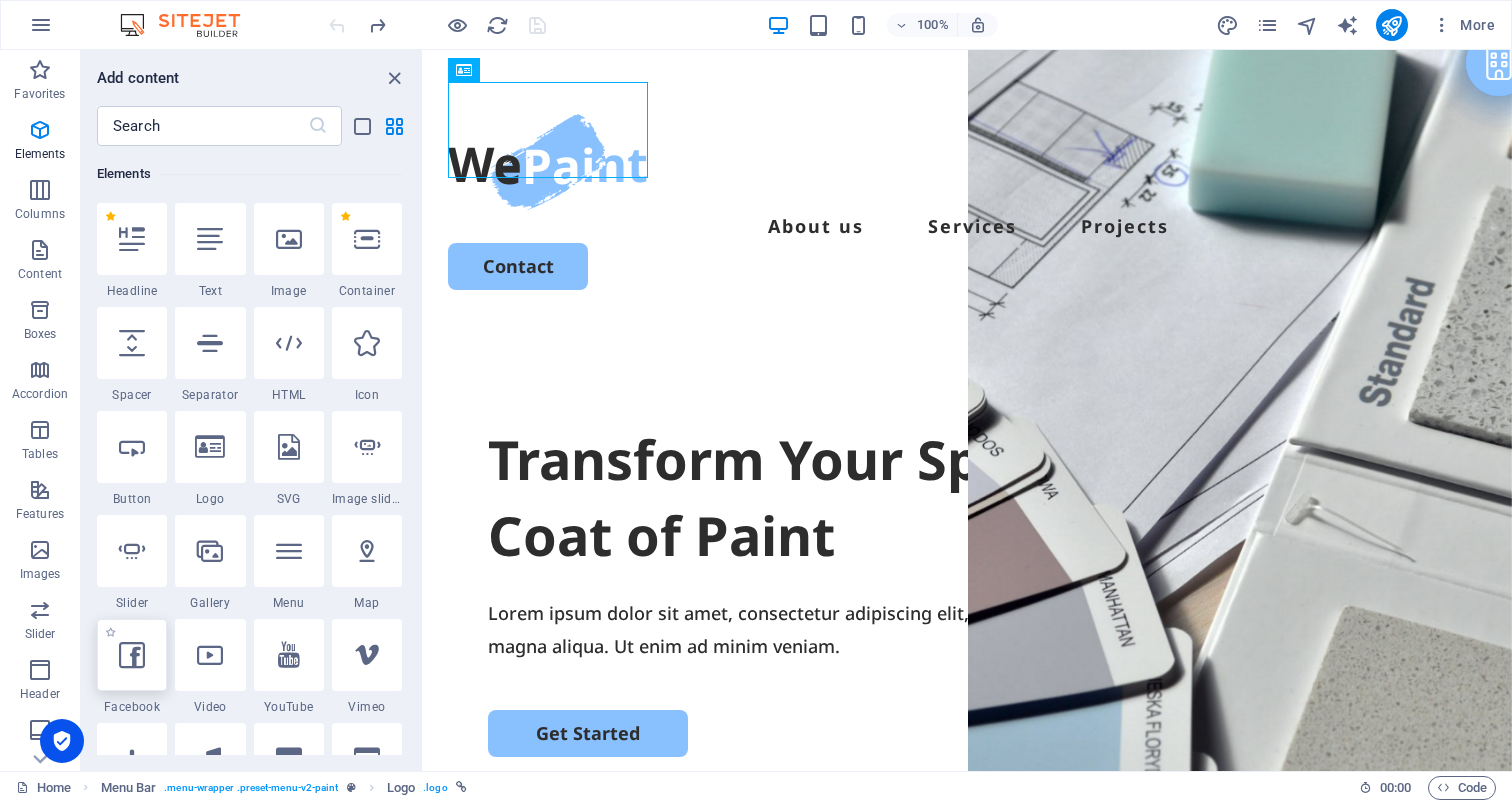 select on "%" 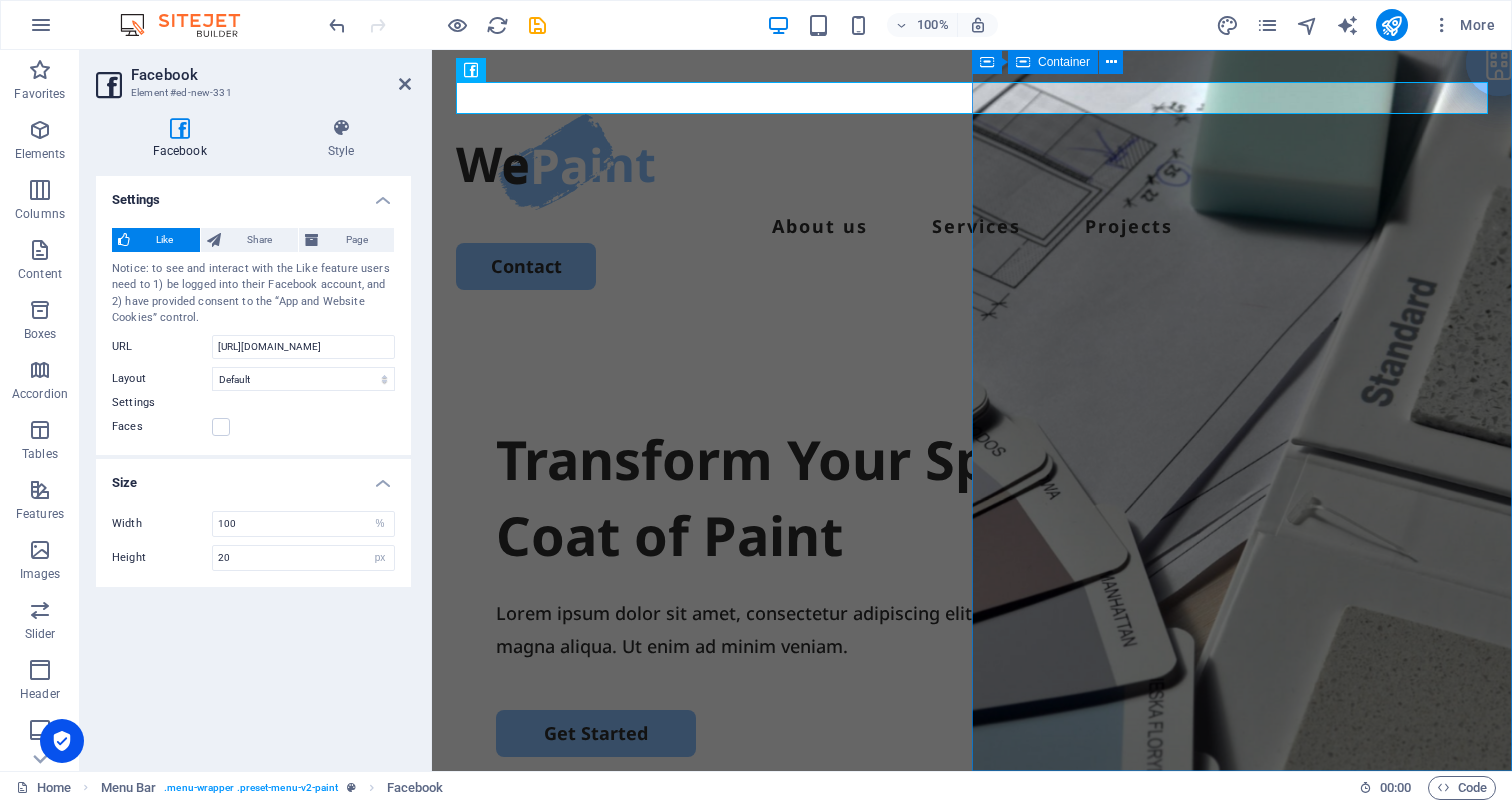 click on "Drop content here or  Add elements  Paste clipboard" at bounding box center [1242, 1233] 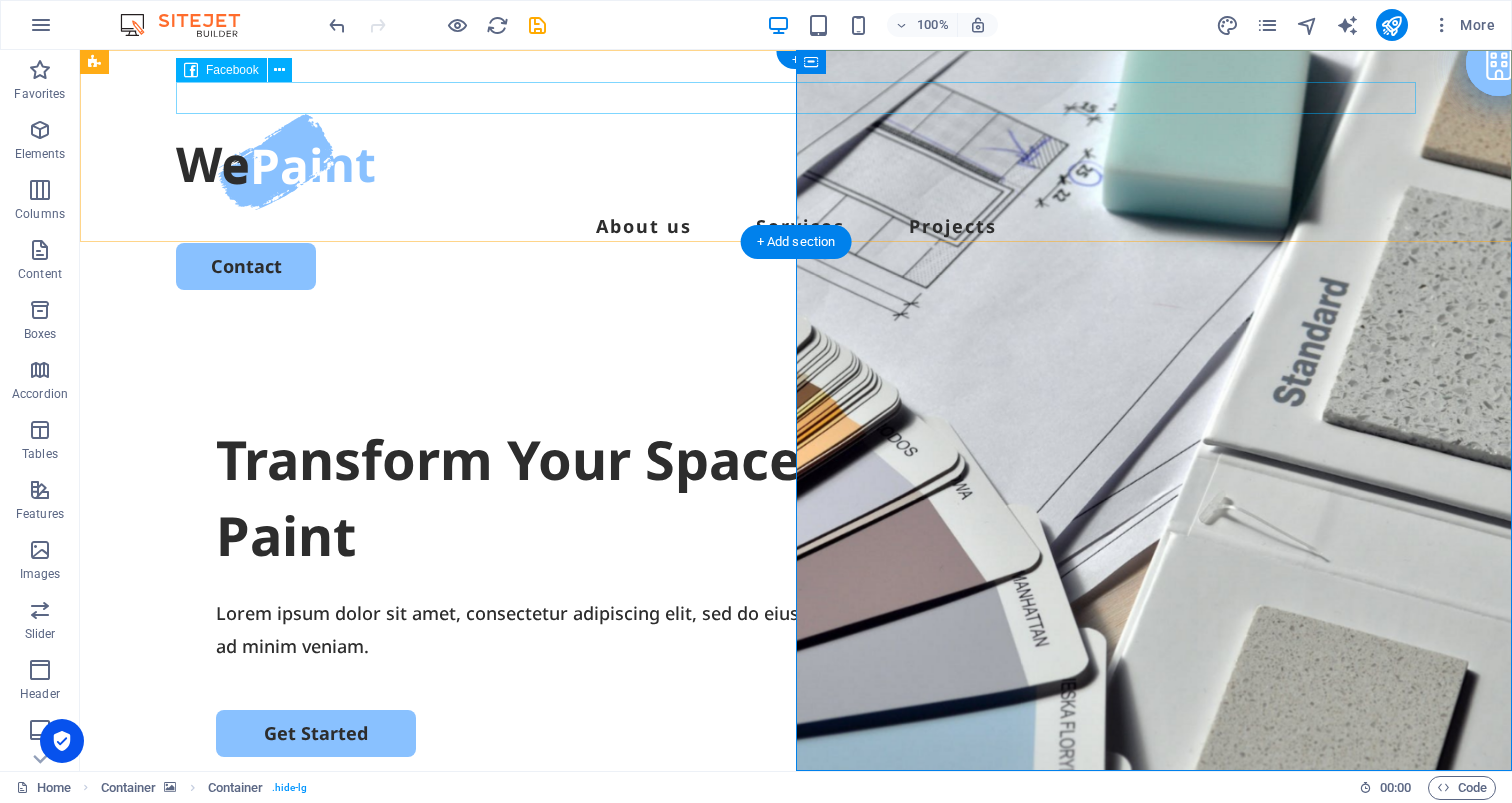 click at bounding box center (796, 98) 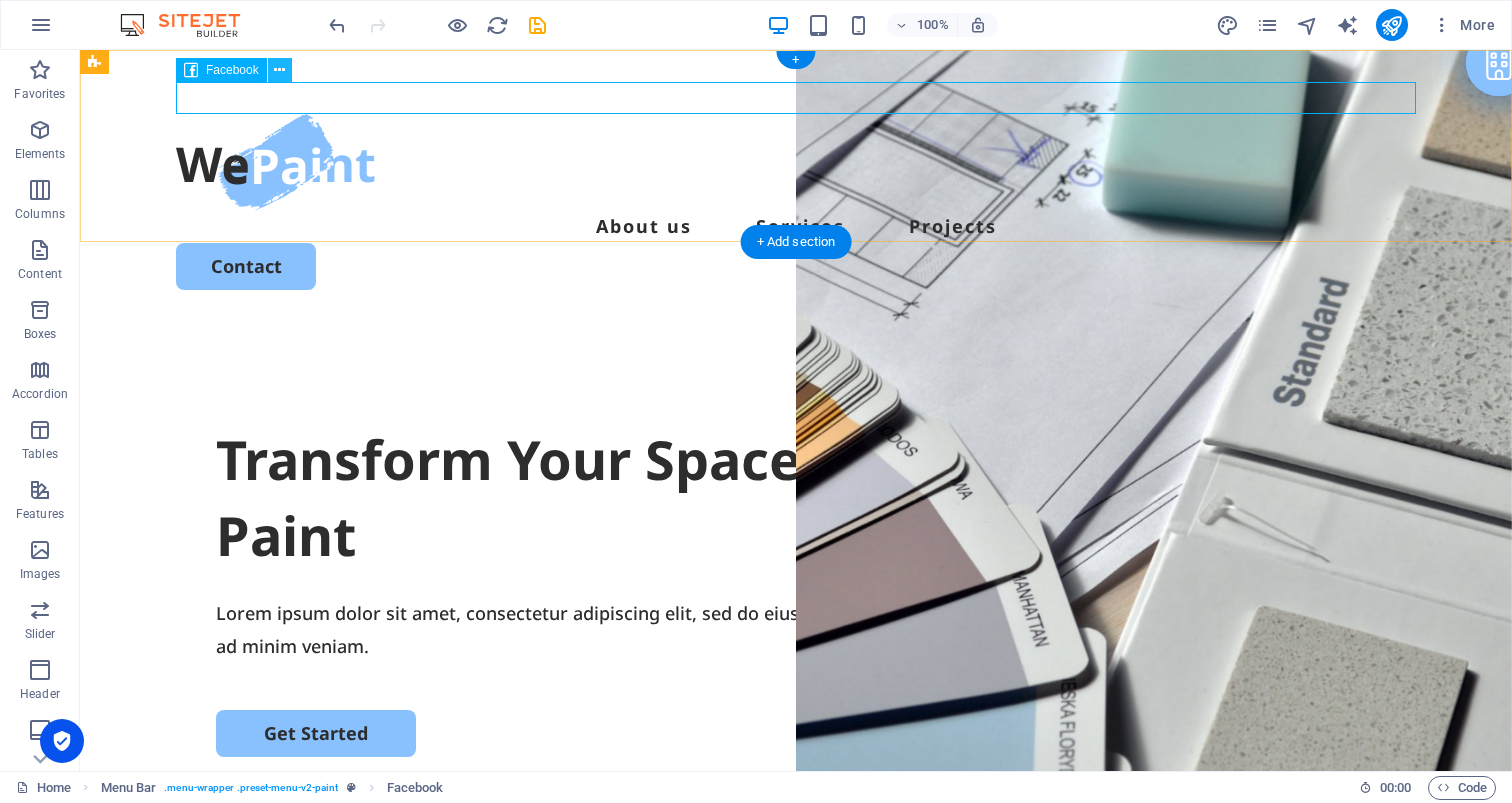 click at bounding box center (279, 70) 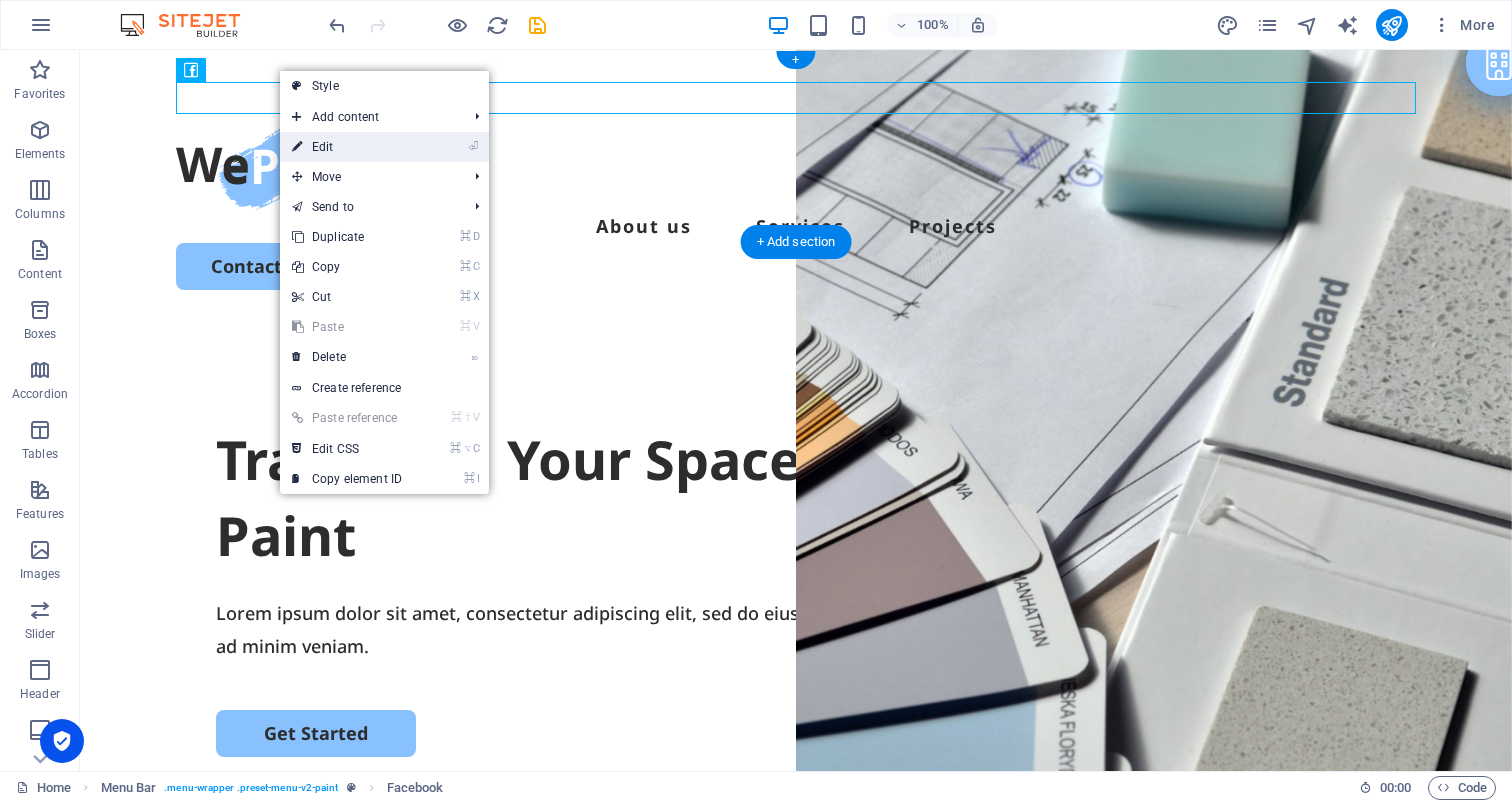 click on "⏎  Edit" at bounding box center [347, 147] 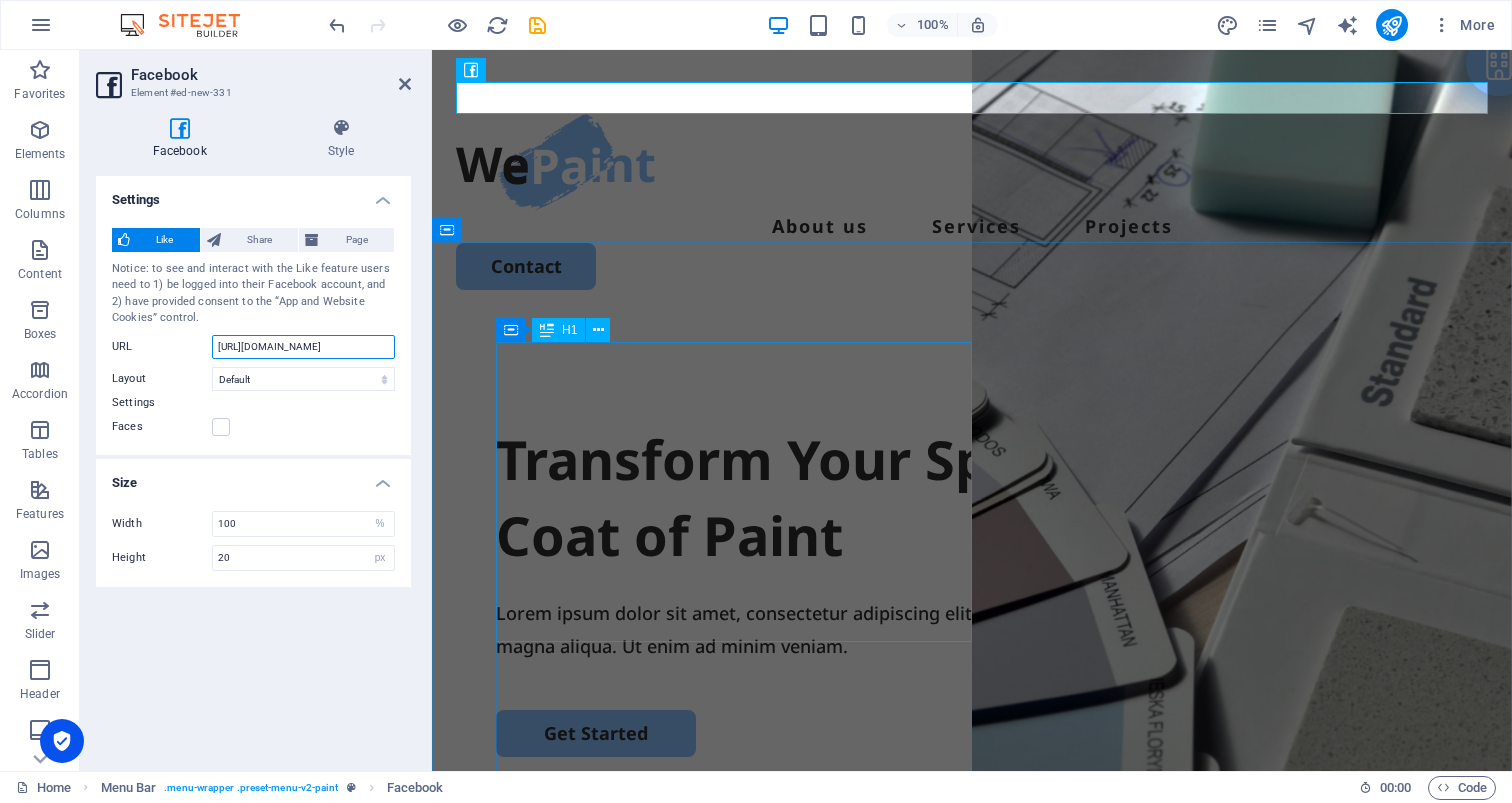 drag, startPoint x: 758, startPoint y: 397, endPoint x: 498, endPoint y: 364, distance: 262.08588 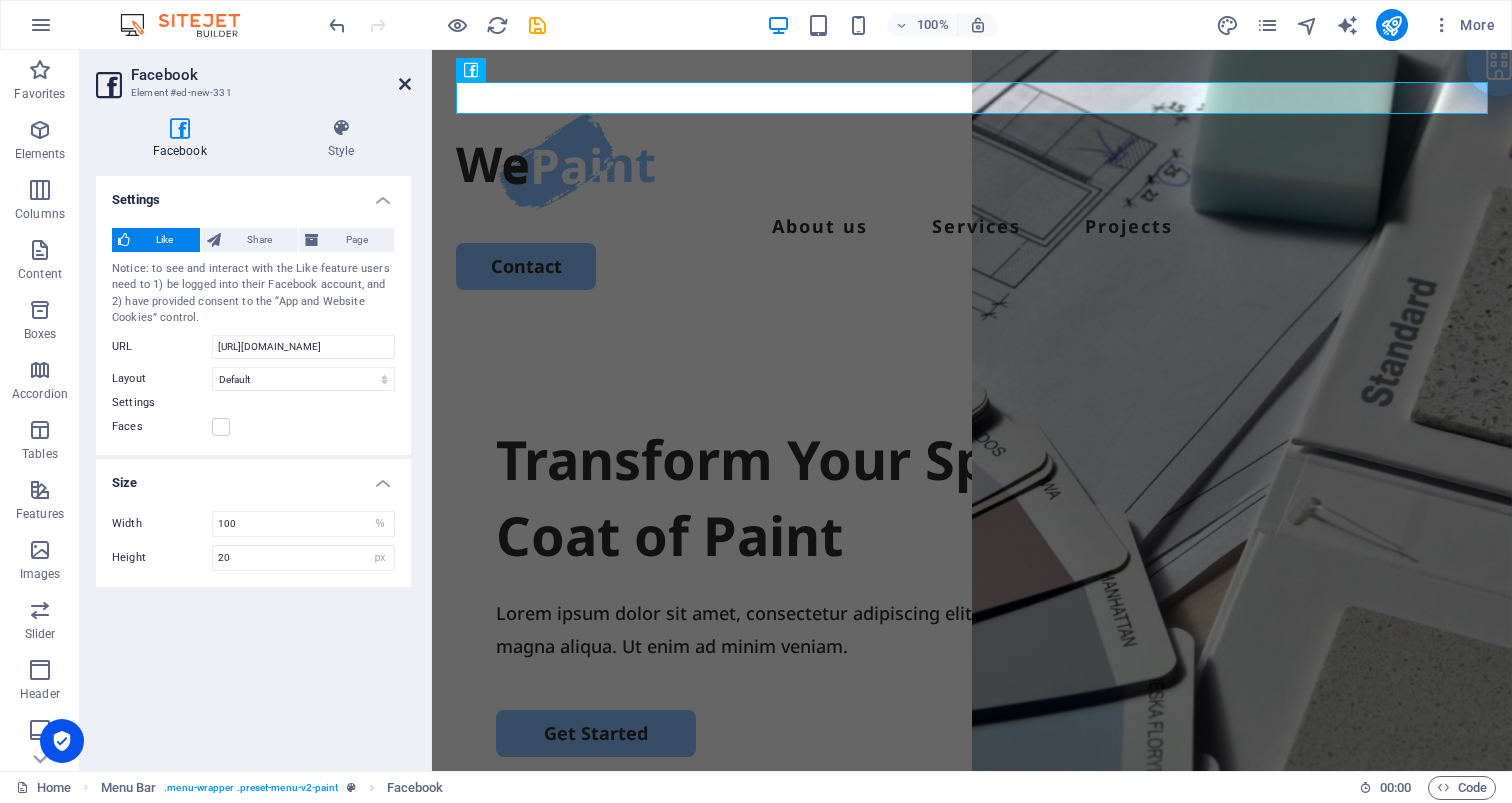 click at bounding box center (405, 84) 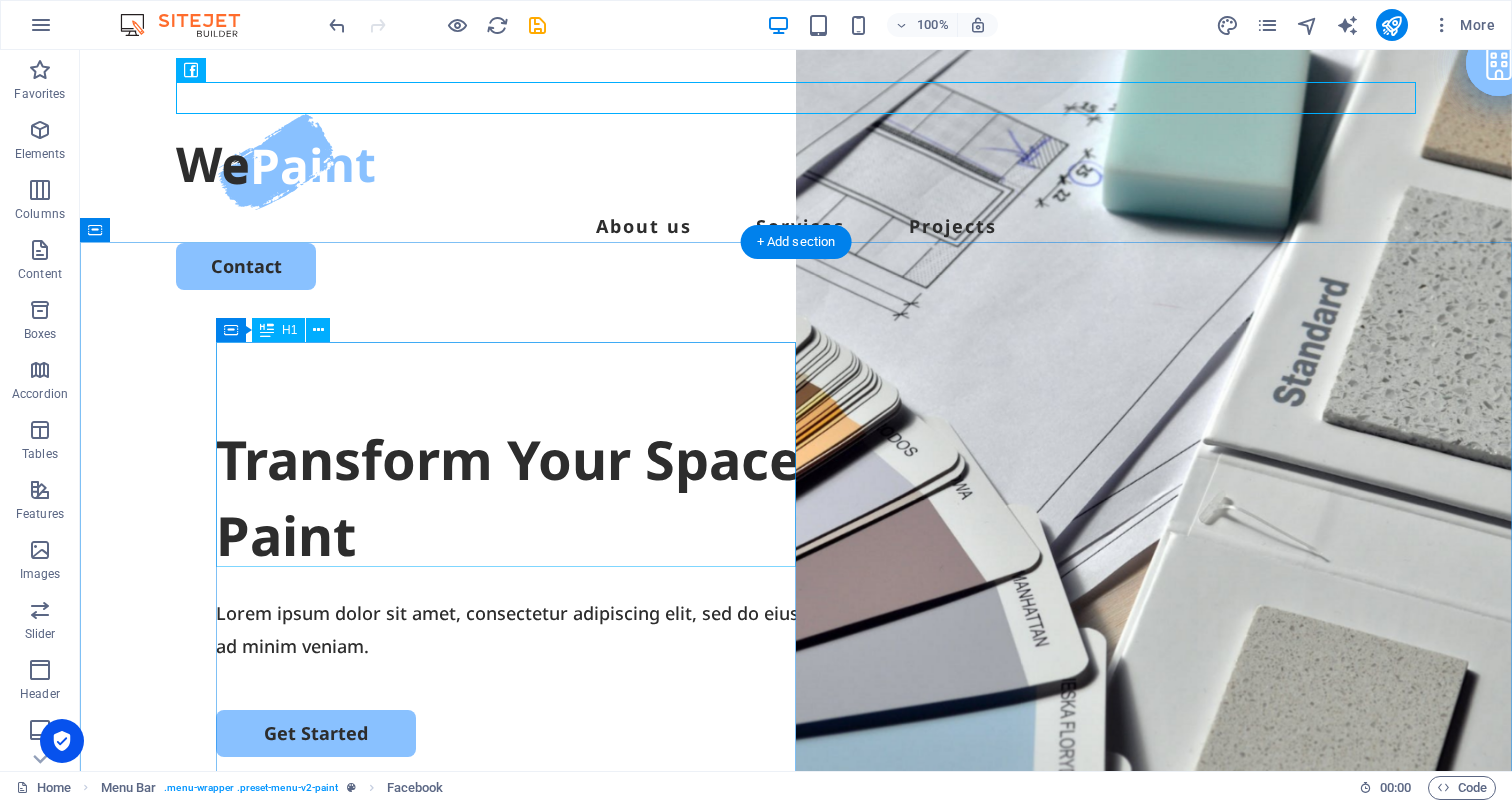 click on "Transform Your Space with a Fresh Coat of Paint" at bounding box center [796, 497] 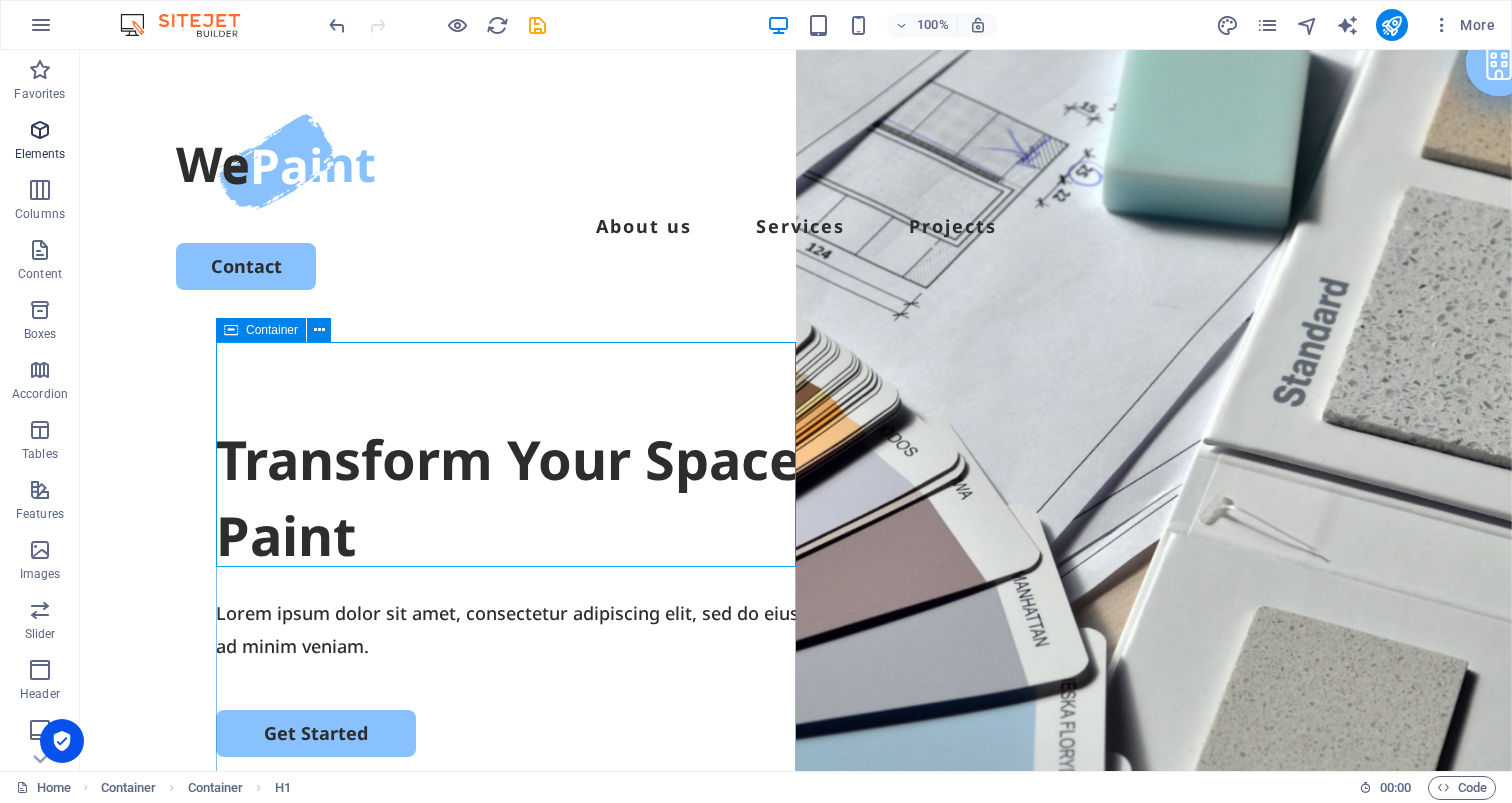 click on "Elements" at bounding box center (40, 142) 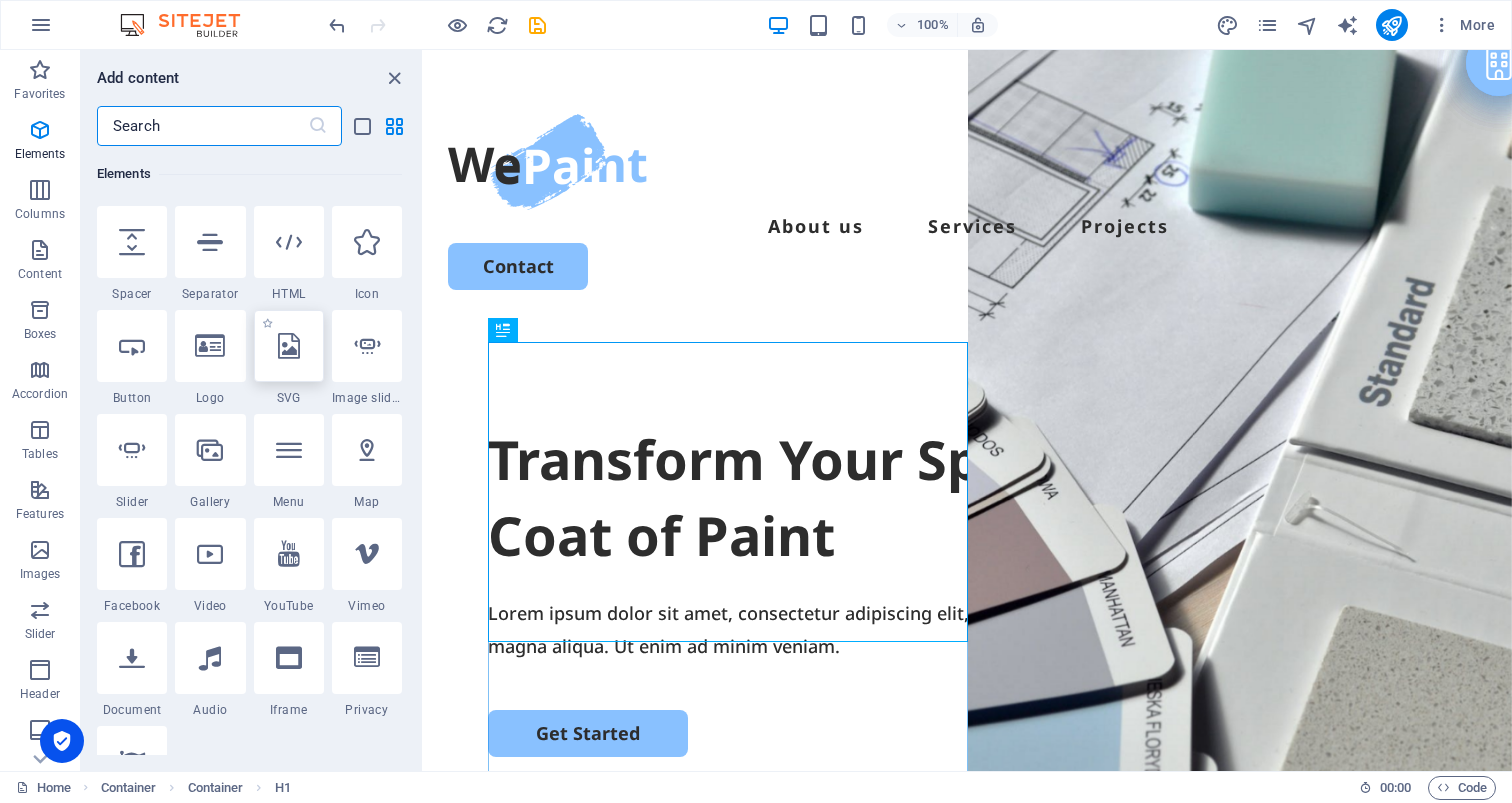 scroll, scrollTop: 316, scrollLeft: 0, axis: vertical 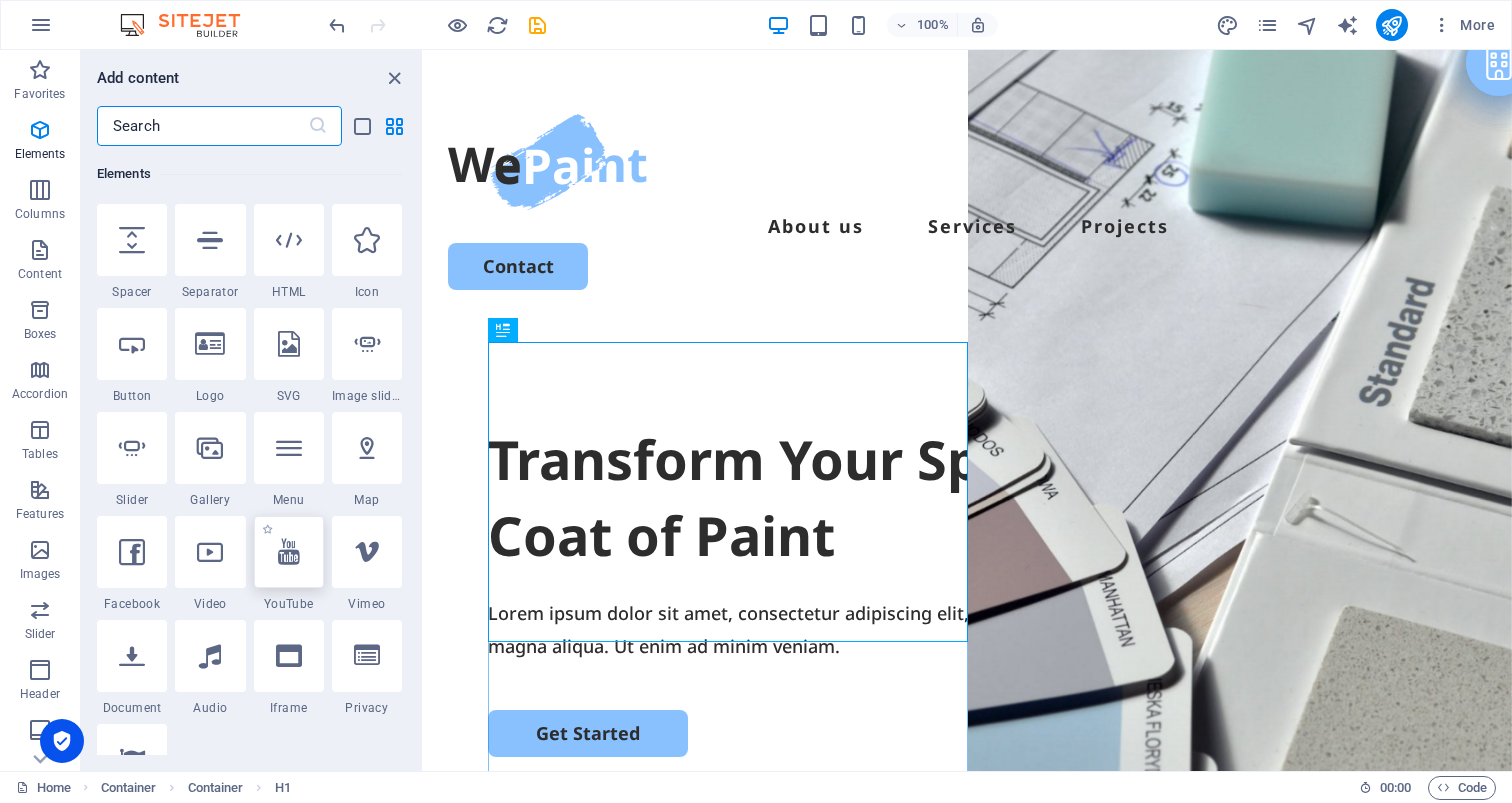 click at bounding box center (289, 552) 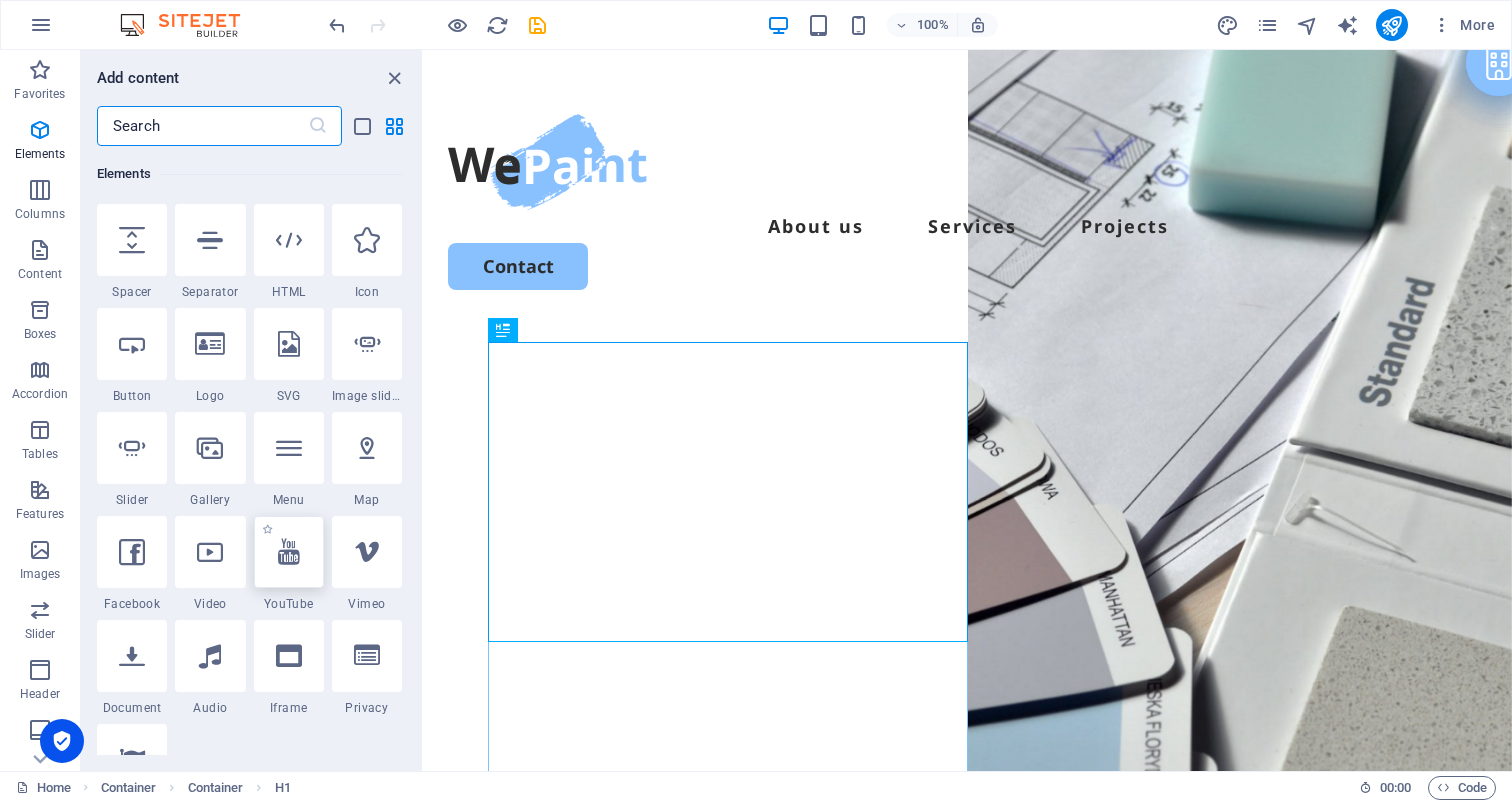 select on "ar16_9" 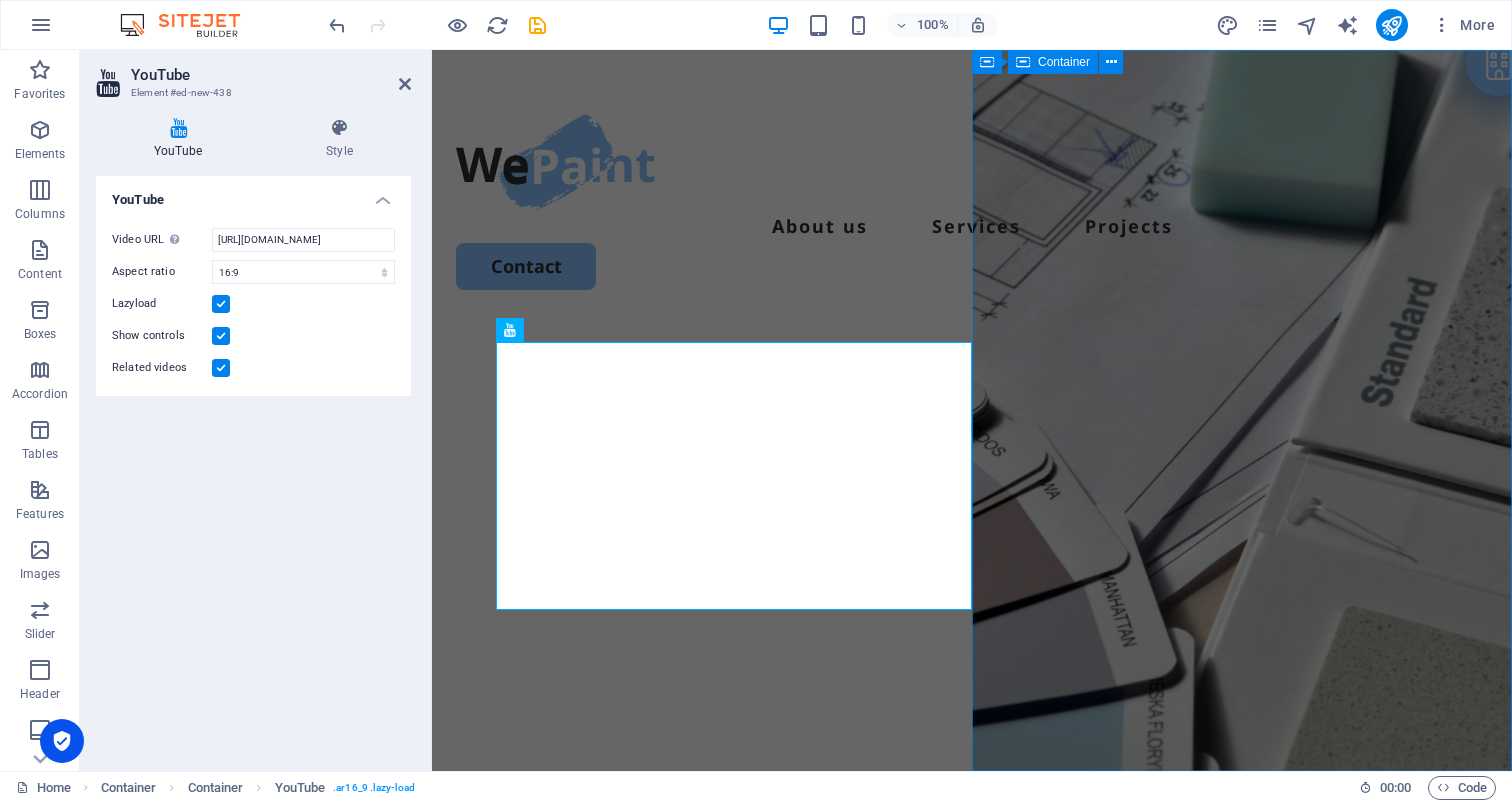 click on "Drop content here or  Add elements  Paste clipboard" at bounding box center [1242, 1233] 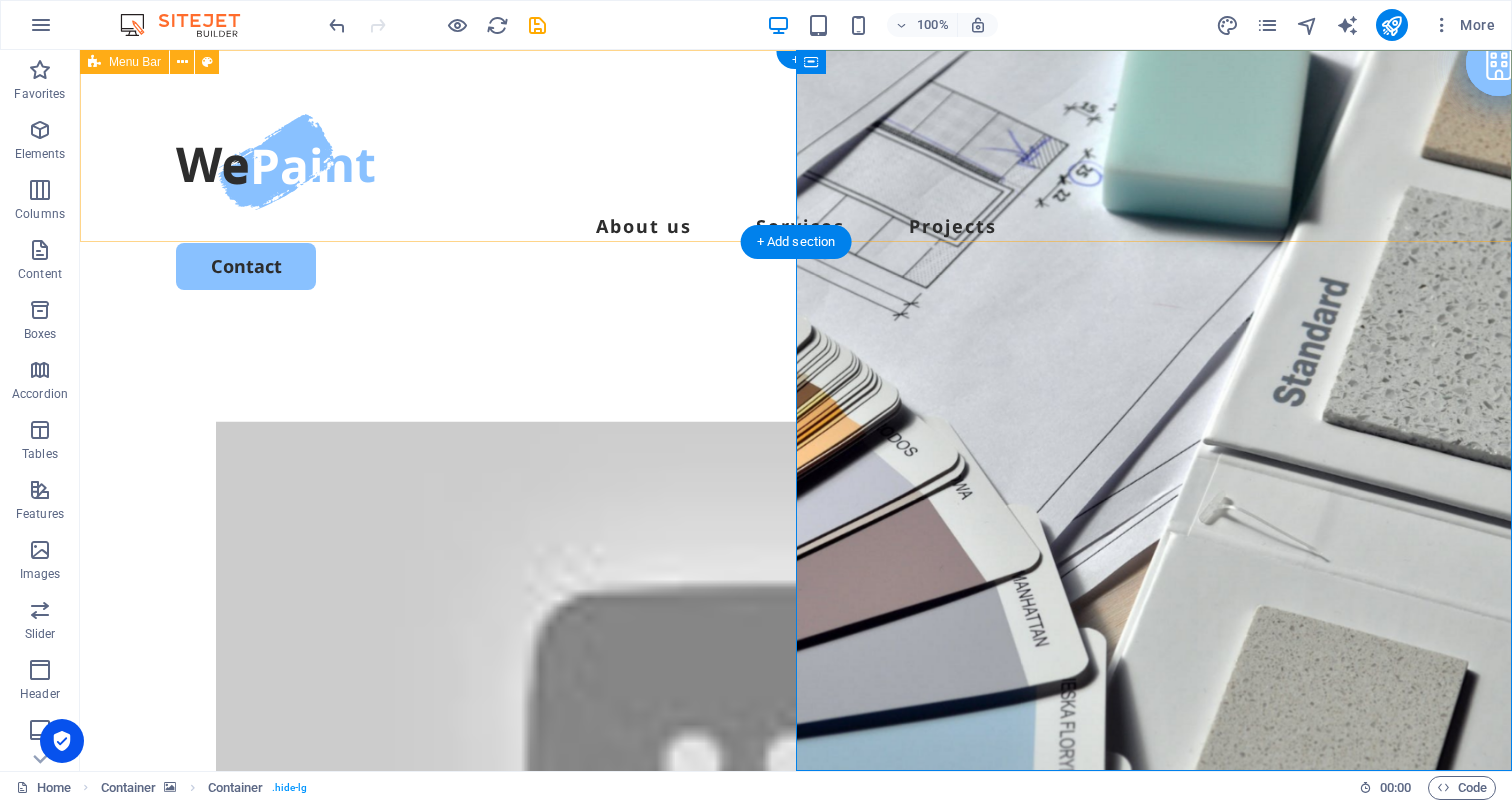 click on "About us Services Projects Contact" at bounding box center (796, 186) 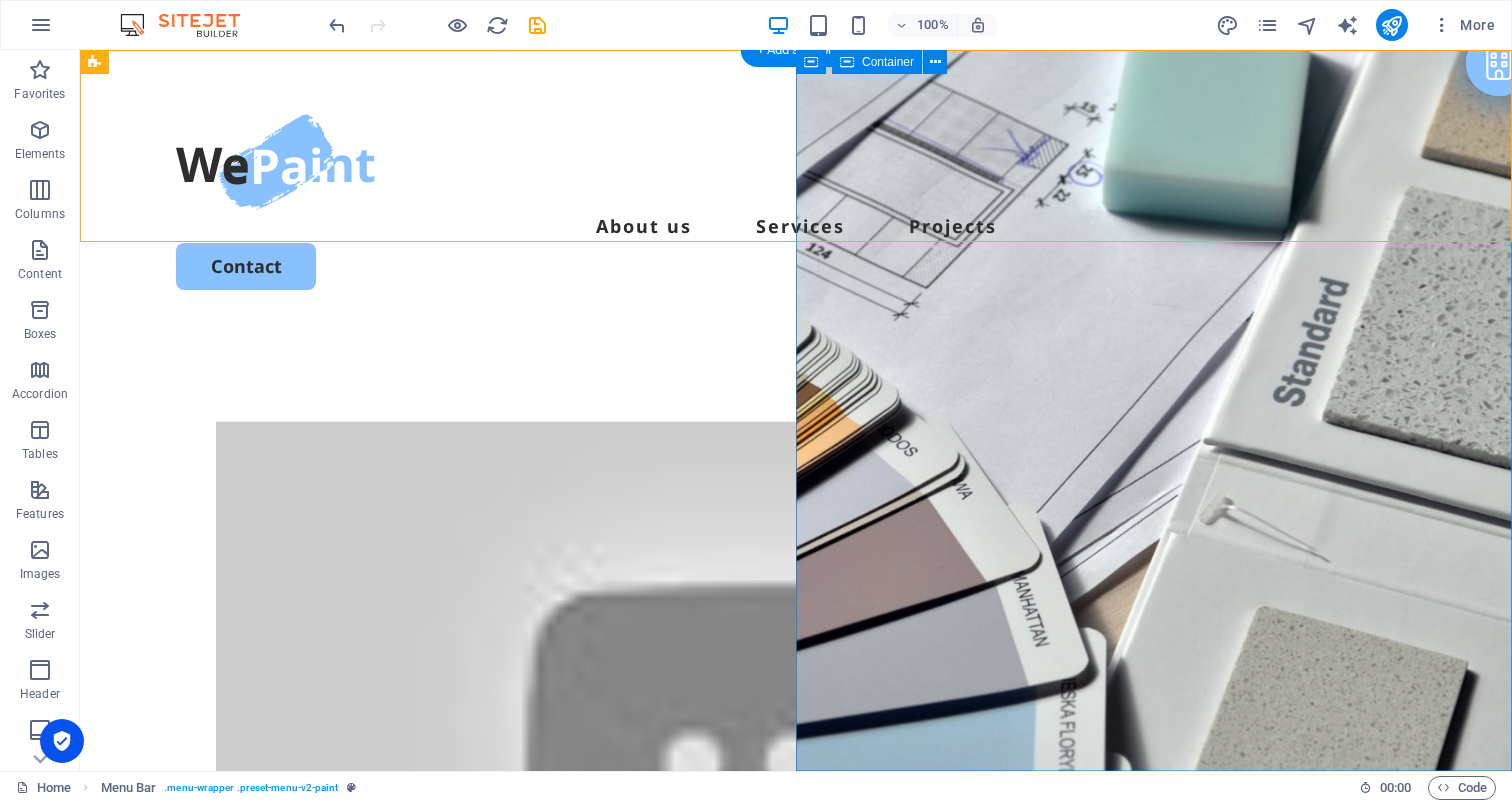 click on "Drop content here or  Add elements  Paste clipboard" at bounding box center [1154, 1233] 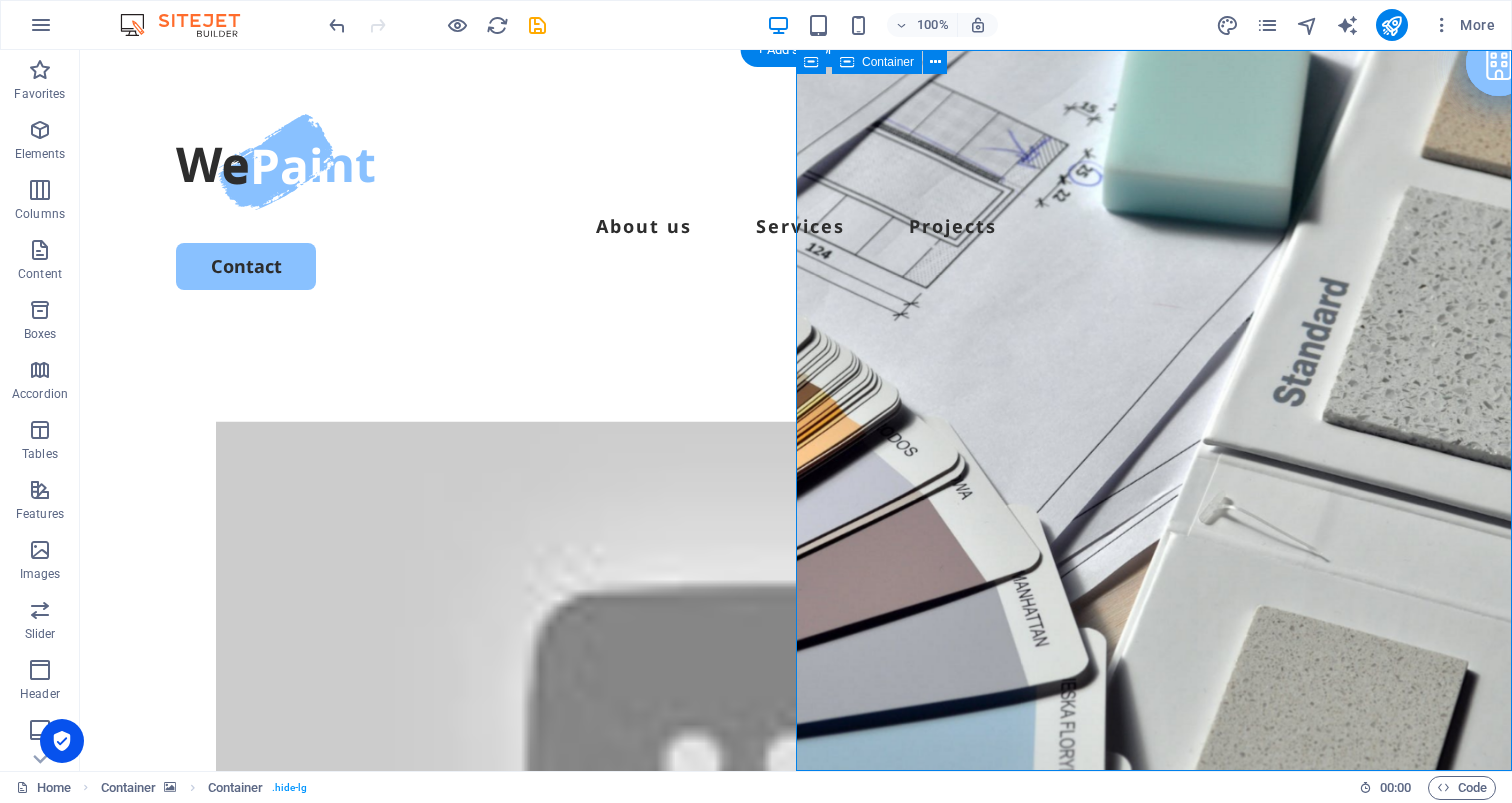 click on "Drop content here or  Add elements  Paste clipboard" at bounding box center [1154, 1233] 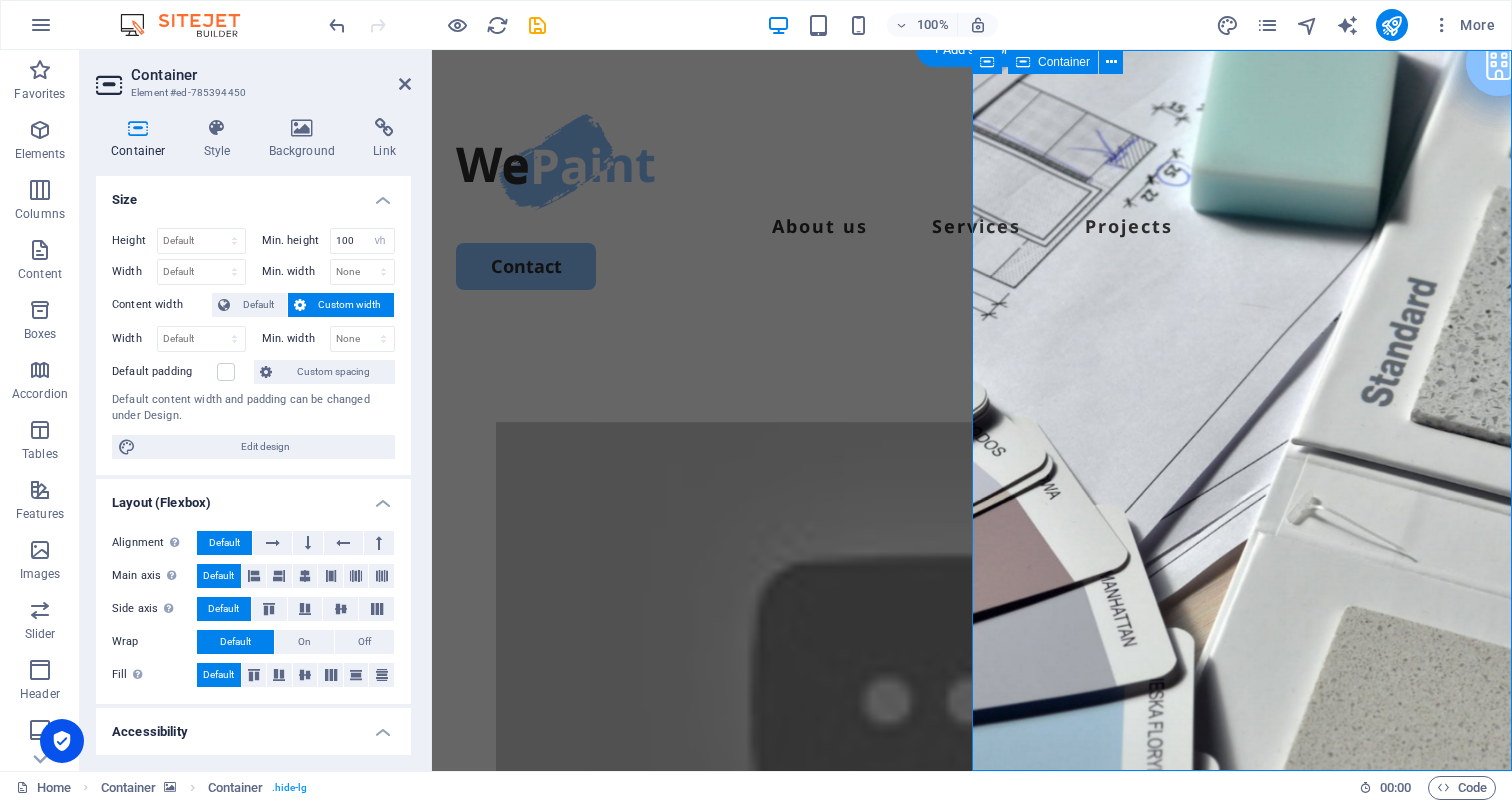 click on "Drop content here or  Add elements  Paste clipboard" at bounding box center (1242, 1233) 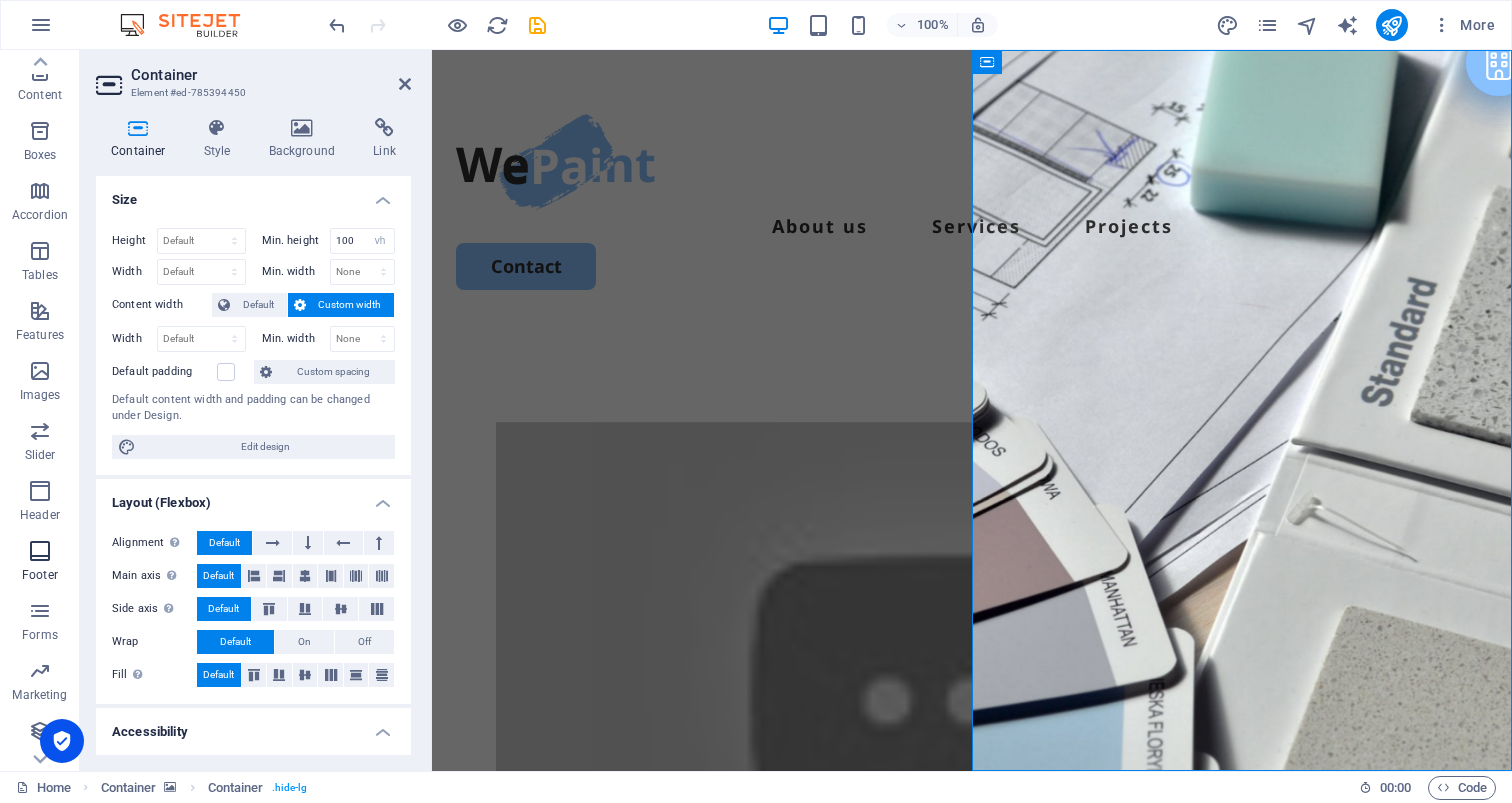 scroll, scrollTop: 179, scrollLeft: 0, axis: vertical 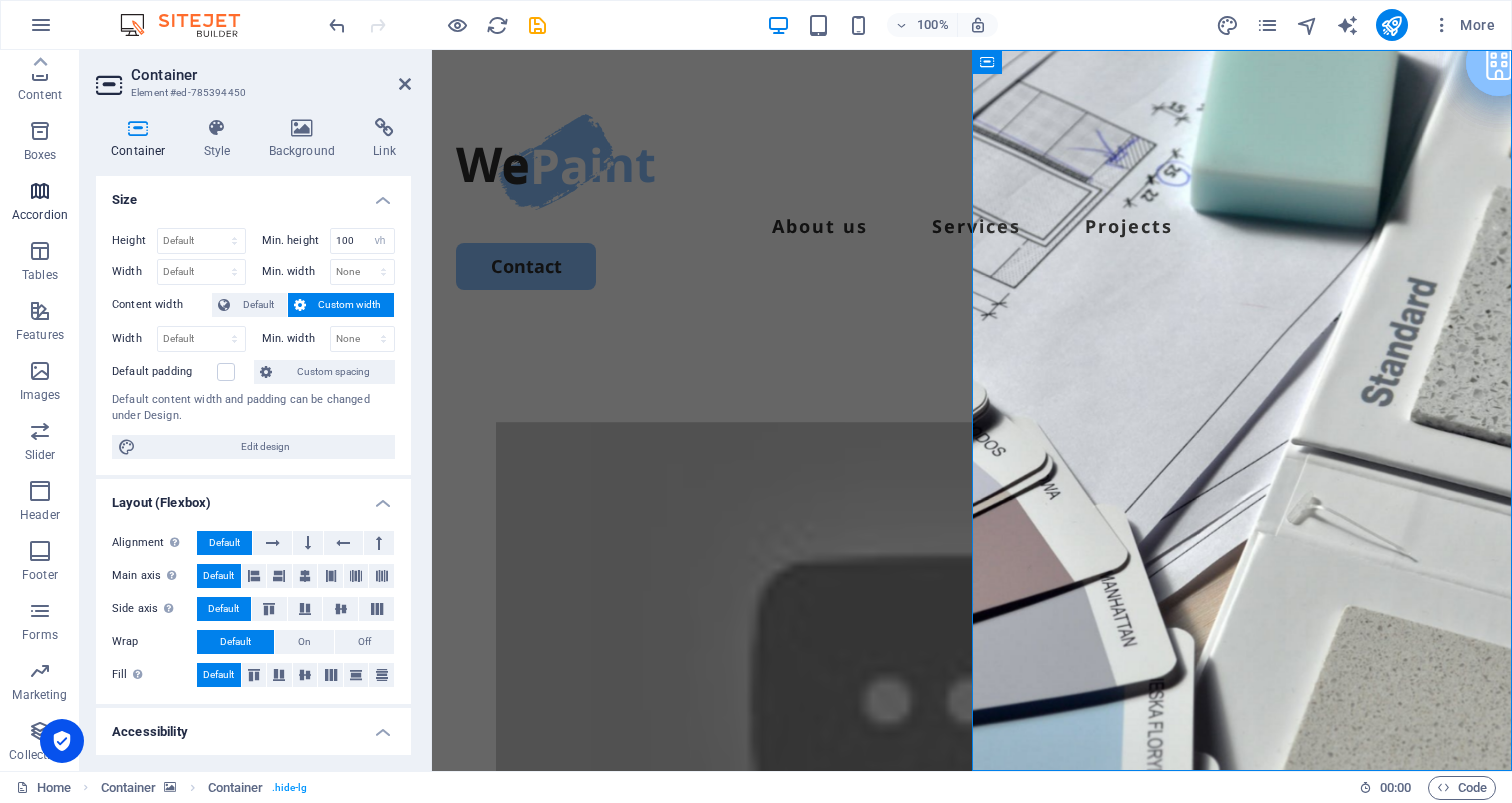 click at bounding box center (40, 191) 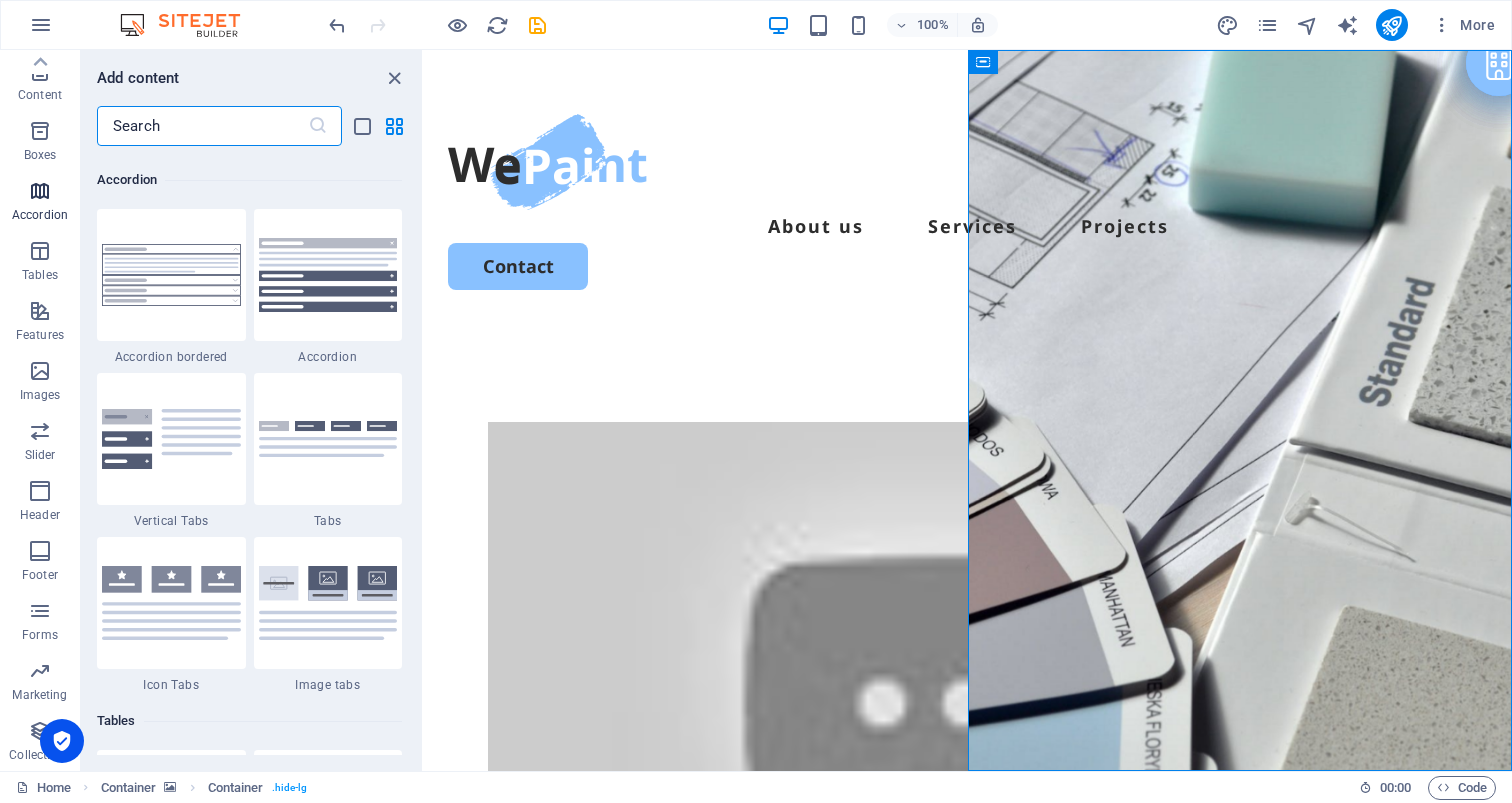 scroll, scrollTop: 6221, scrollLeft: 0, axis: vertical 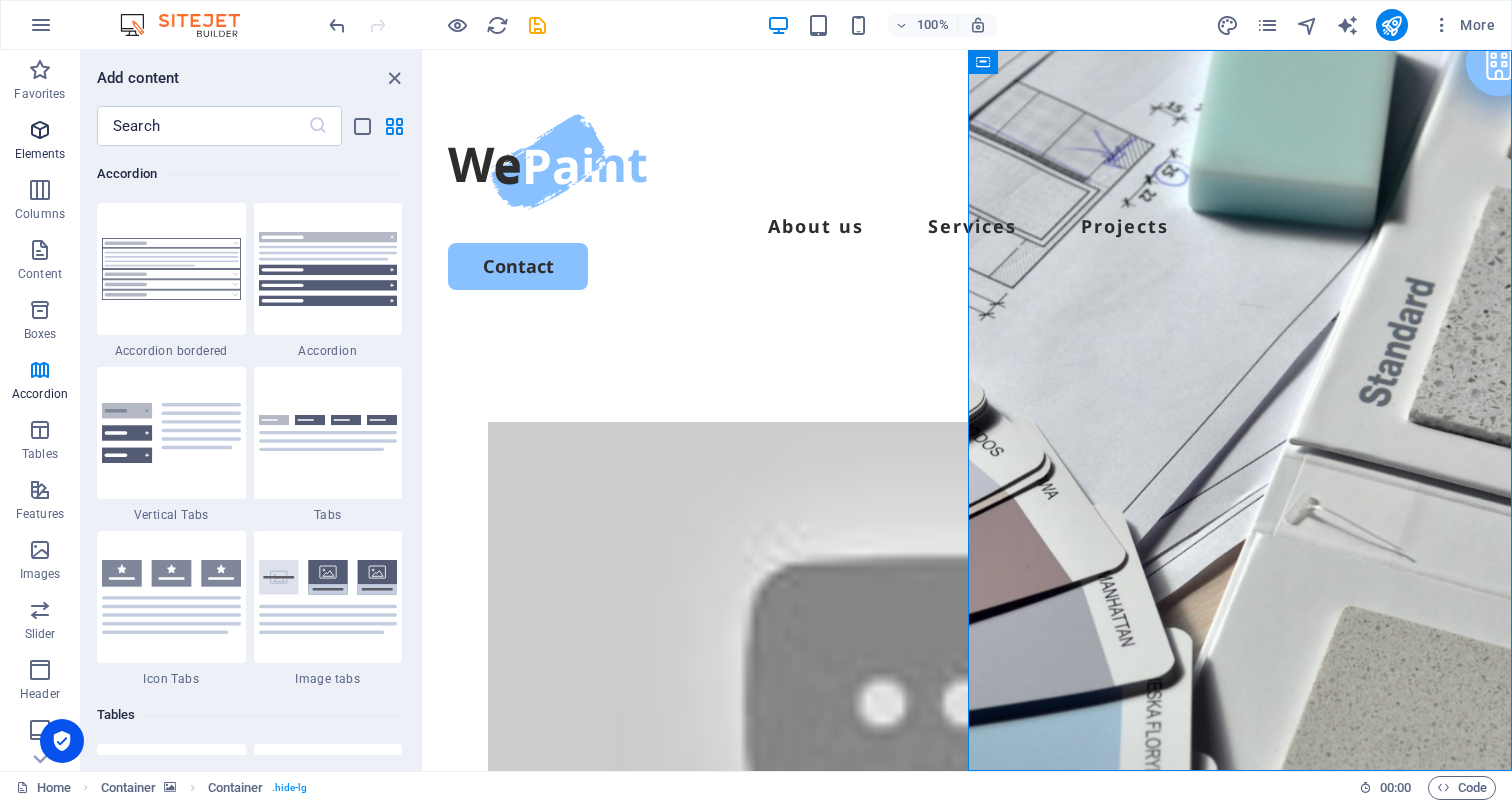 click at bounding box center [40, 130] 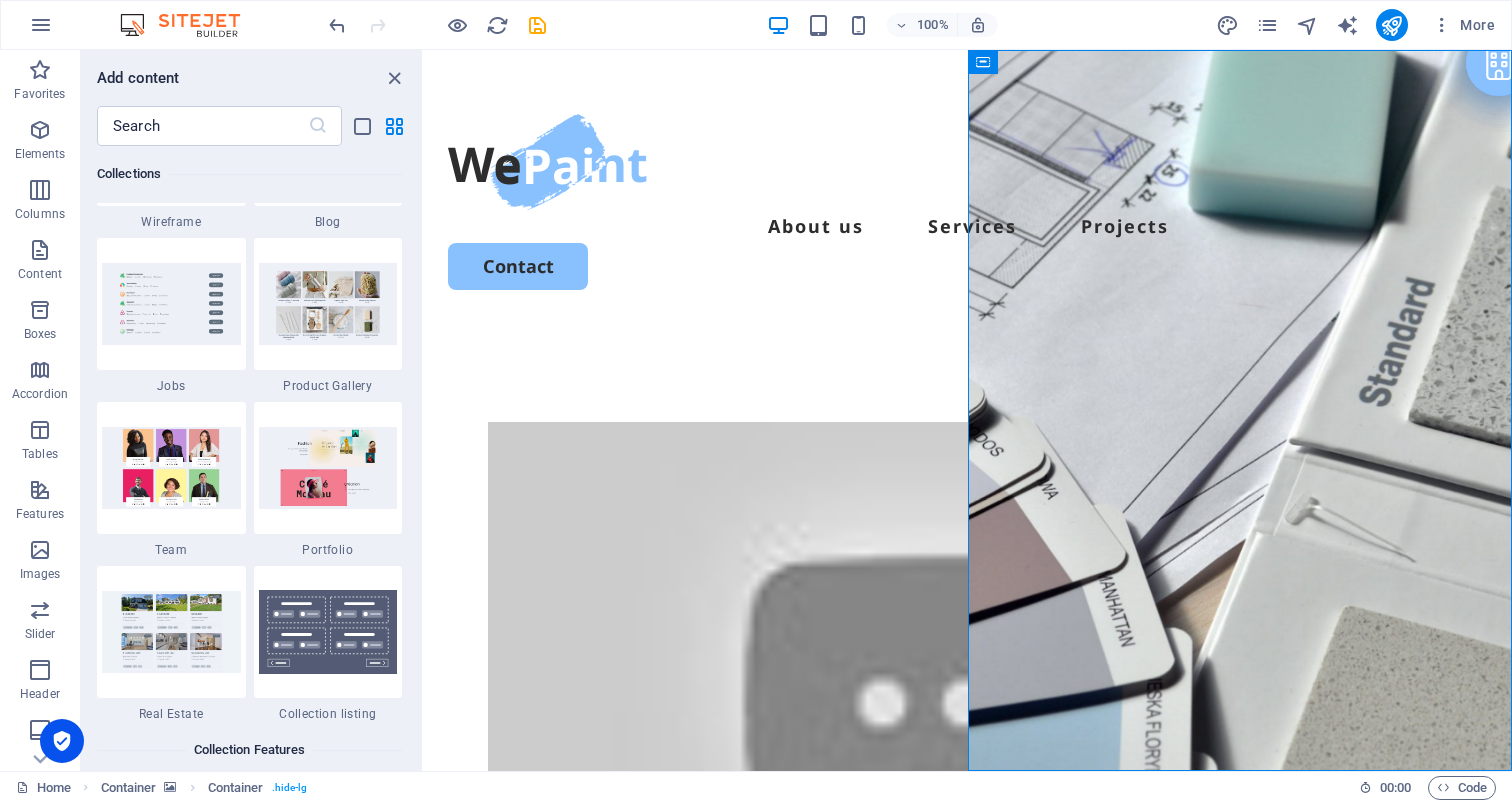 scroll, scrollTop: 18314, scrollLeft: 0, axis: vertical 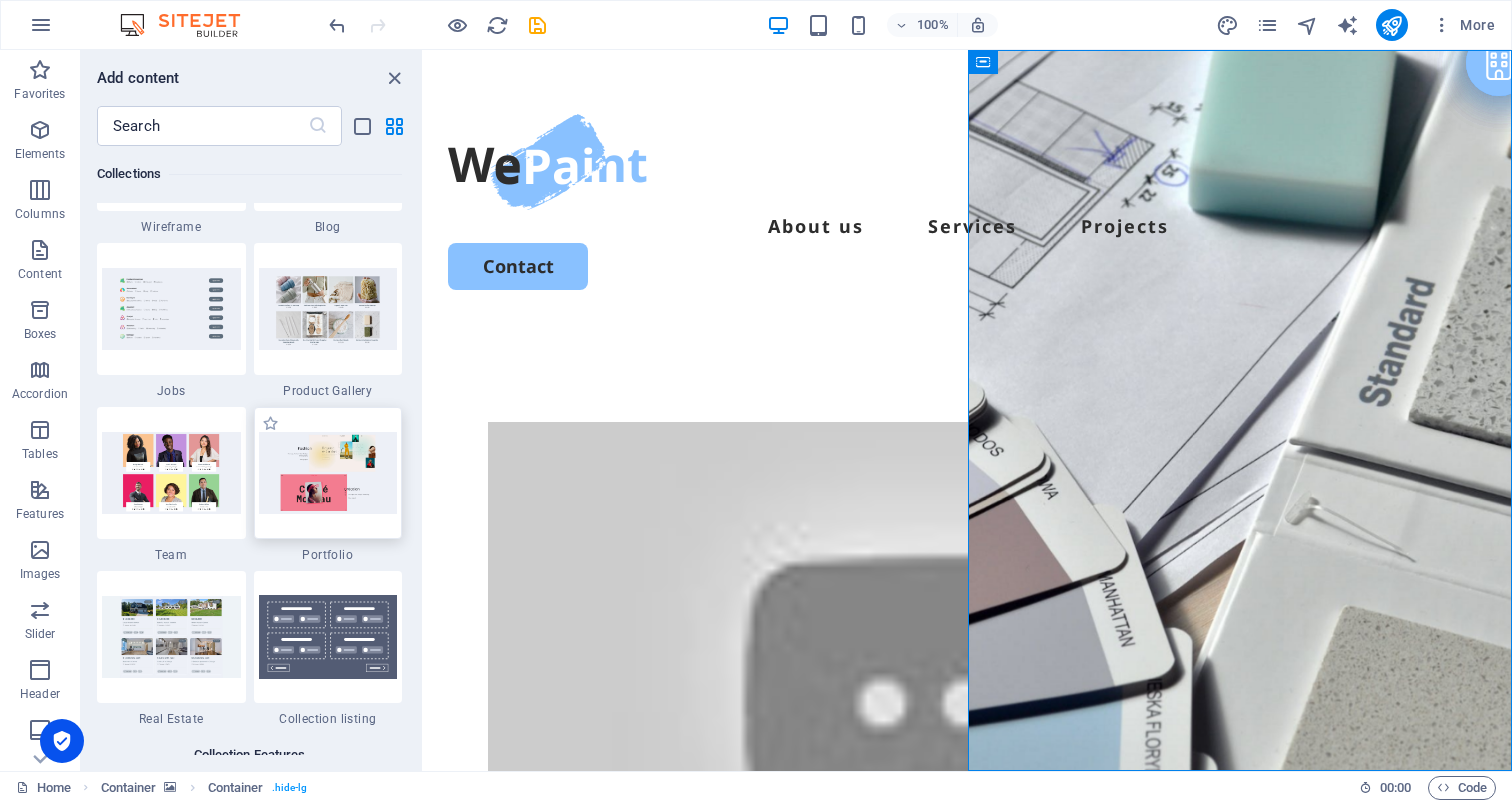 click at bounding box center [328, 472] 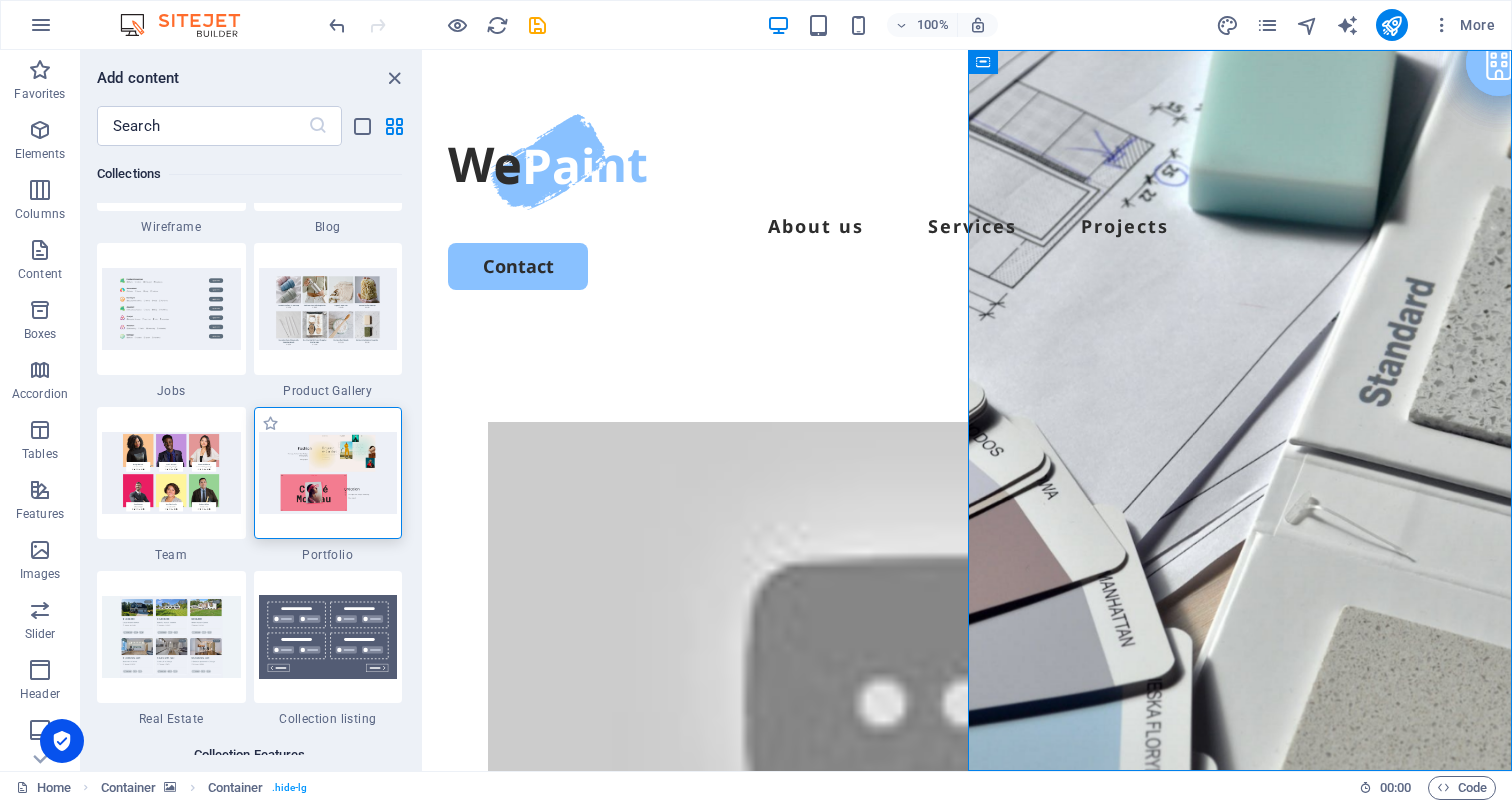 click at bounding box center (328, 472) 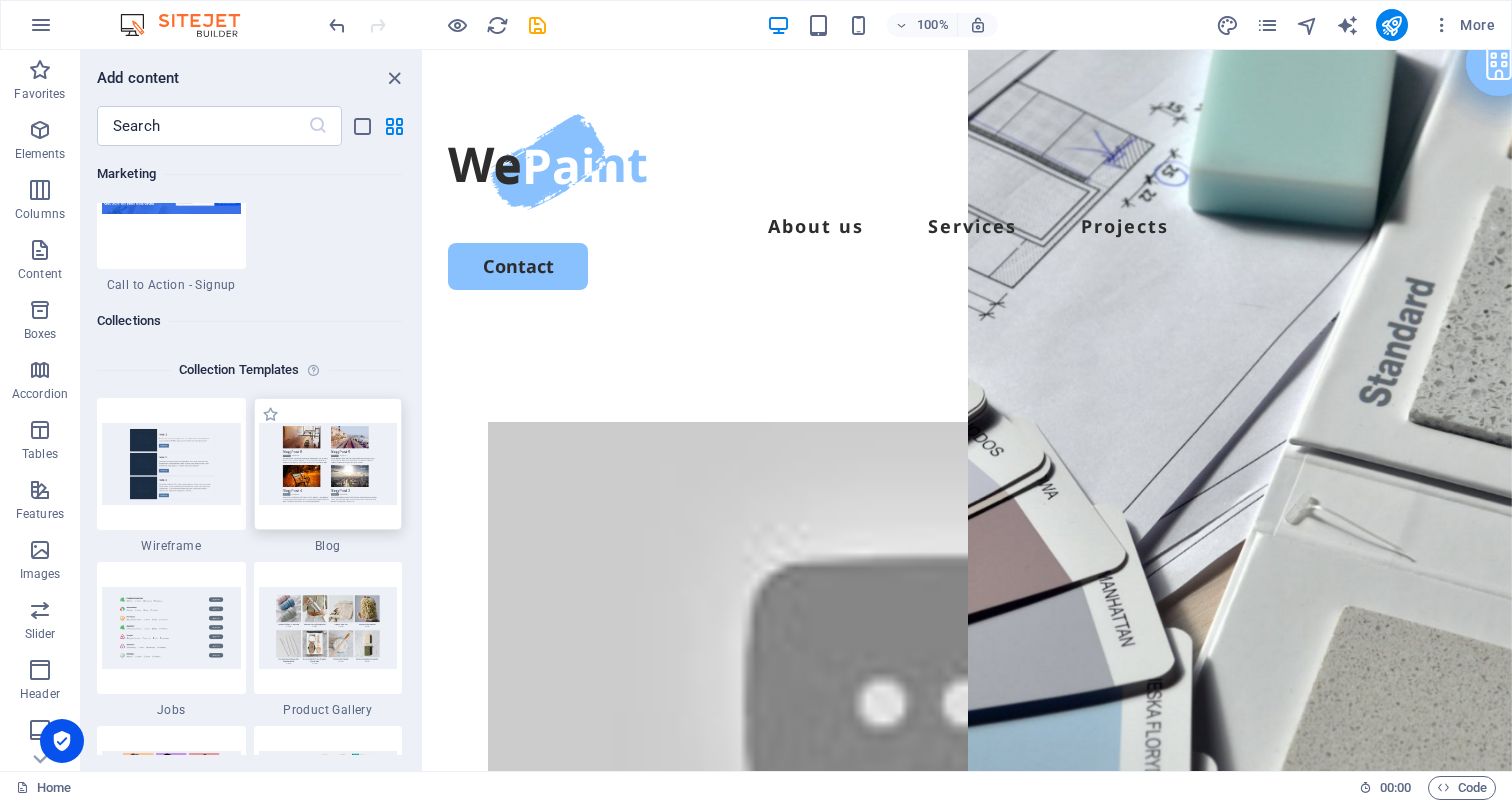 scroll, scrollTop: 17994, scrollLeft: 0, axis: vertical 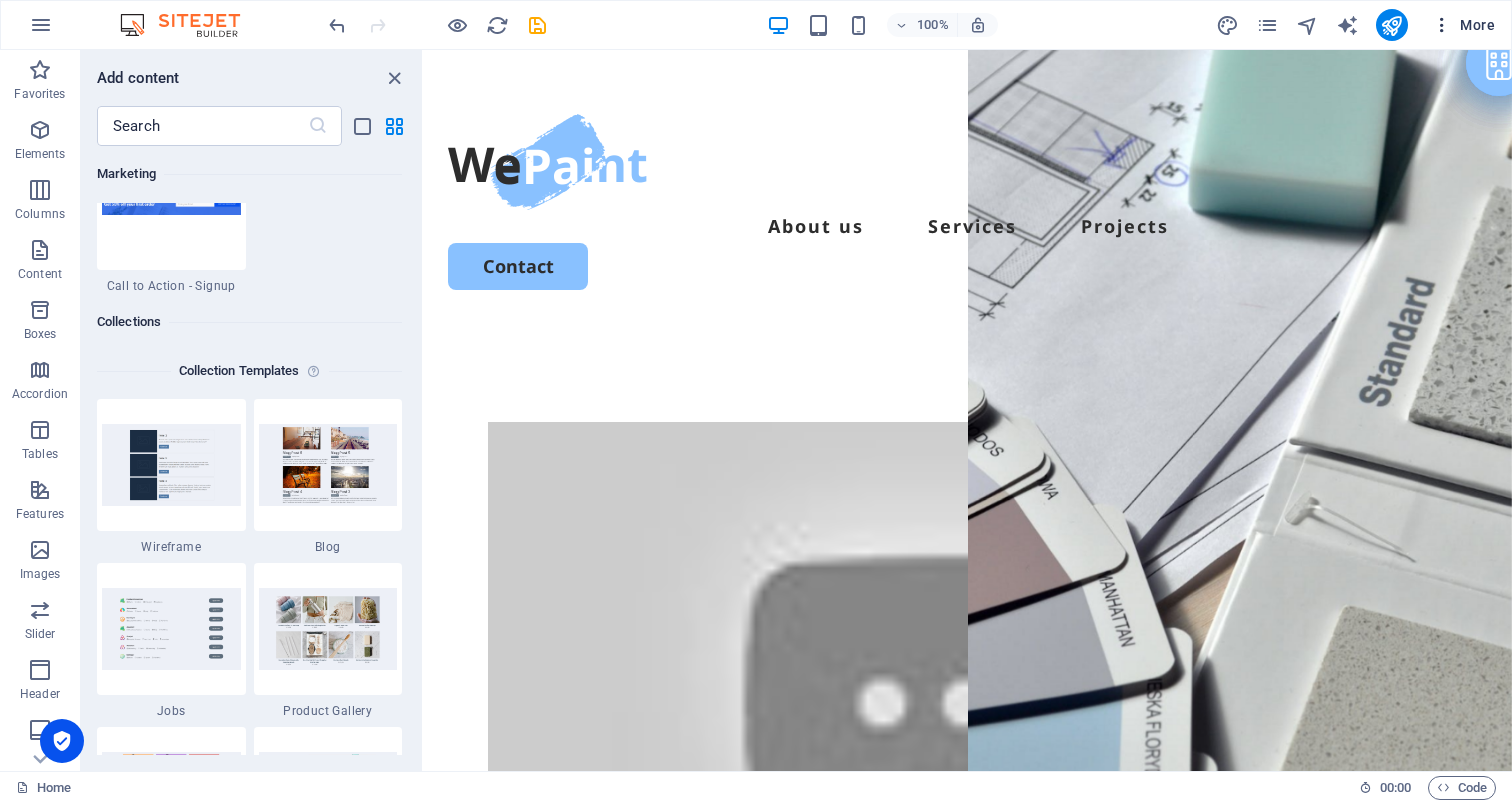 click on "More" at bounding box center [1463, 25] 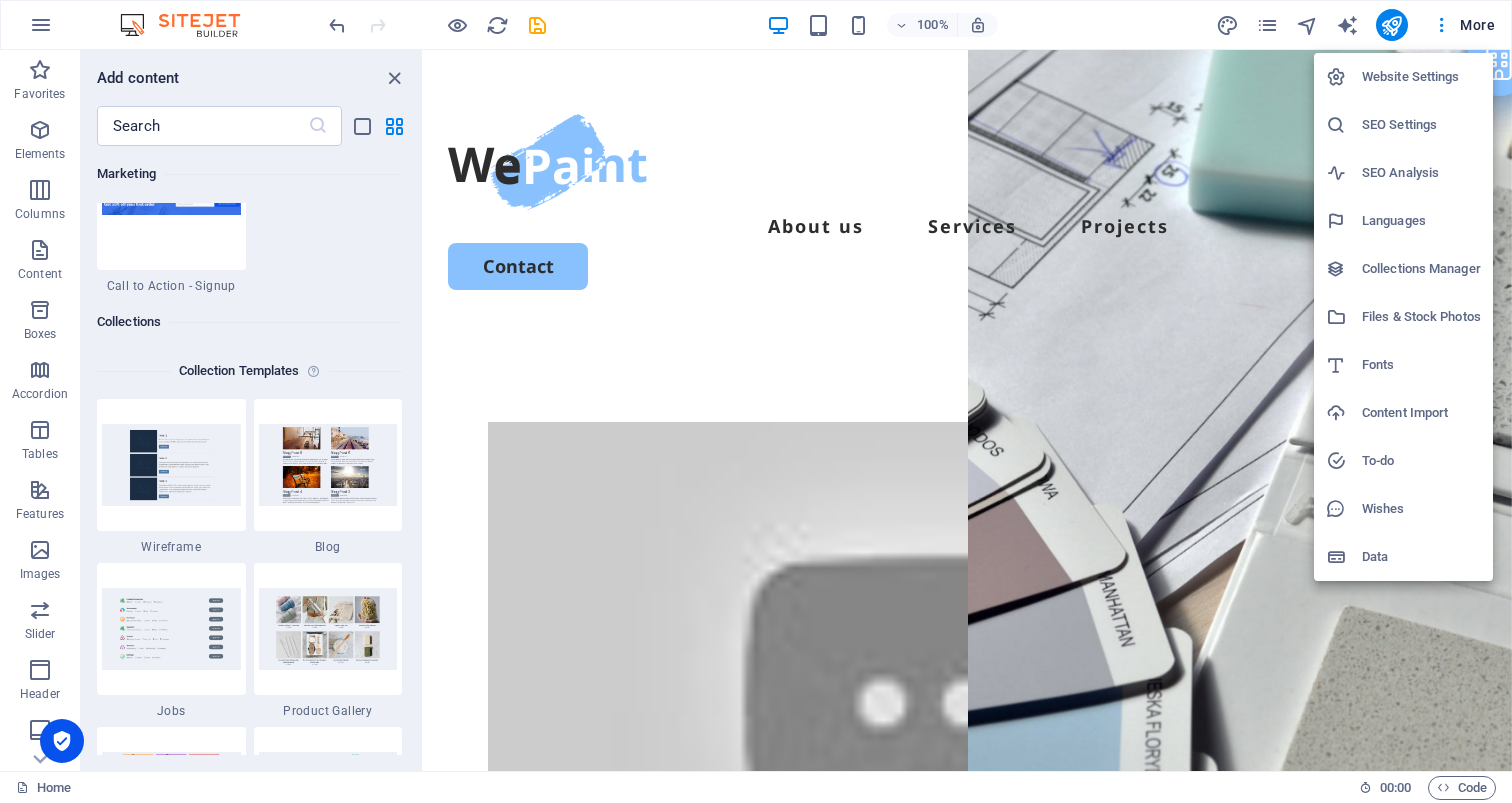 click on "Website Settings" at bounding box center [1421, 77] 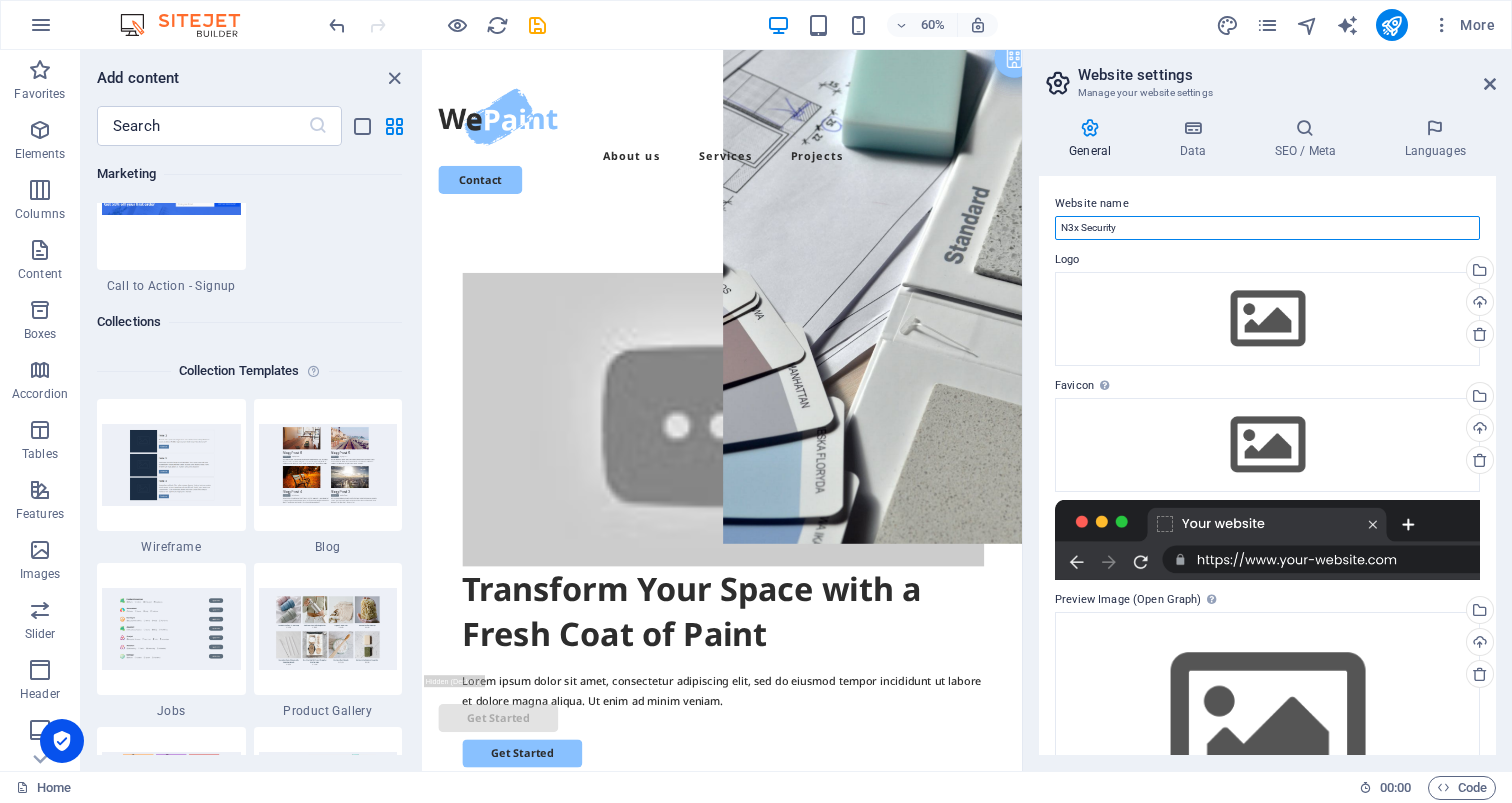 click on "N3x Security" at bounding box center (1267, 228) 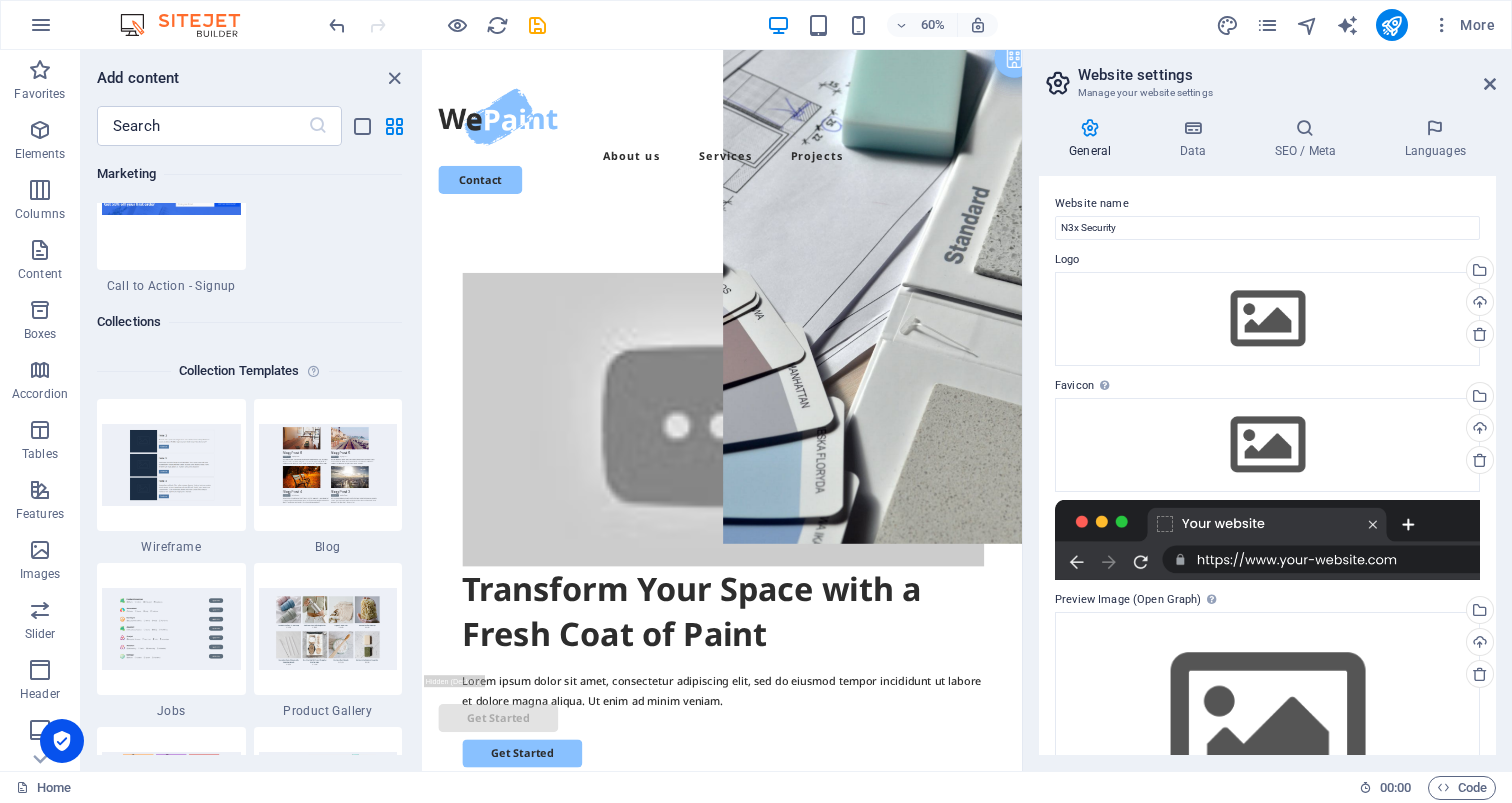 click at bounding box center [1267, 540] 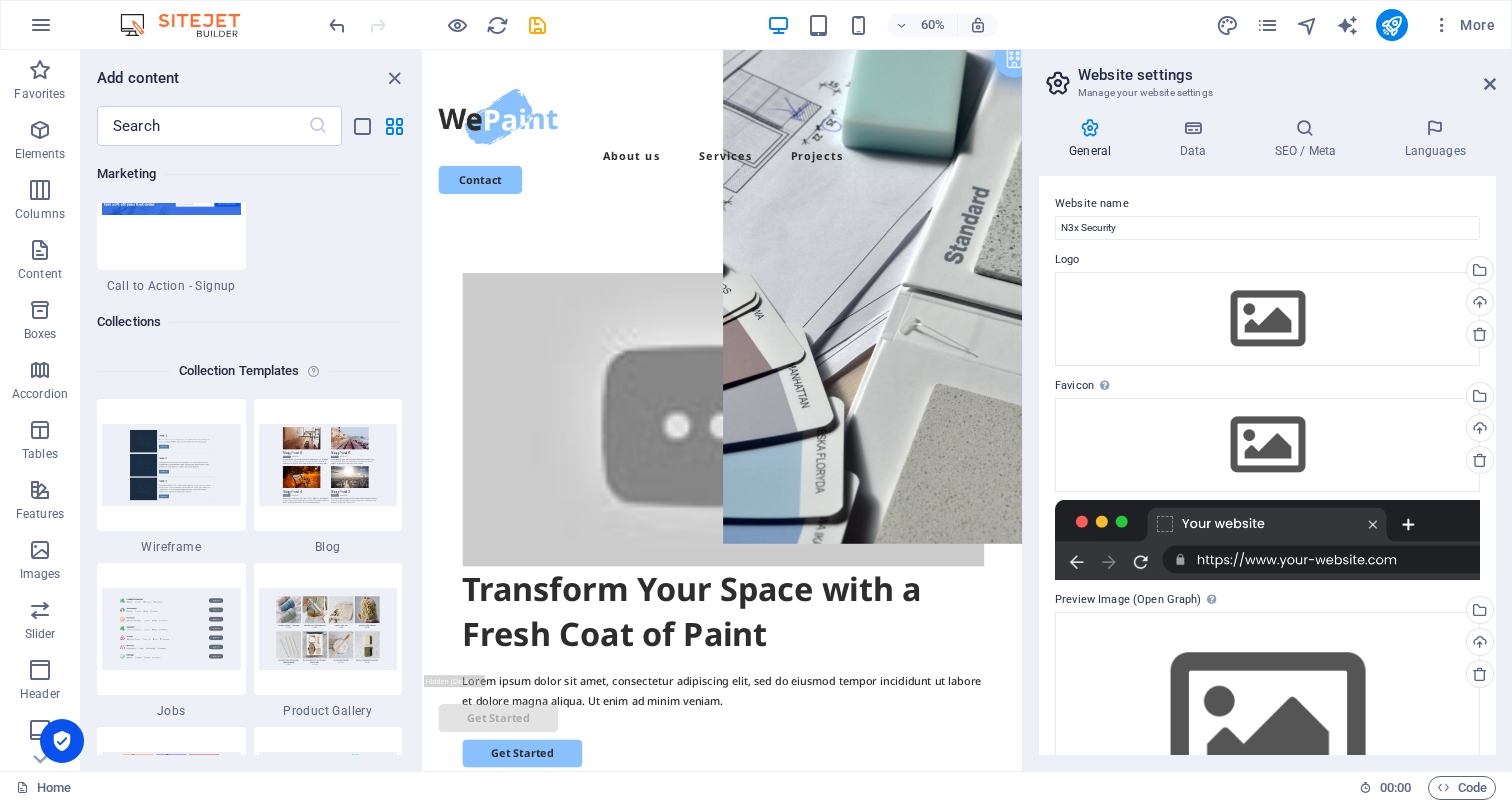 scroll, scrollTop: 0, scrollLeft: 0, axis: both 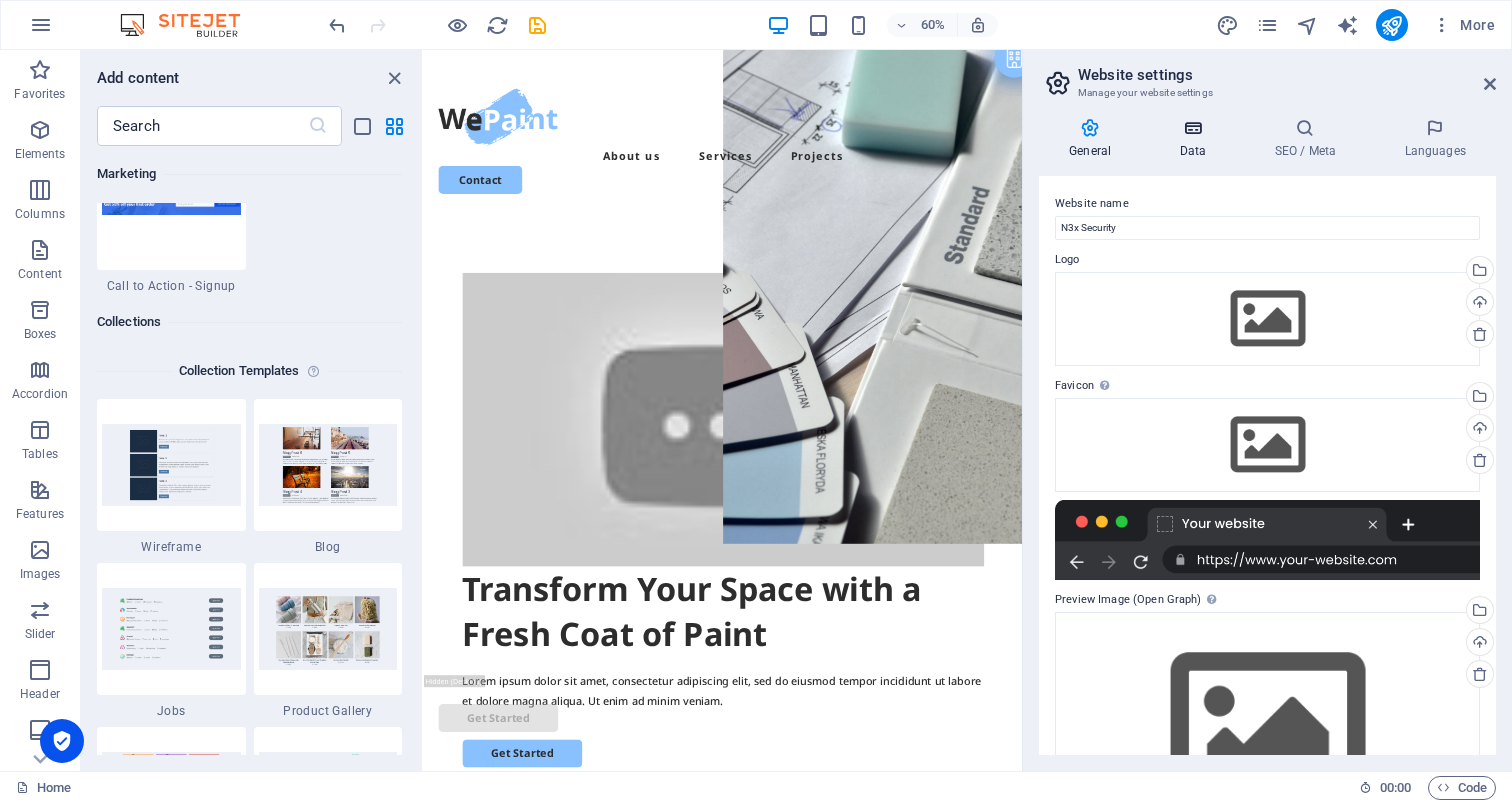 click at bounding box center (1192, 128) 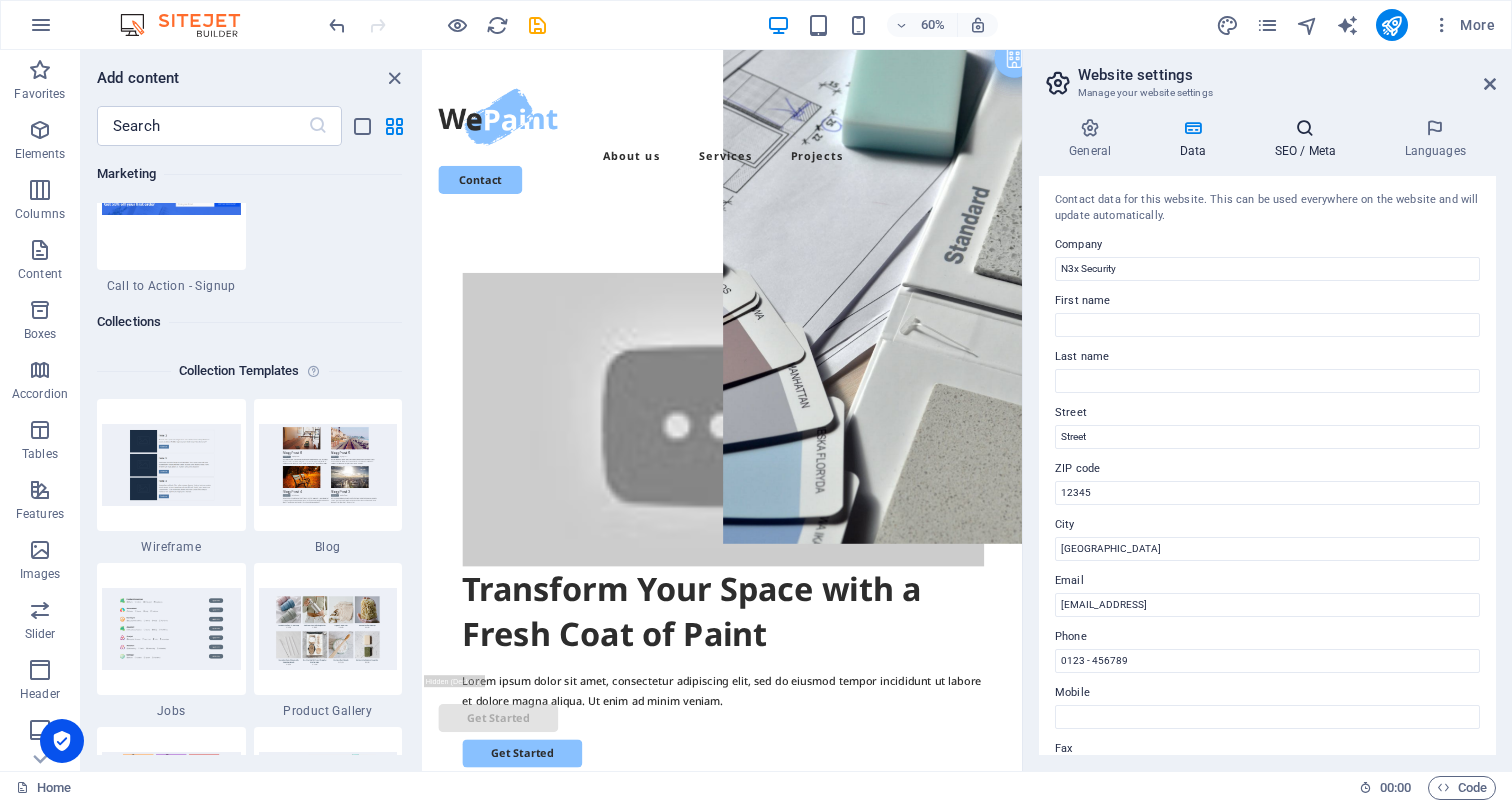 scroll, scrollTop: 0, scrollLeft: 0, axis: both 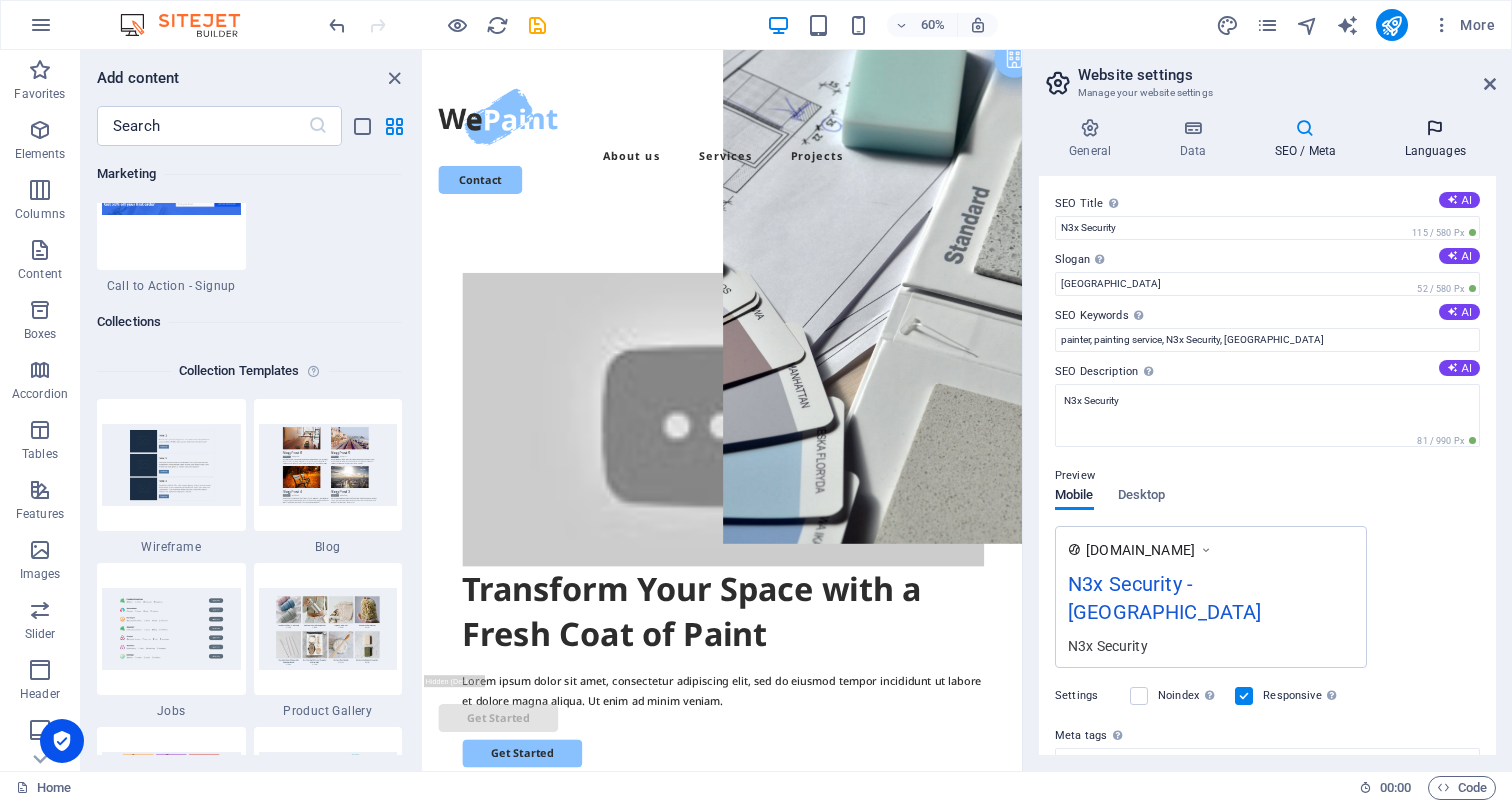 click at bounding box center (1435, 128) 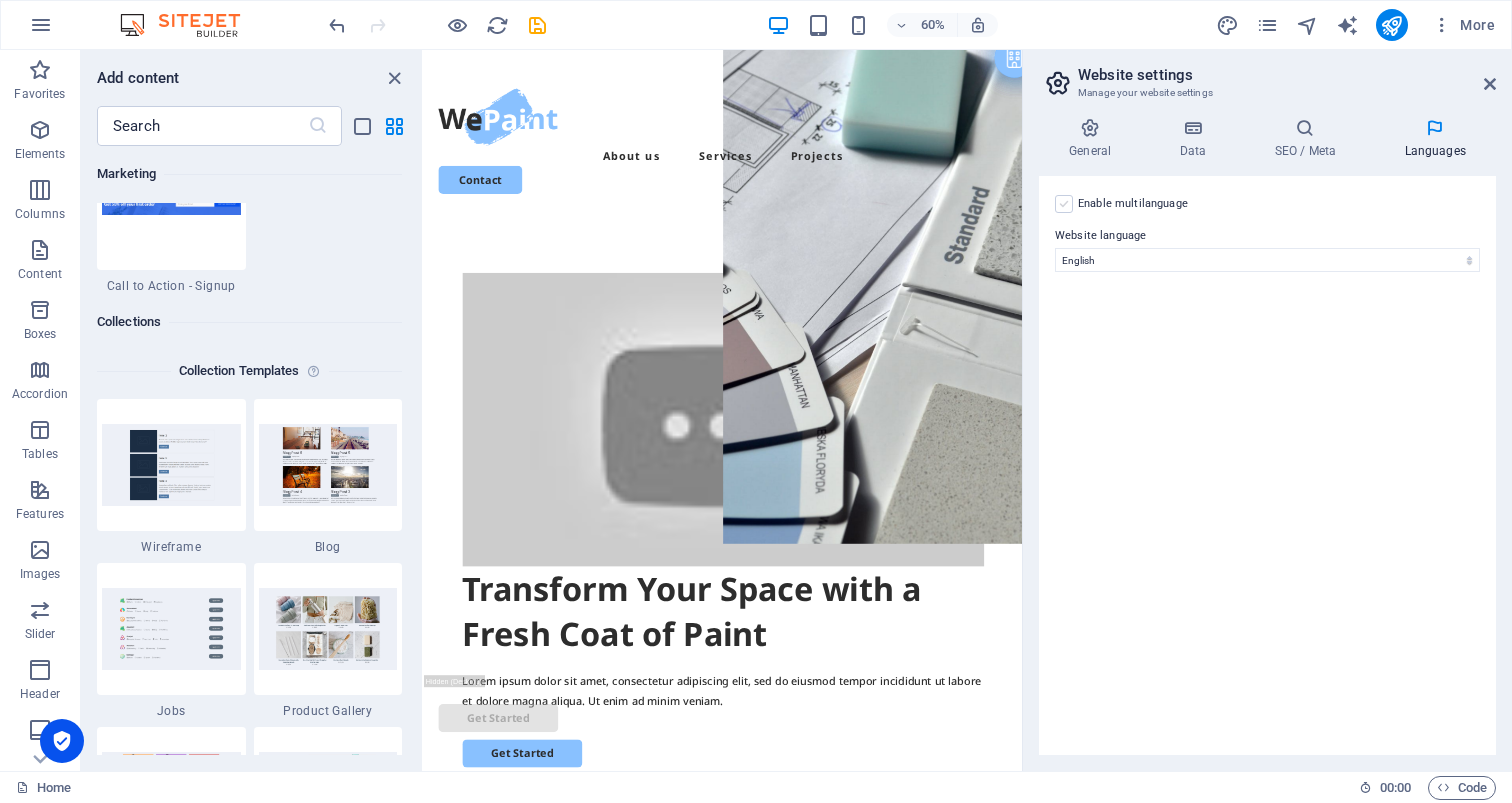 click at bounding box center (1064, 204) 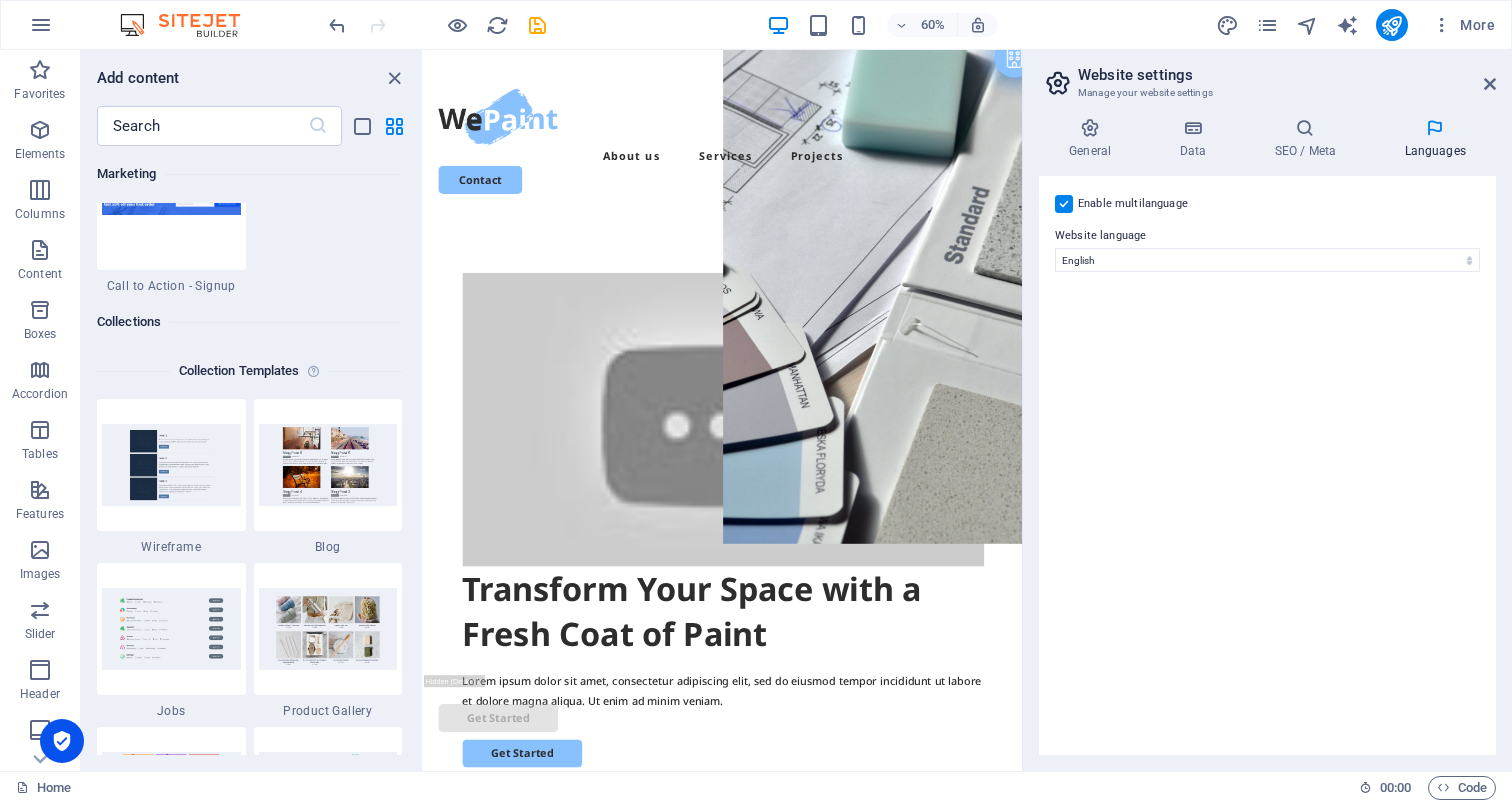 select 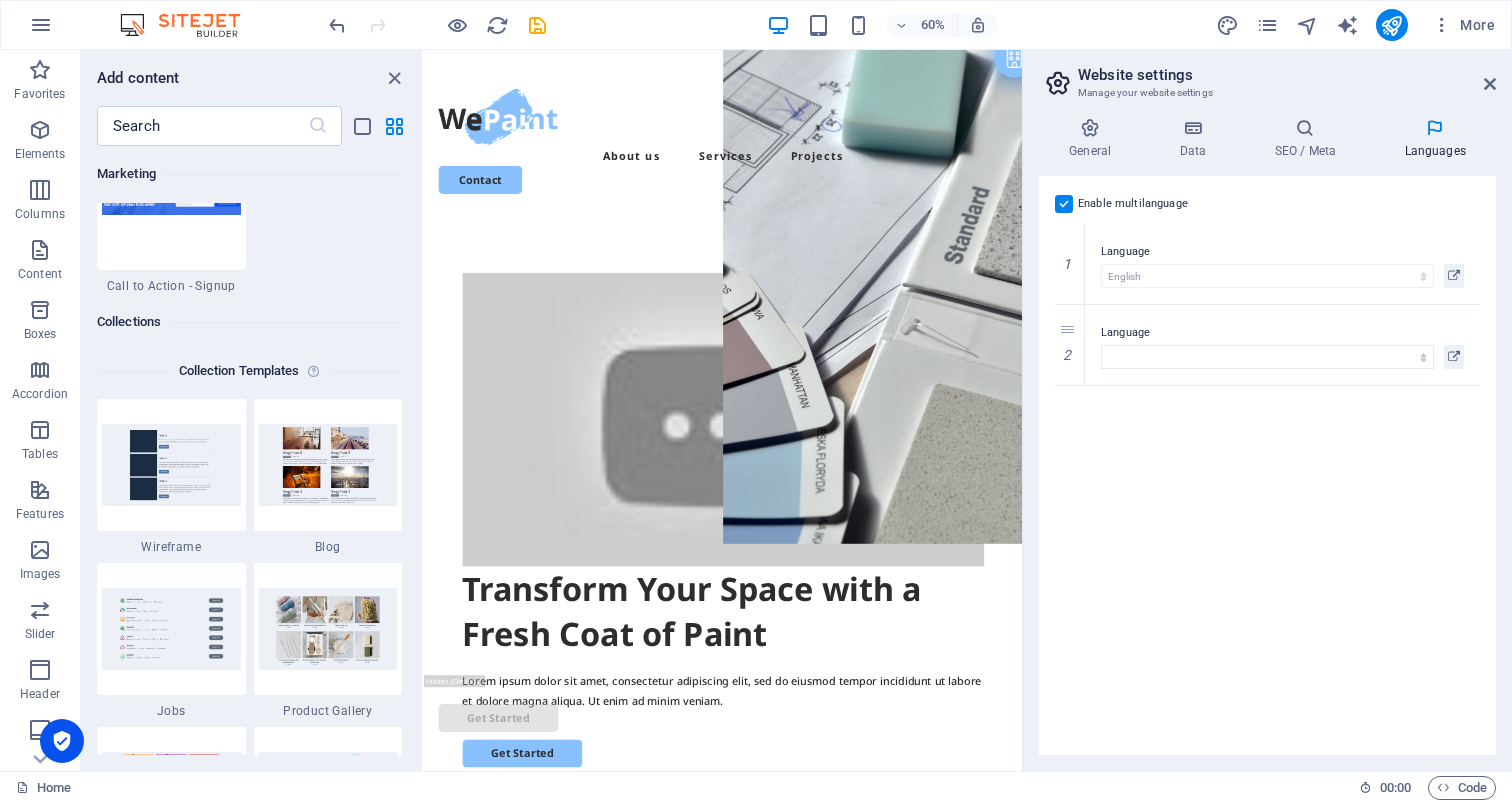 click at bounding box center [1064, 204] 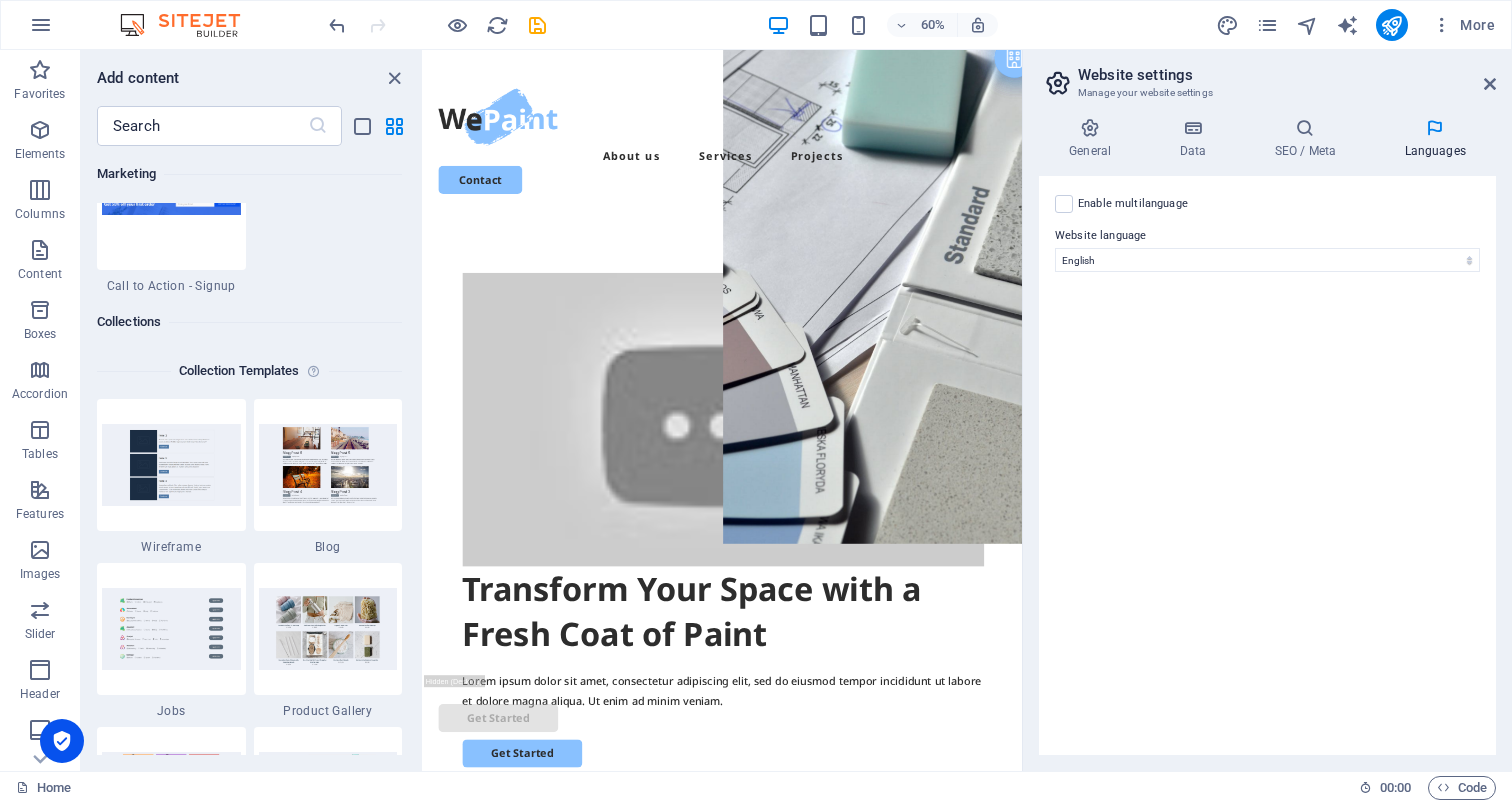 click at bounding box center (190, 25) 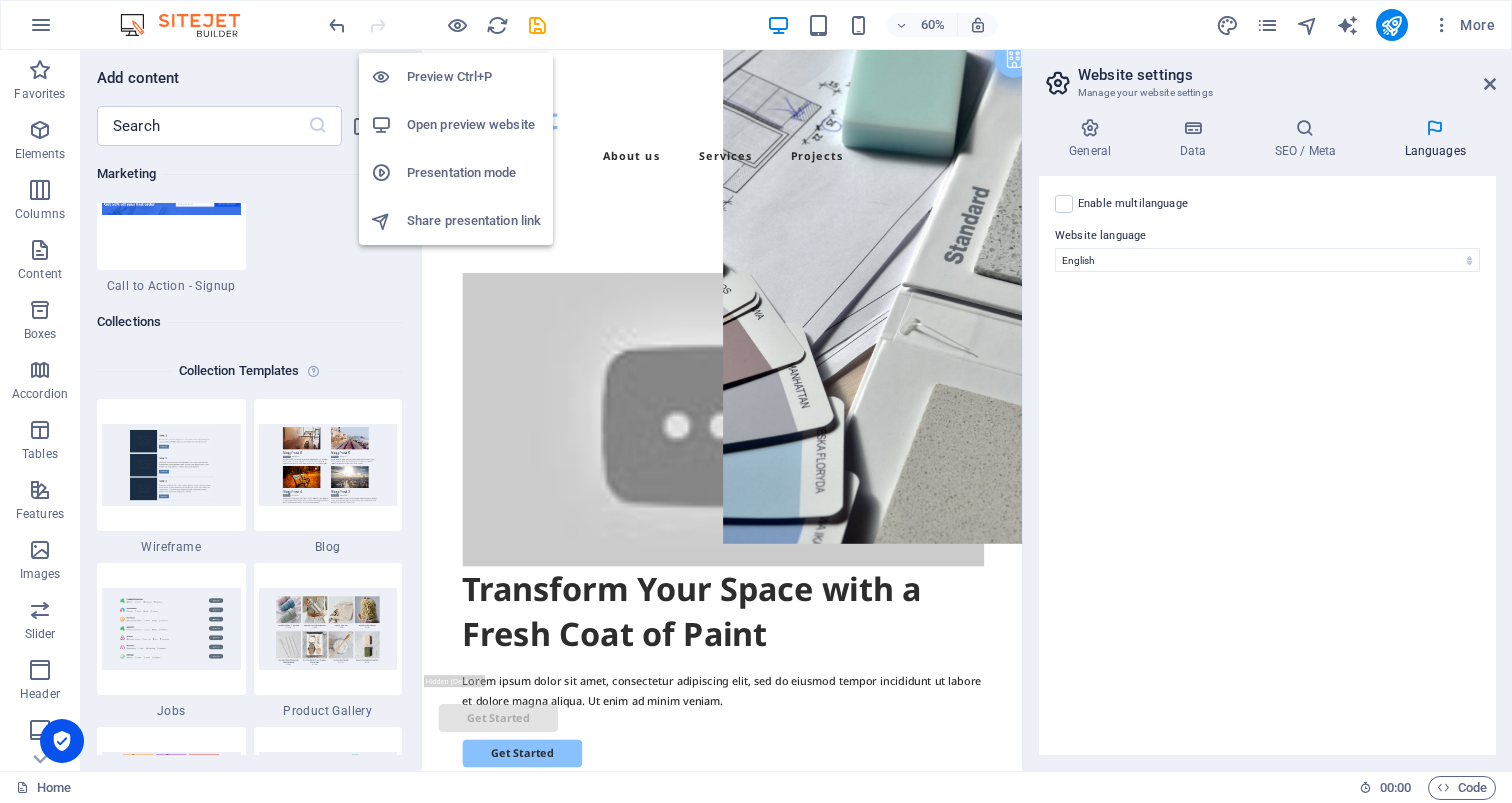 click on "Preview Ctrl+P" at bounding box center (474, 77) 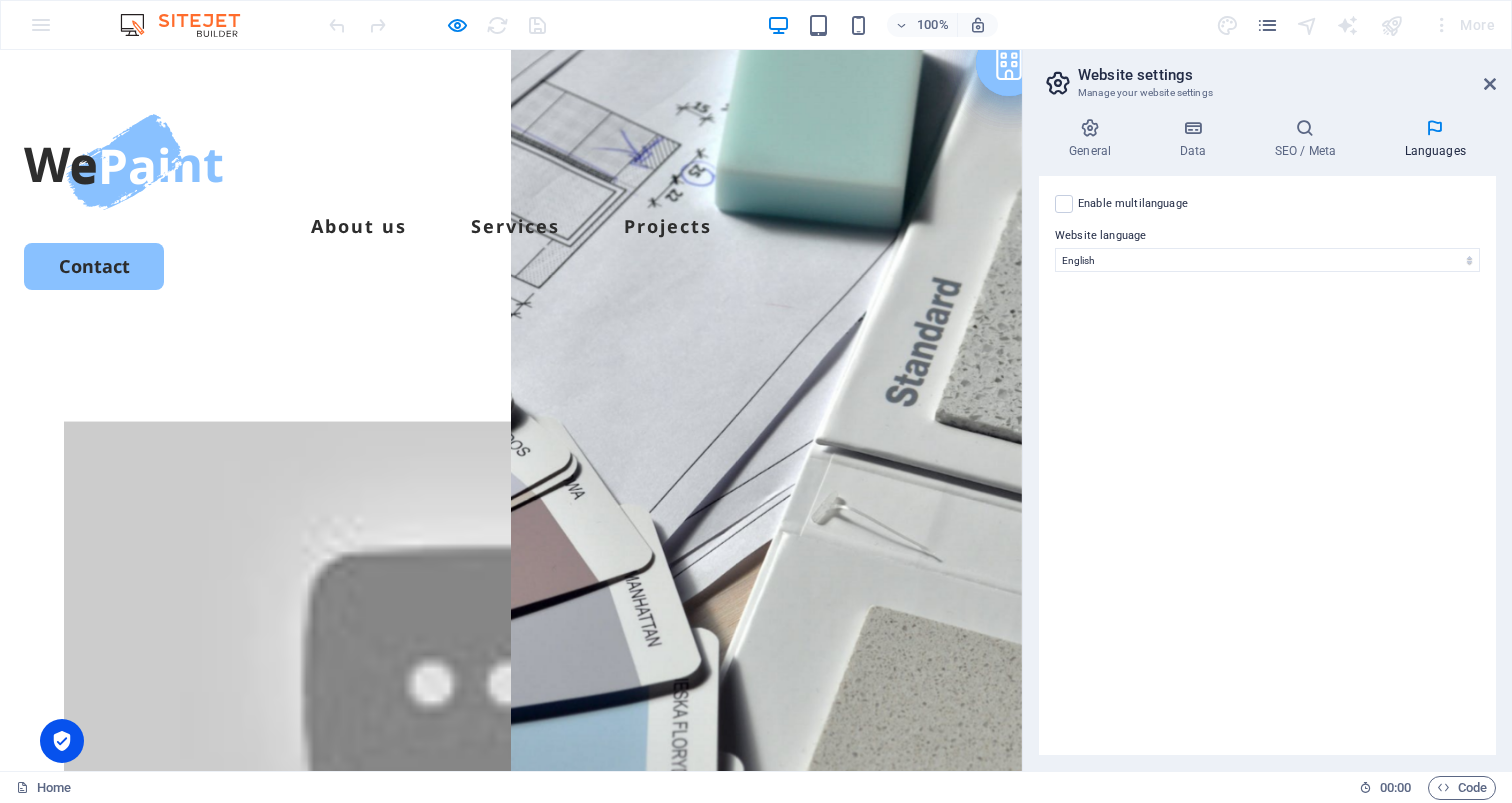 scroll, scrollTop: 0, scrollLeft: 0, axis: both 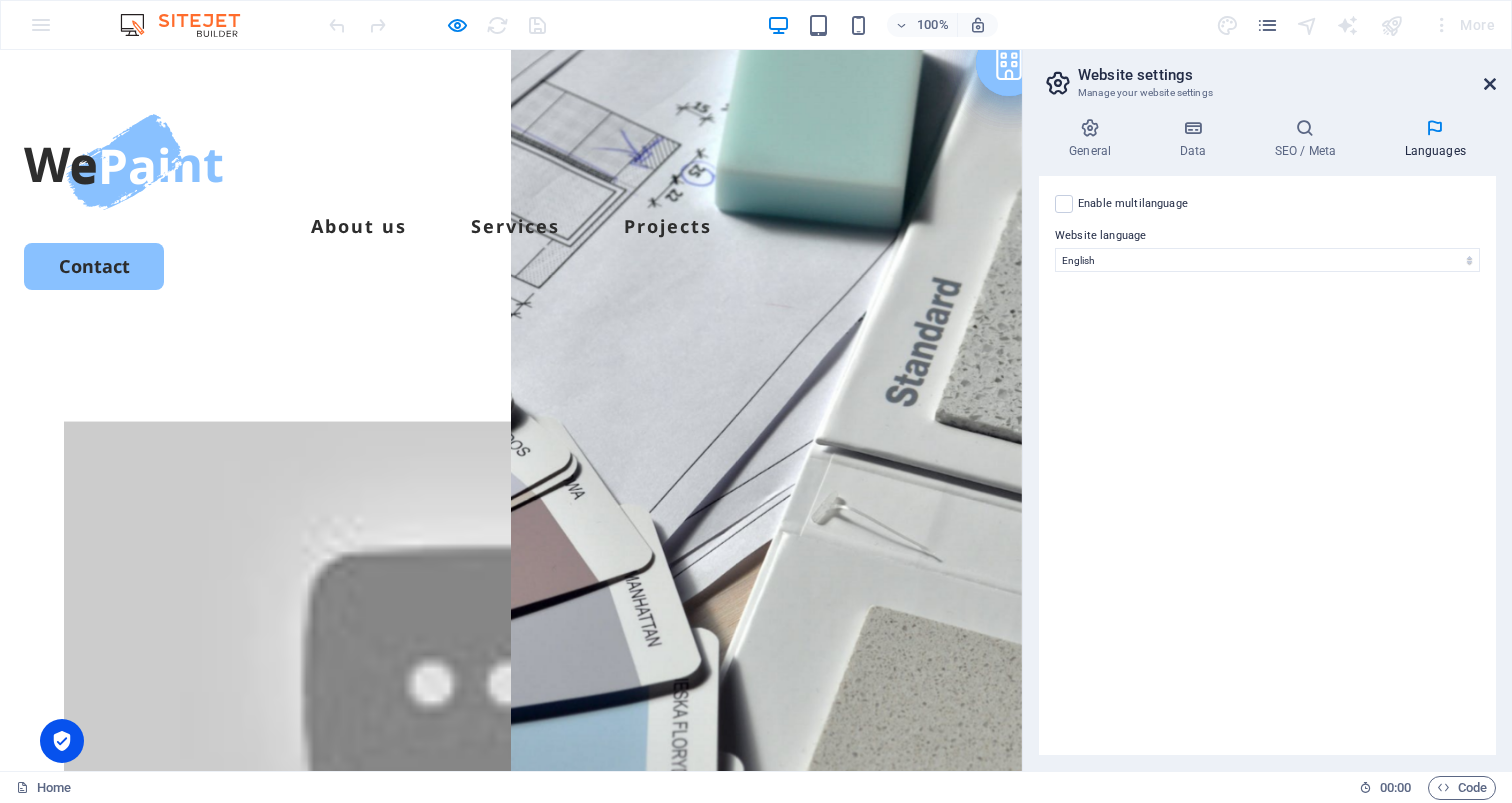 click at bounding box center (1490, 84) 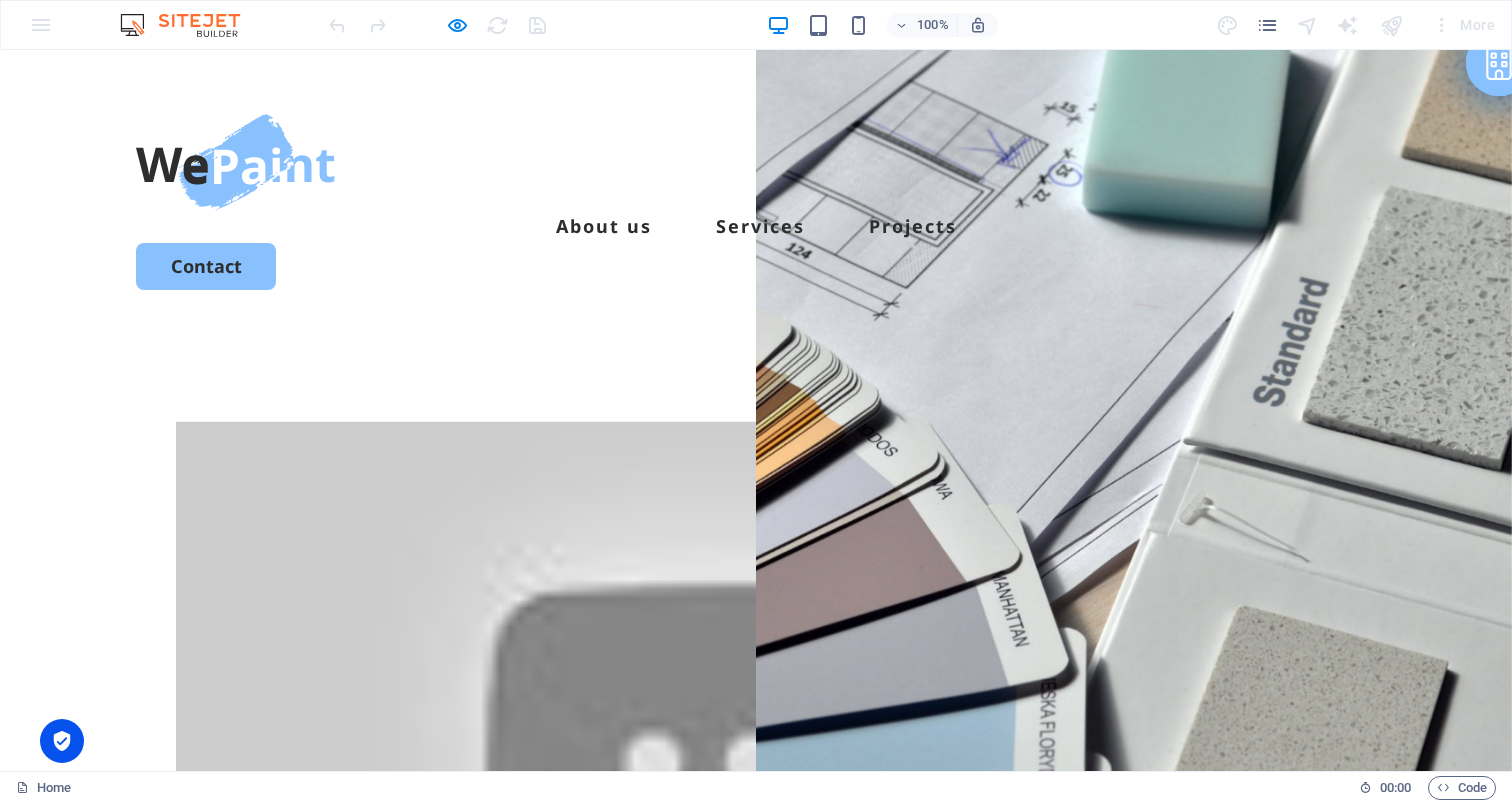 click on "More" at bounding box center [1463, 25] 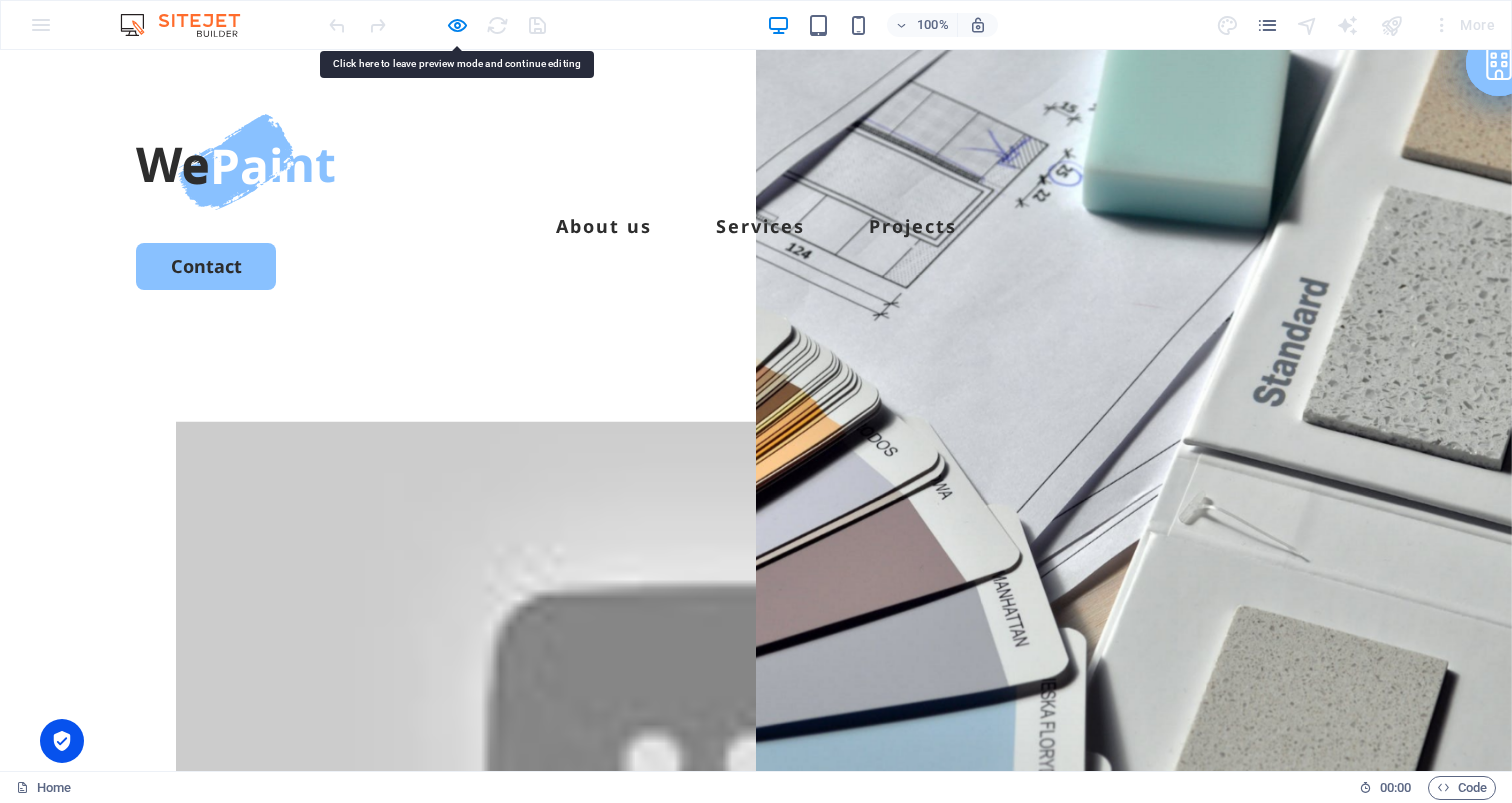 click on "100% More" at bounding box center (756, 25) 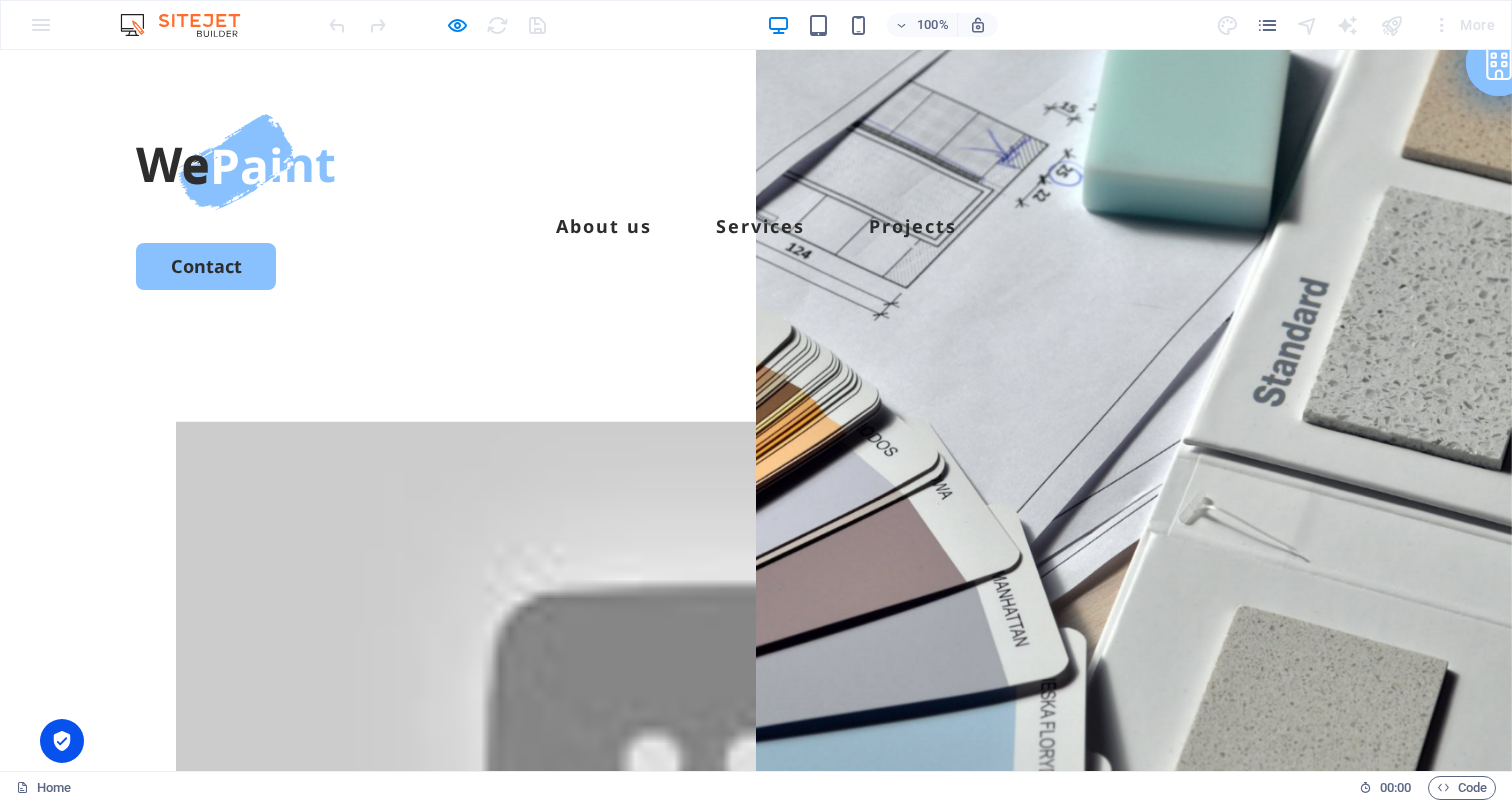 scroll, scrollTop: 0, scrollLeft: 0, axis: both 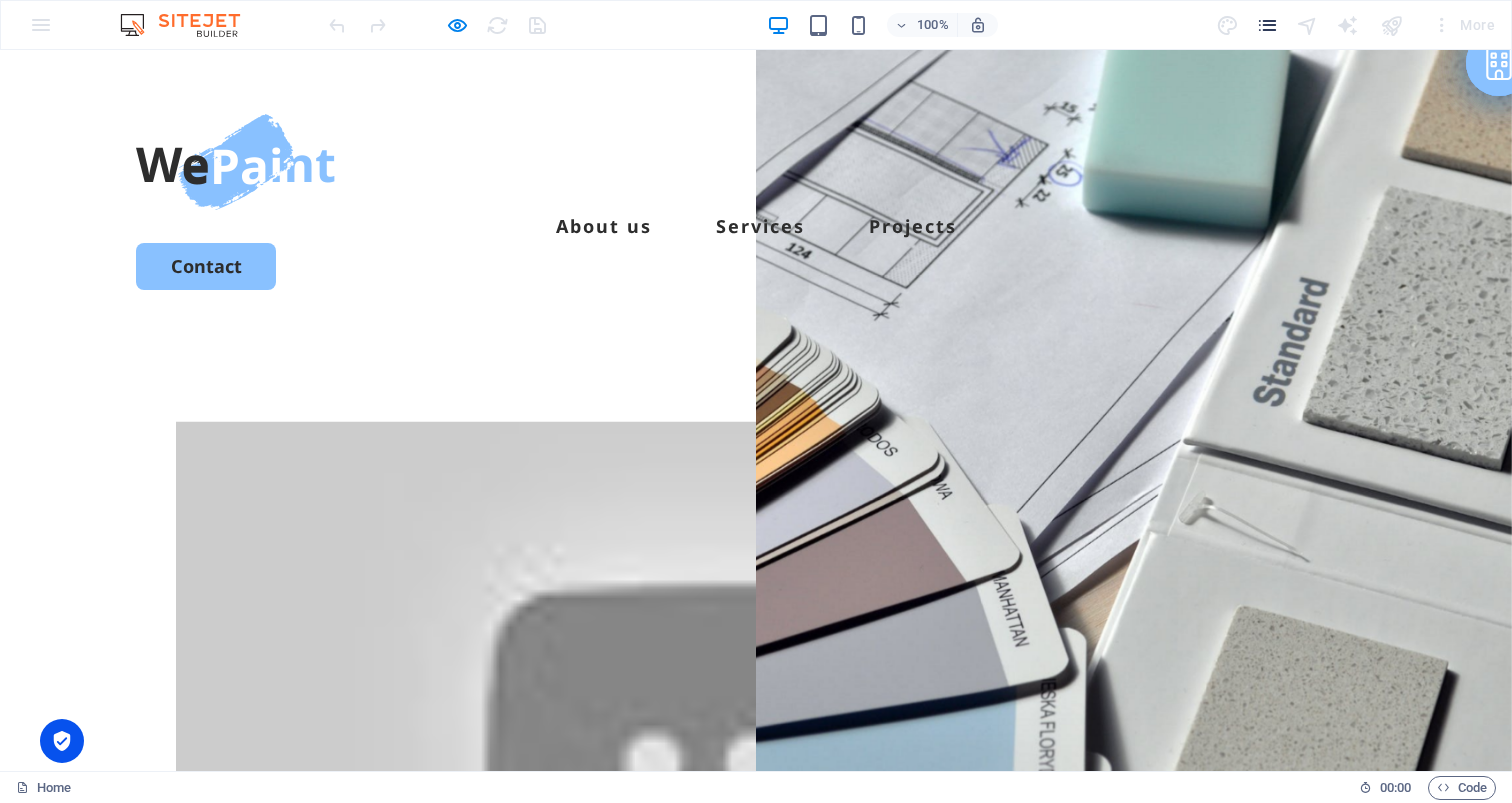 click at bounding box center (1267, 25) 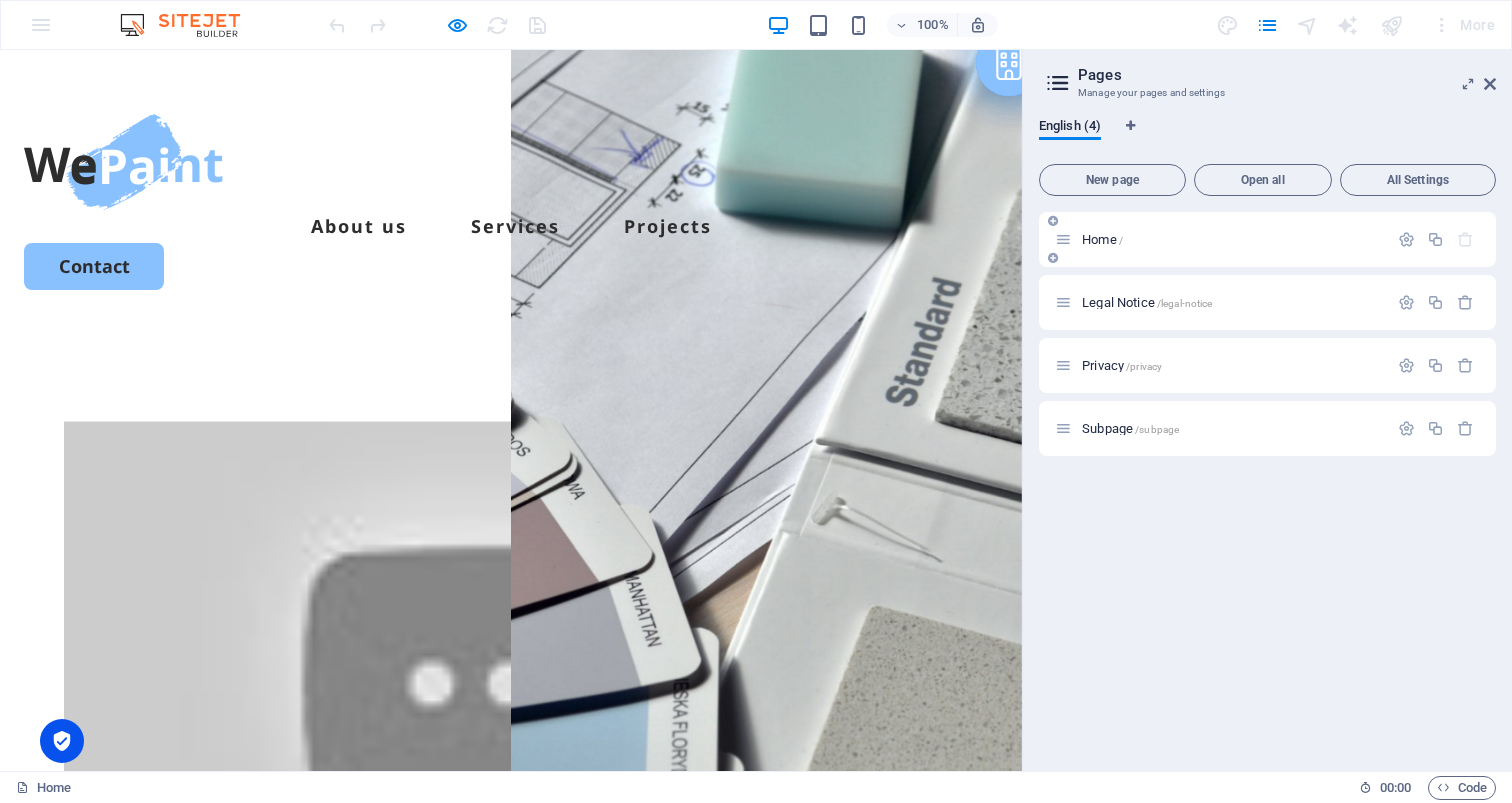 click on "Home /" at bounding box center (1221, 239) 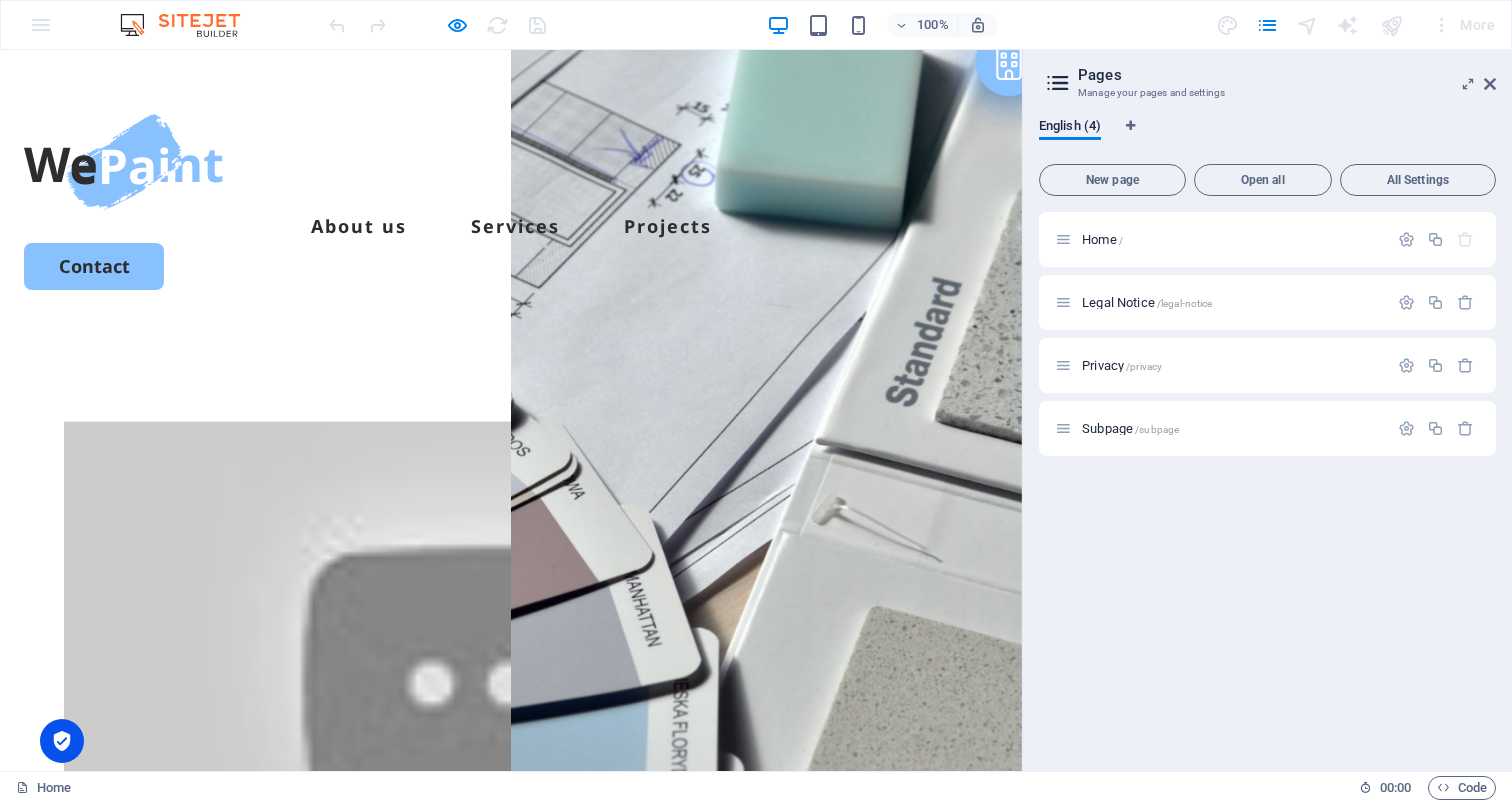 scroll, scrollTop: 0, scrollLeft: 0, axis: both 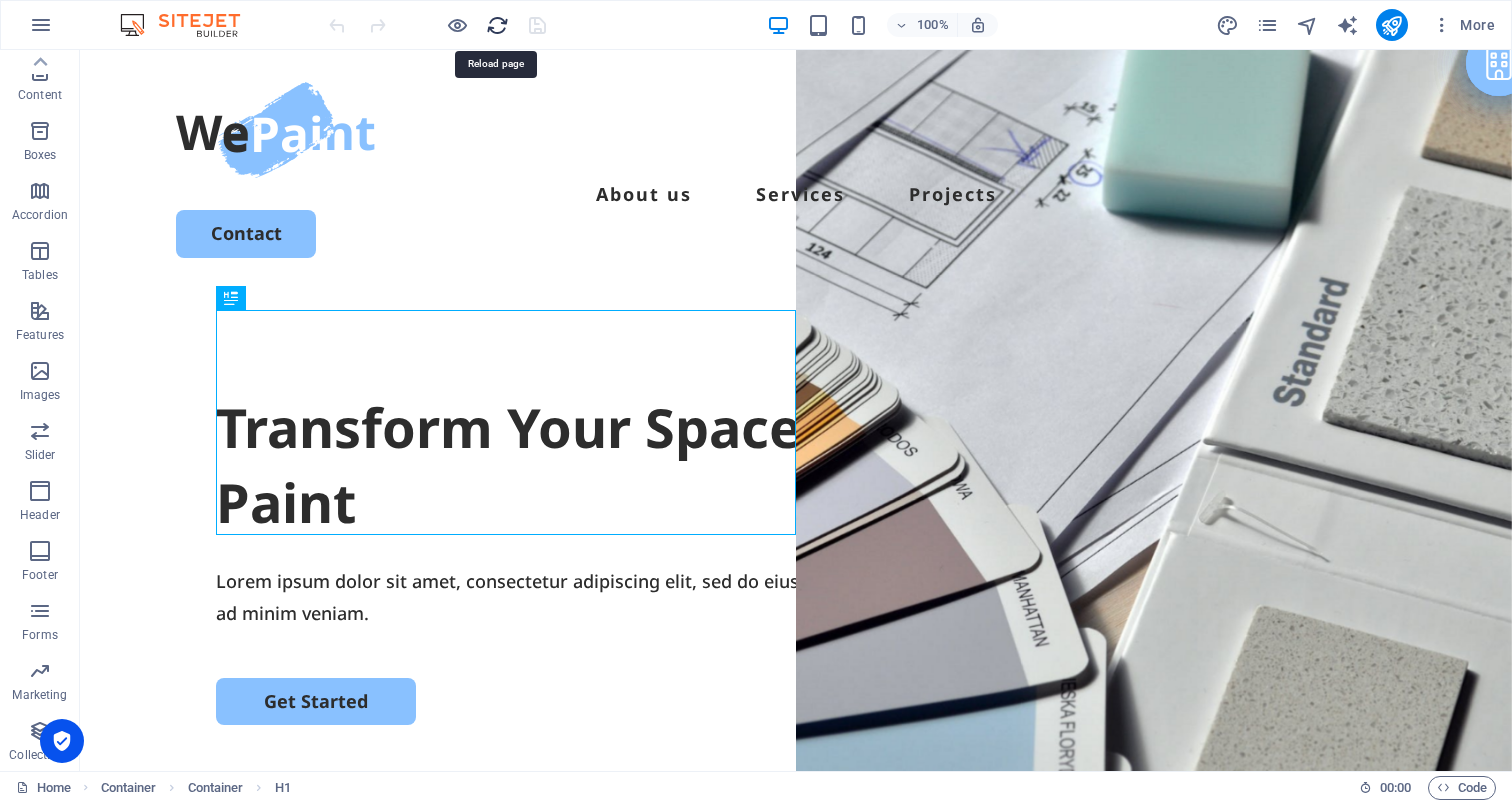 click at bounding box center [497, 25] 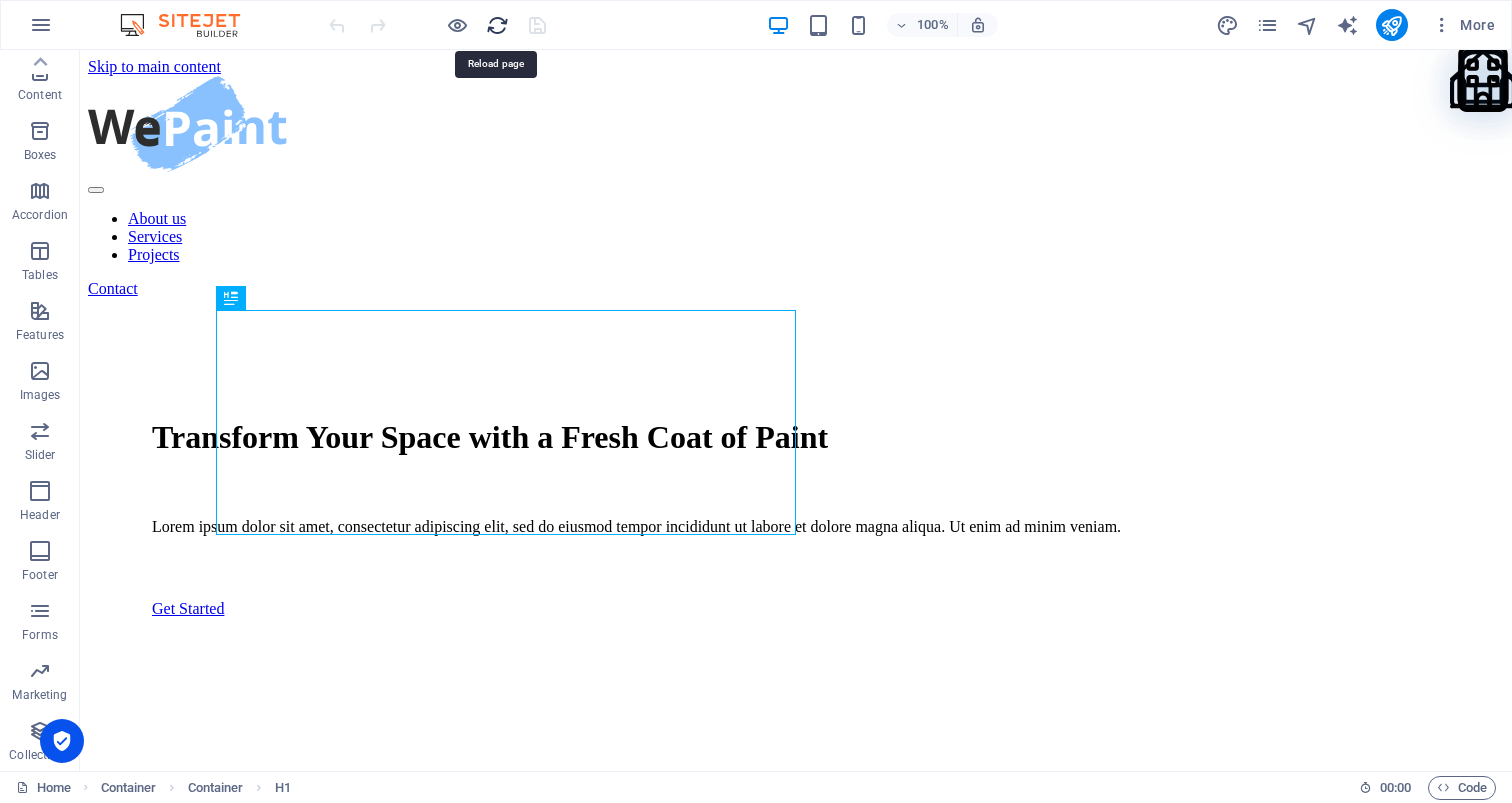 scroll, scrollTop: 0, scrollLeft: 0, axis: both 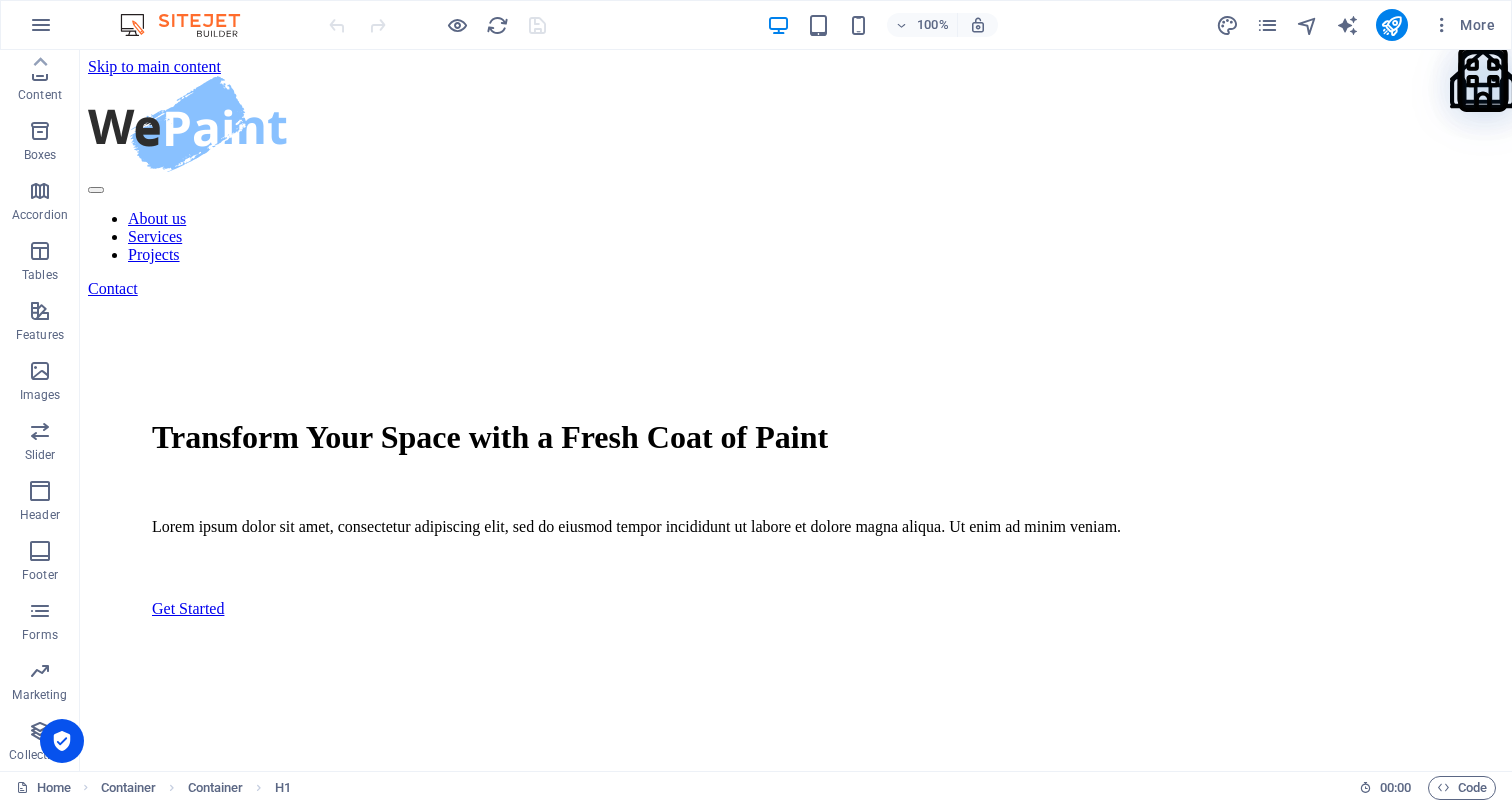 click at bounding box center (190, 25) 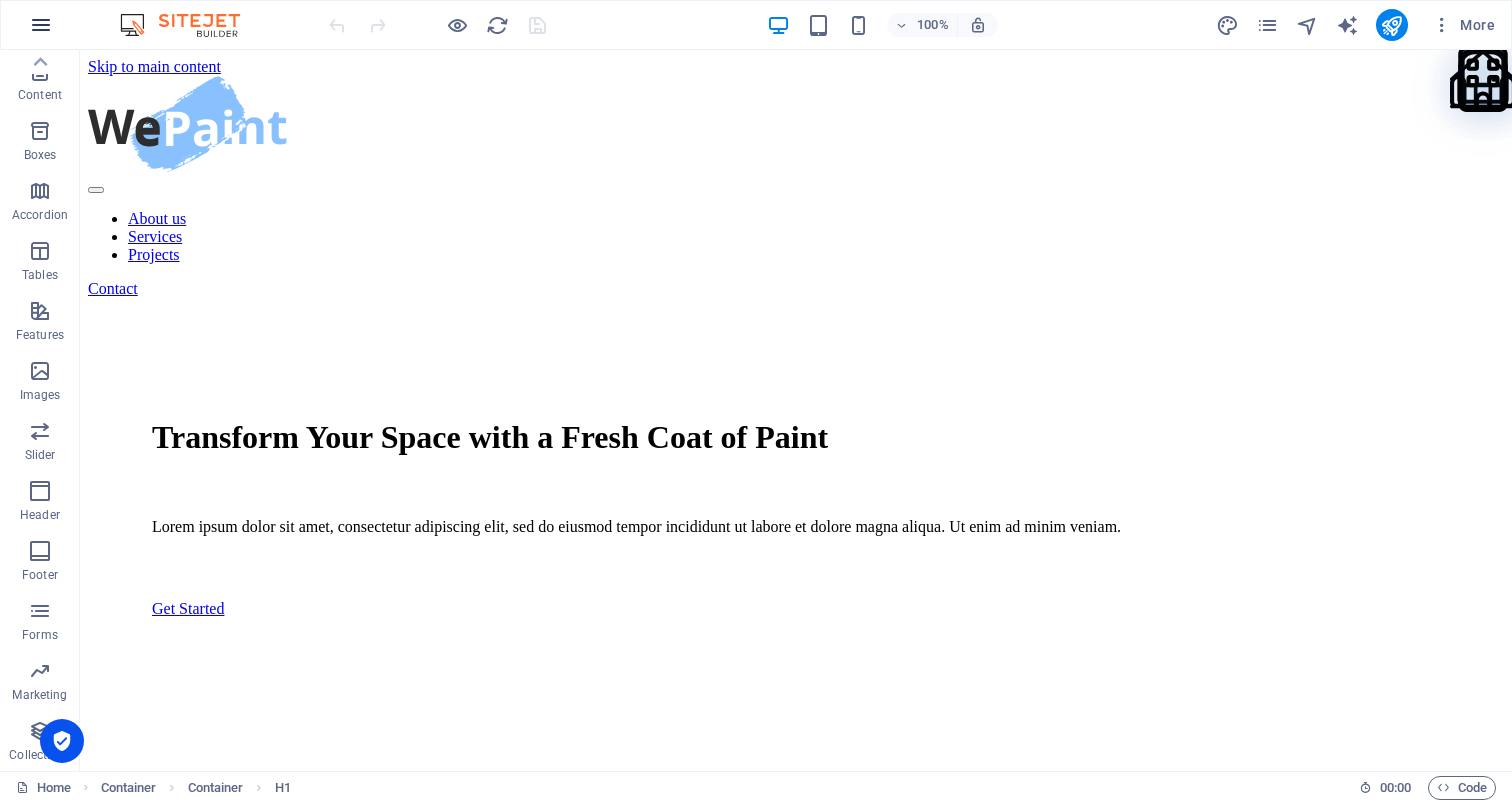 click at bounding box center [41, 25] 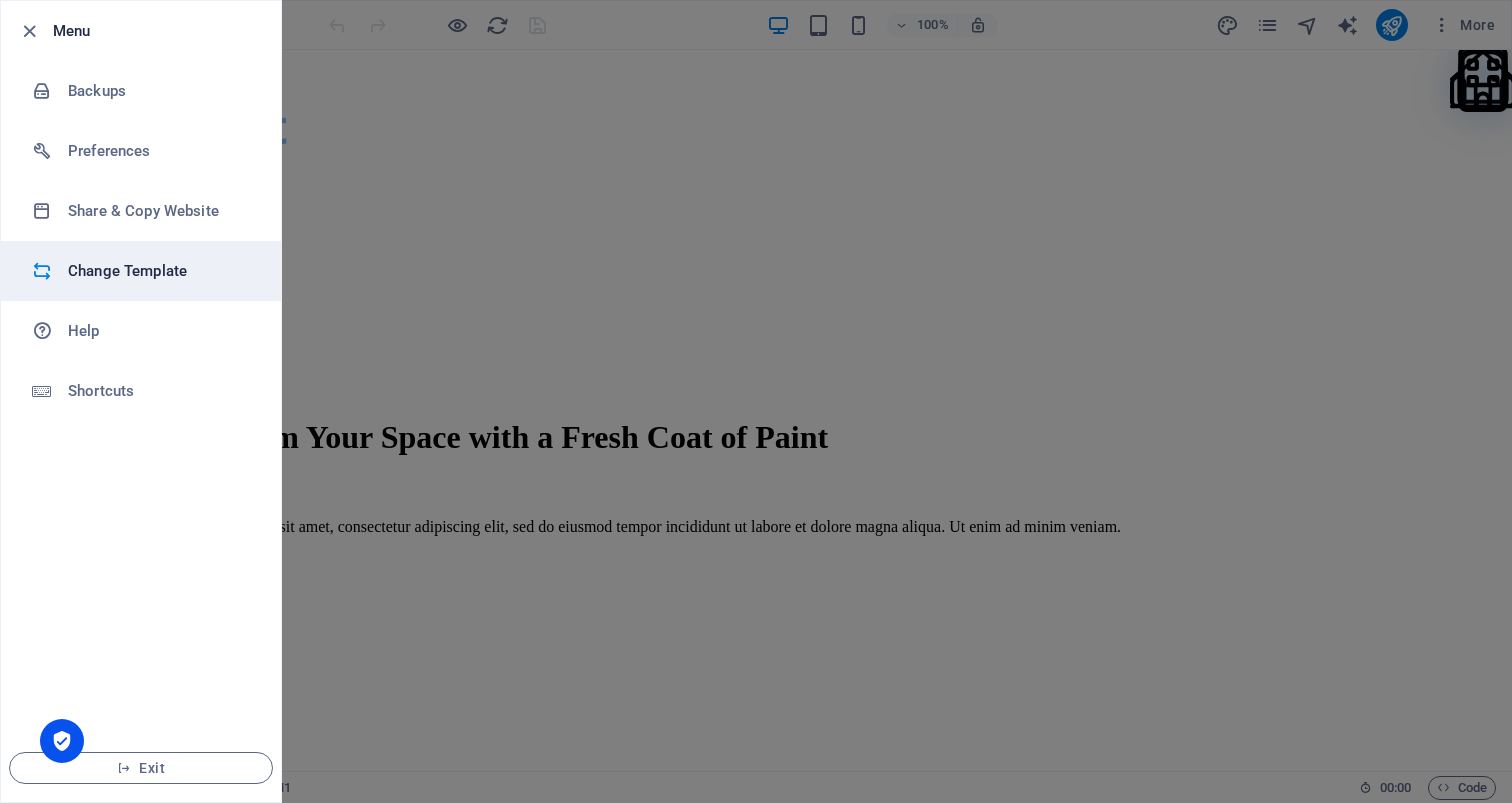 click on "Change Template" at bounding box center [160, 271] 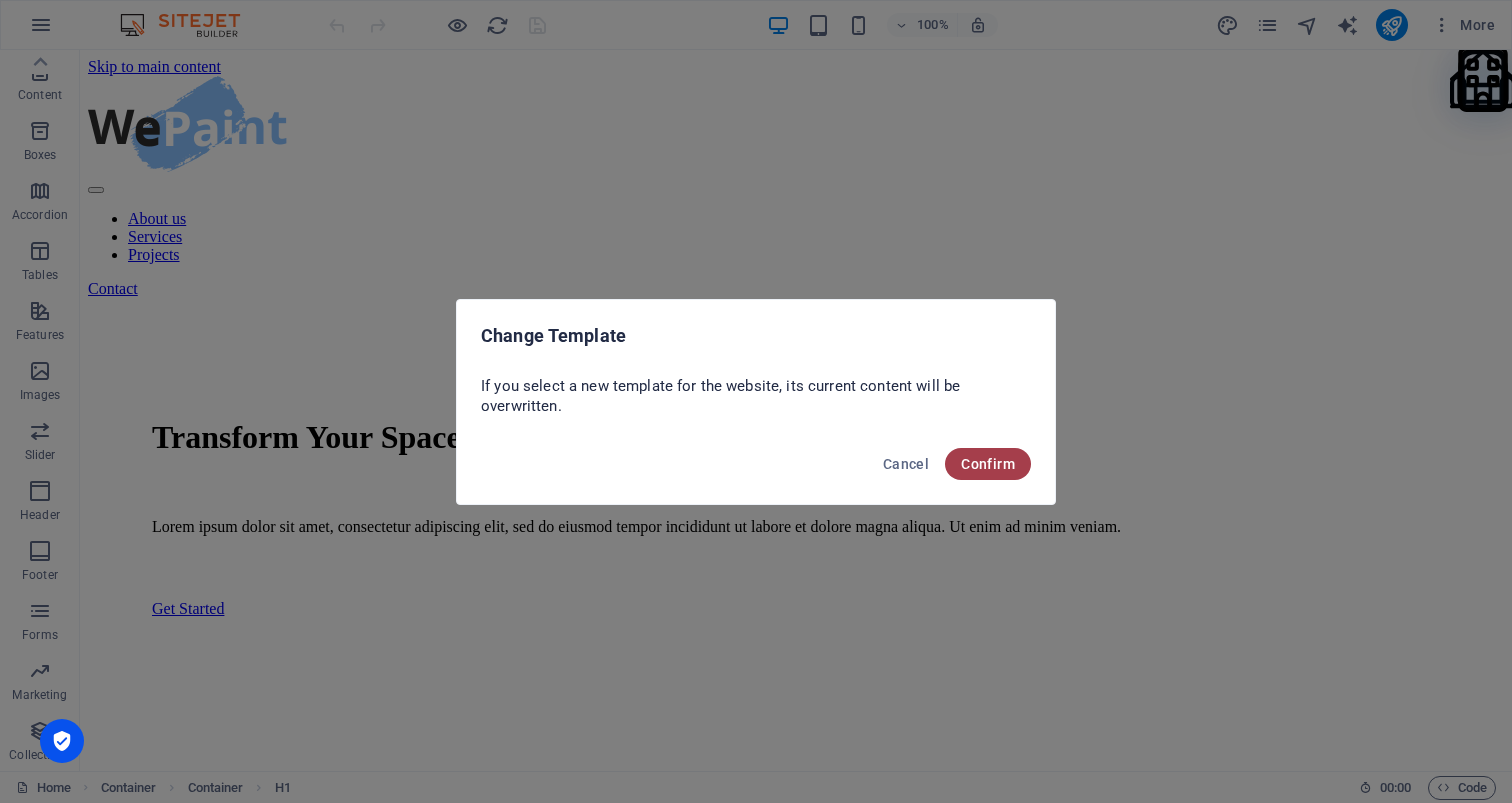 click on "Confirm" at bounding box center (988, 464) 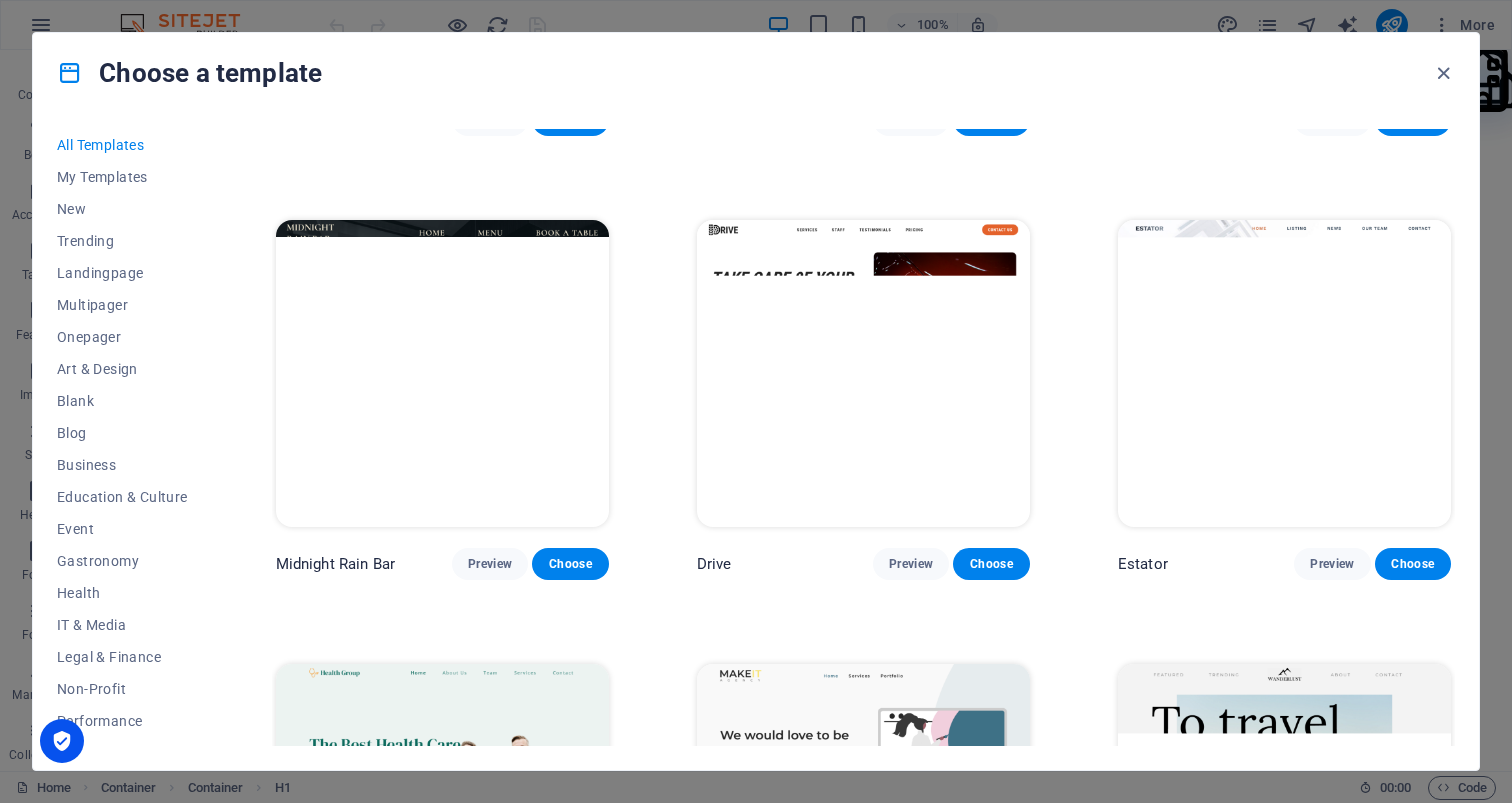 scroll, scrollTop: 3378, scrollLeft: 0, axis: vertical 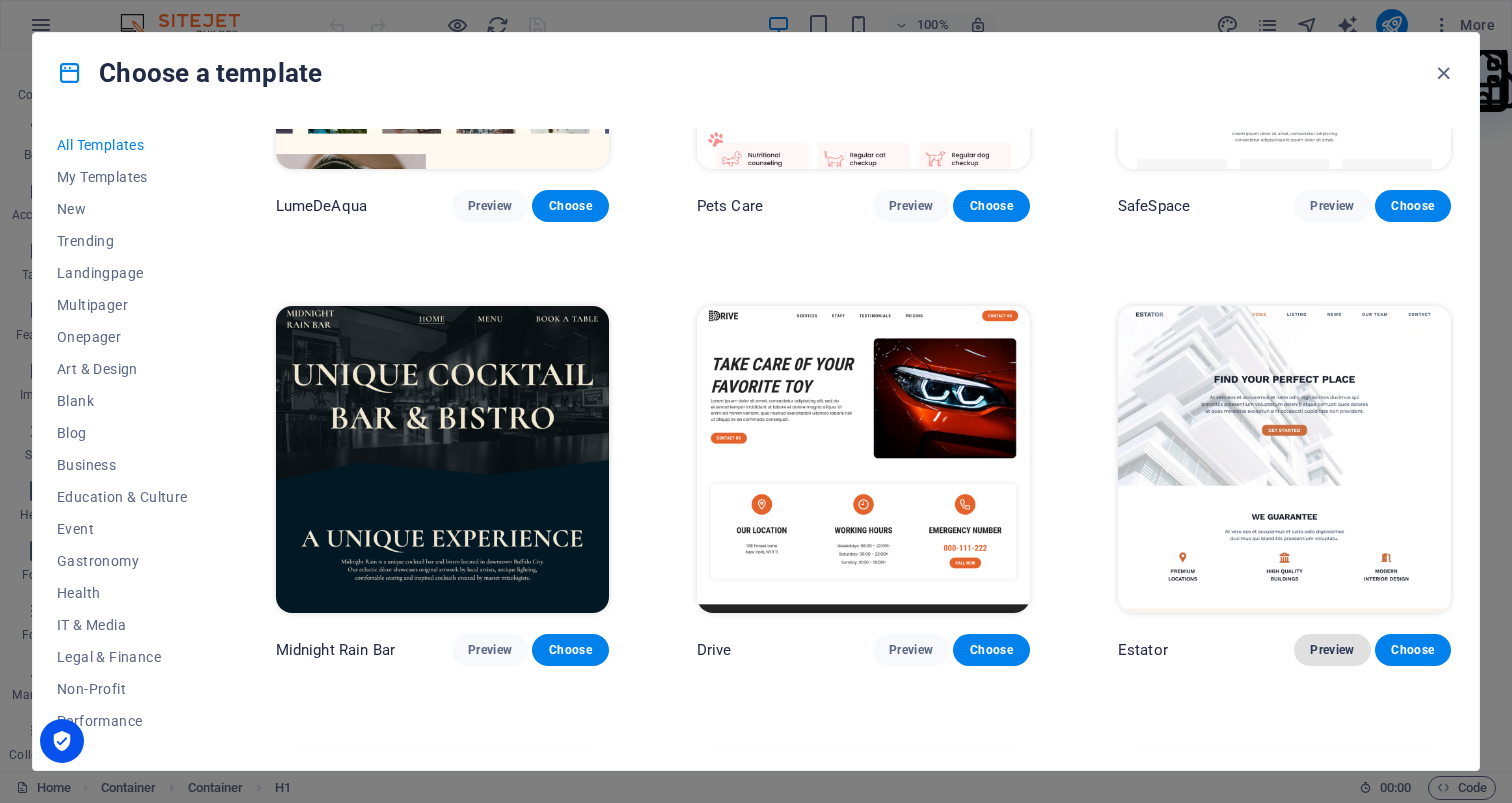 click on "Preview" at bounding box center (1332, 650) 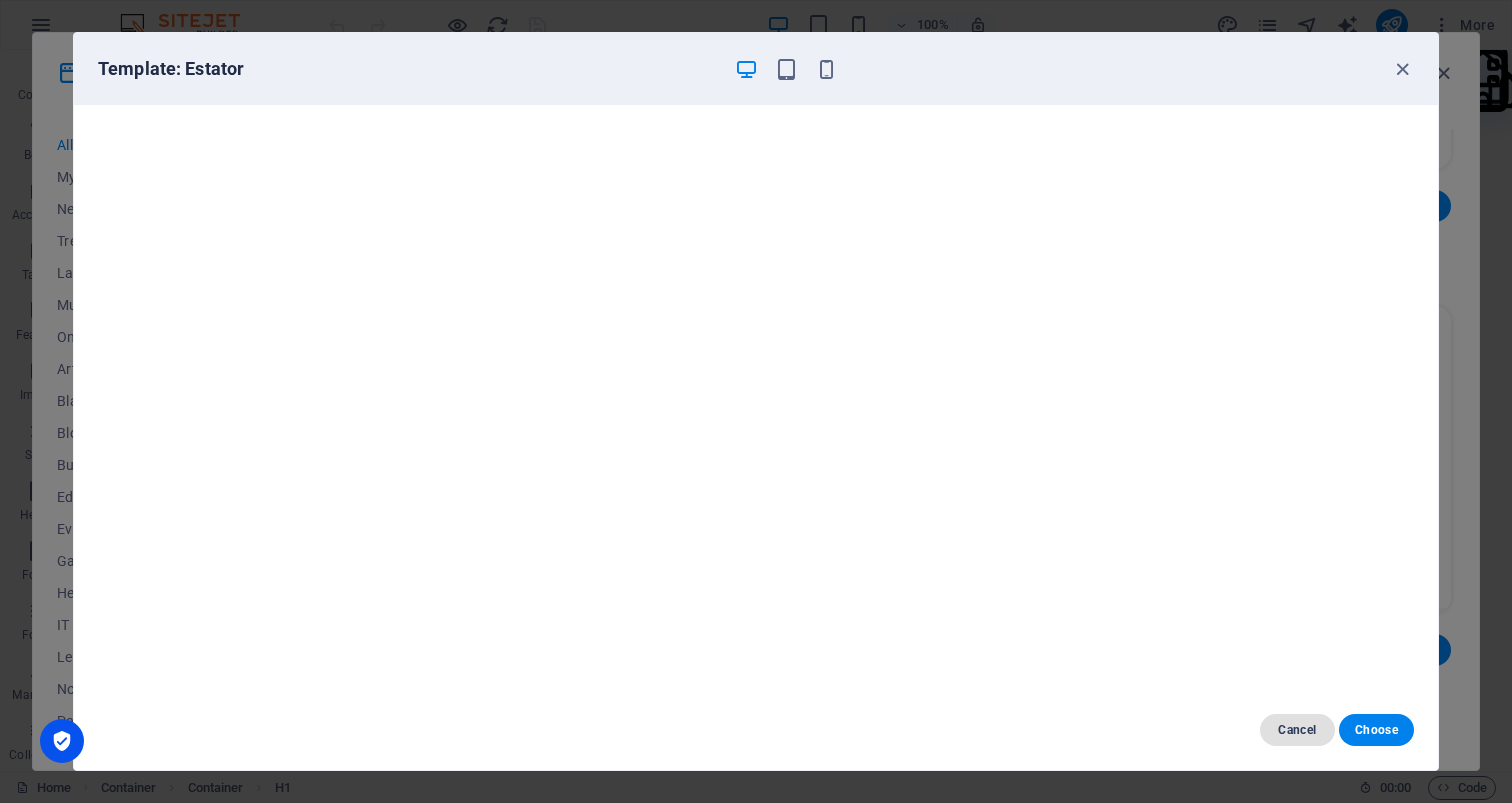 click on "Cancel" at bounding box center [1297, 730] 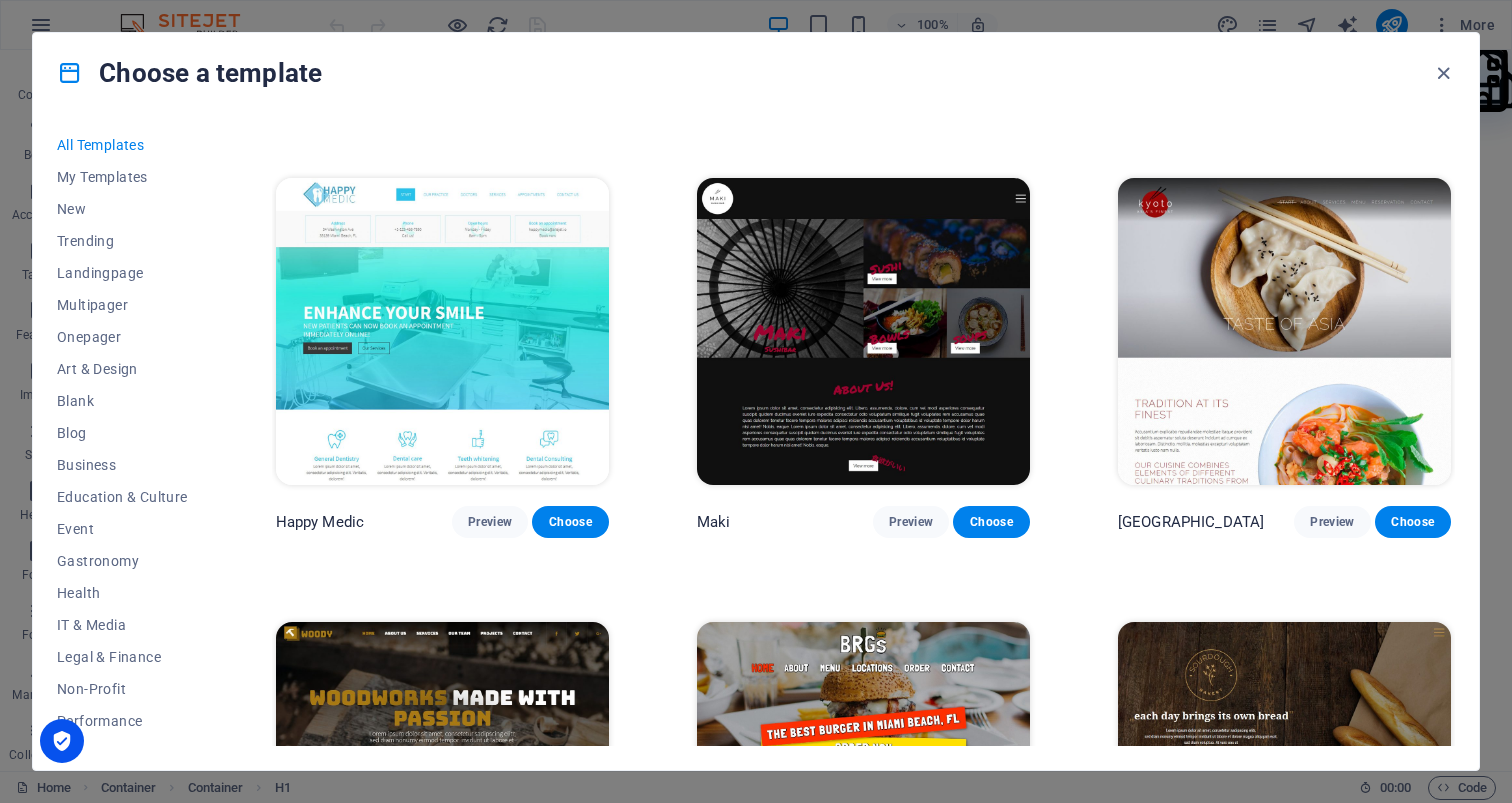 scroll, scrollTop: 9269, scrollLeft: 0, axis: vertical 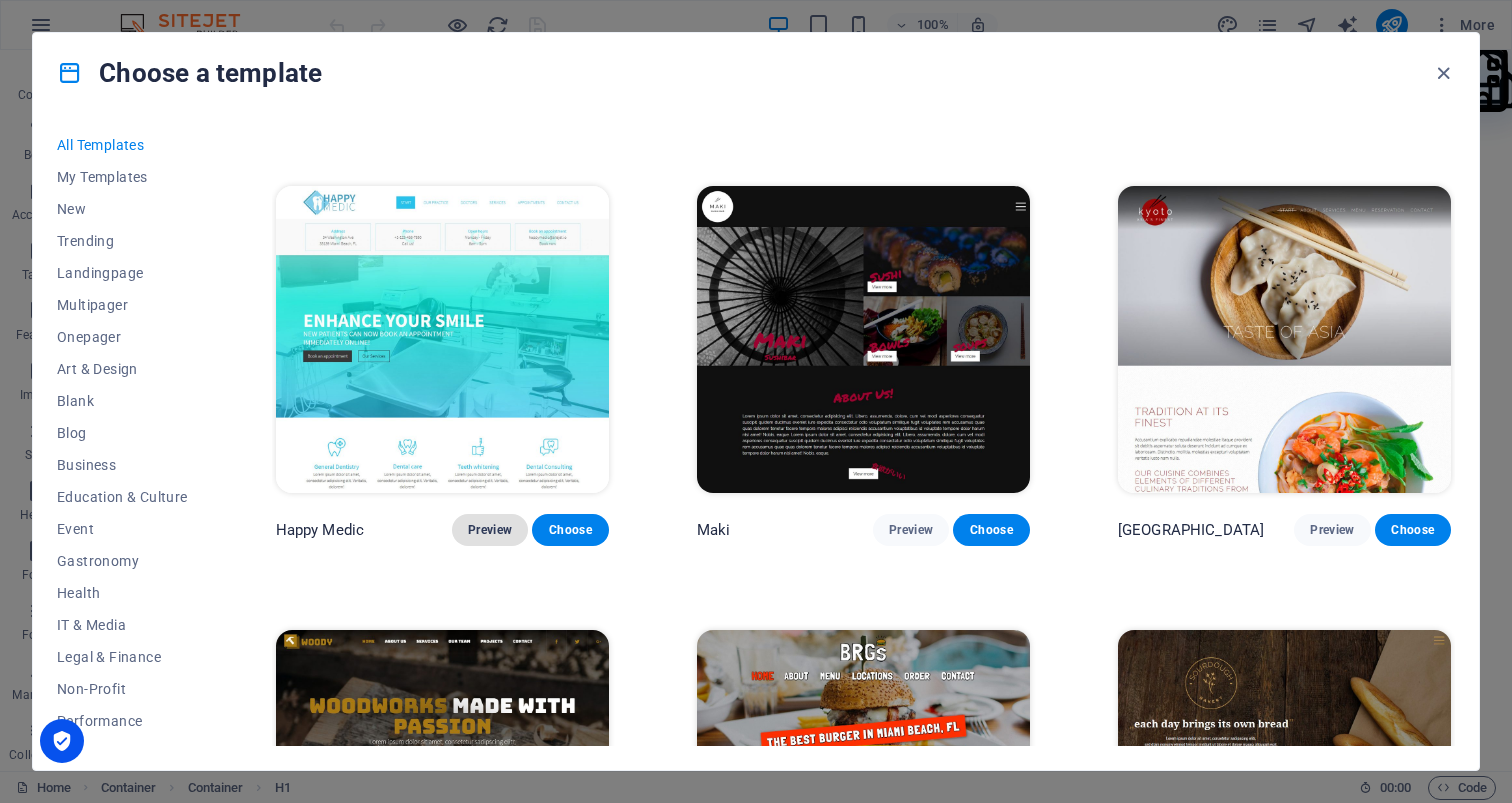 click on "Preview" at bounding box center [490, 530] 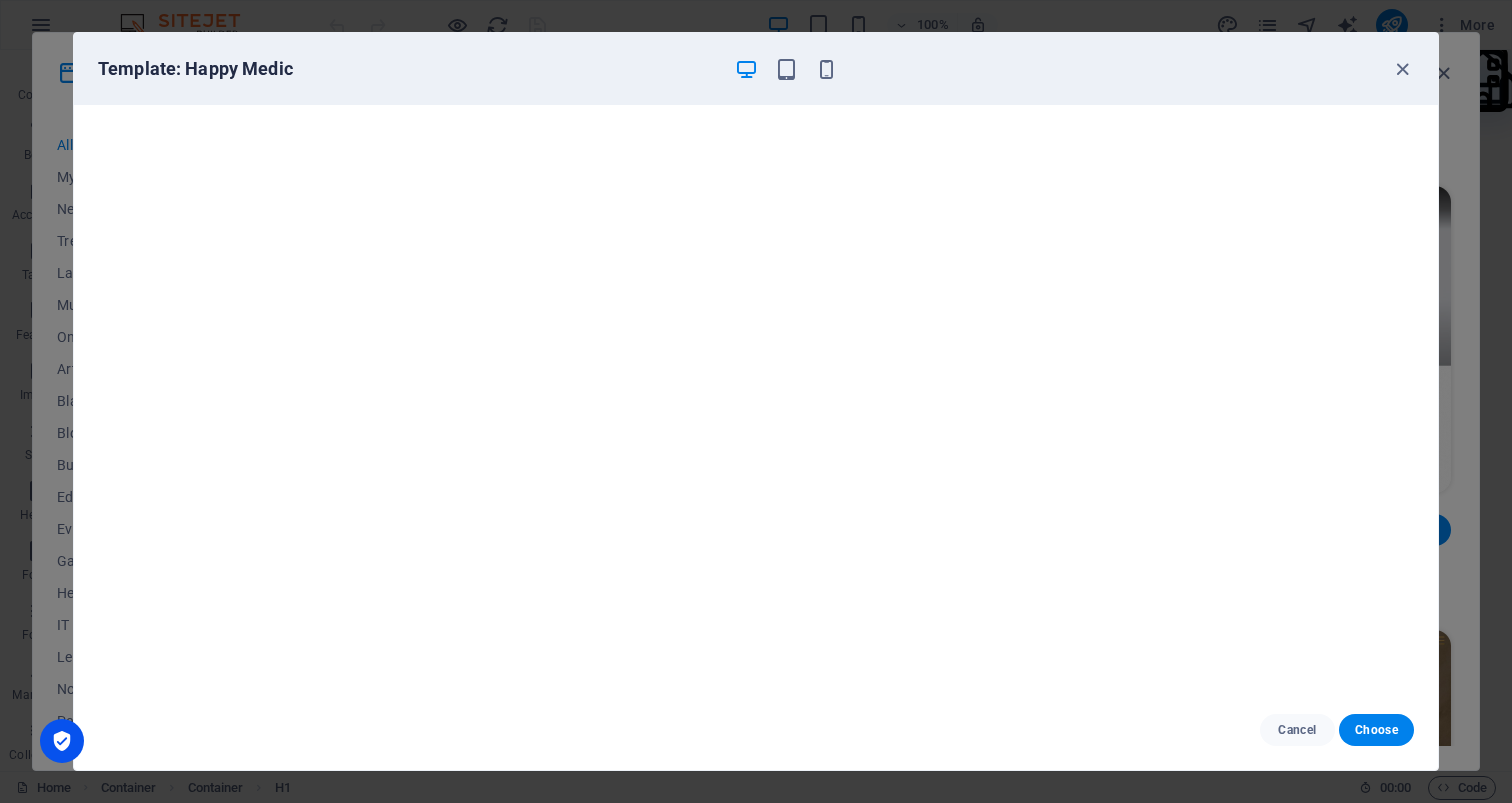 type 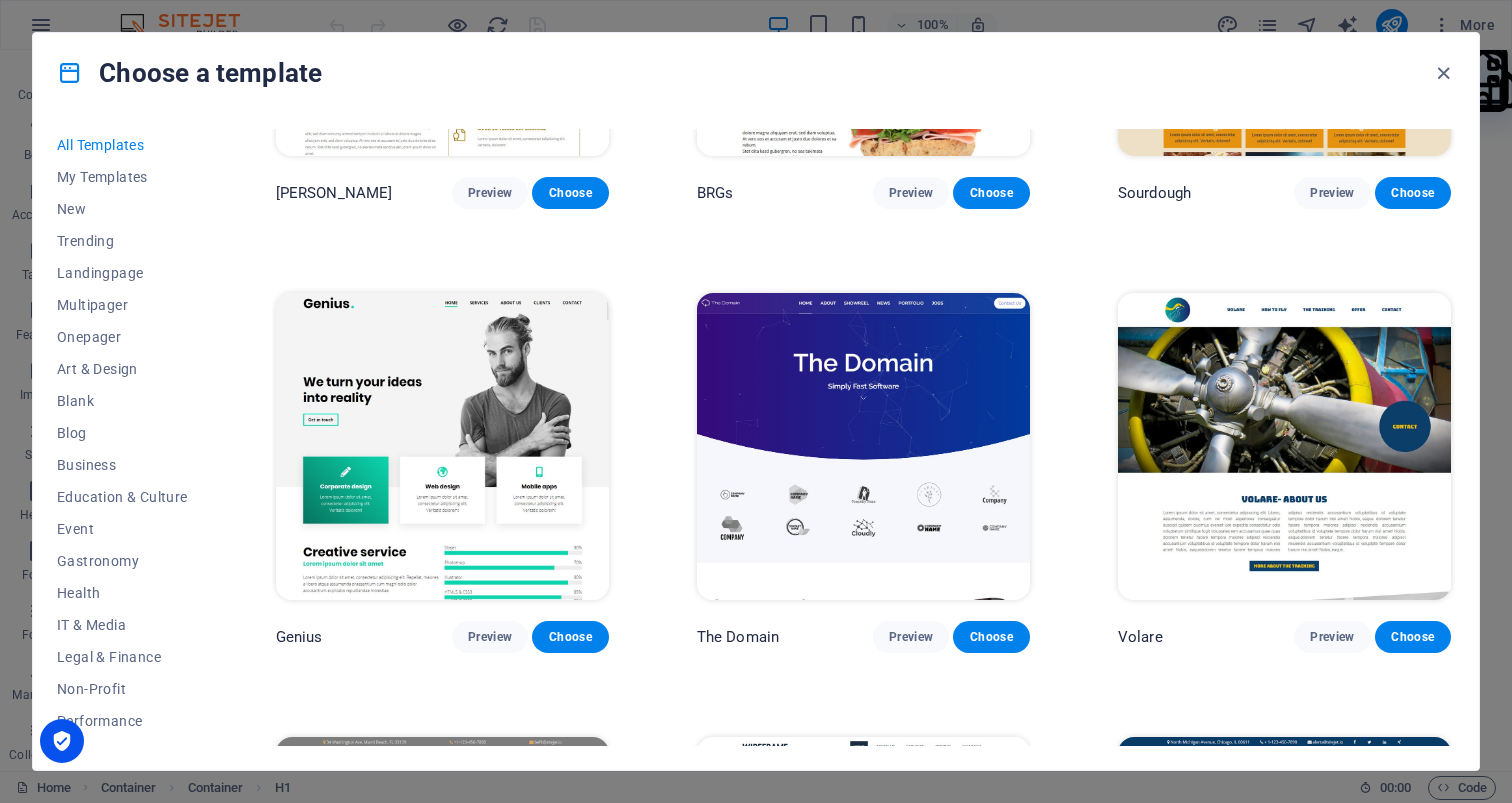 scroll, scrollTop: 10123, scrollLeft: 0, axis: vertical 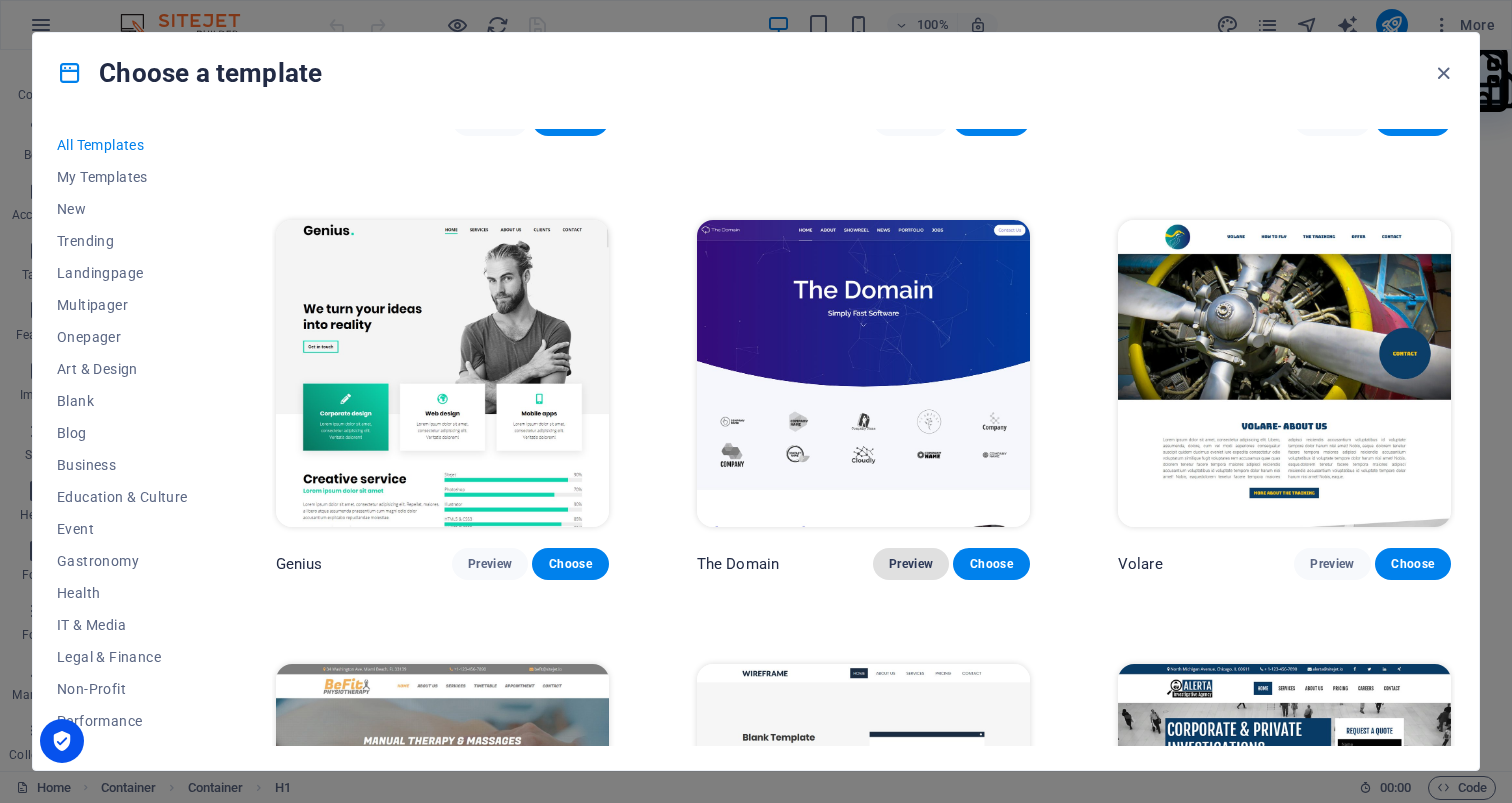 click on "Preview" at bounding box center [911, 564] 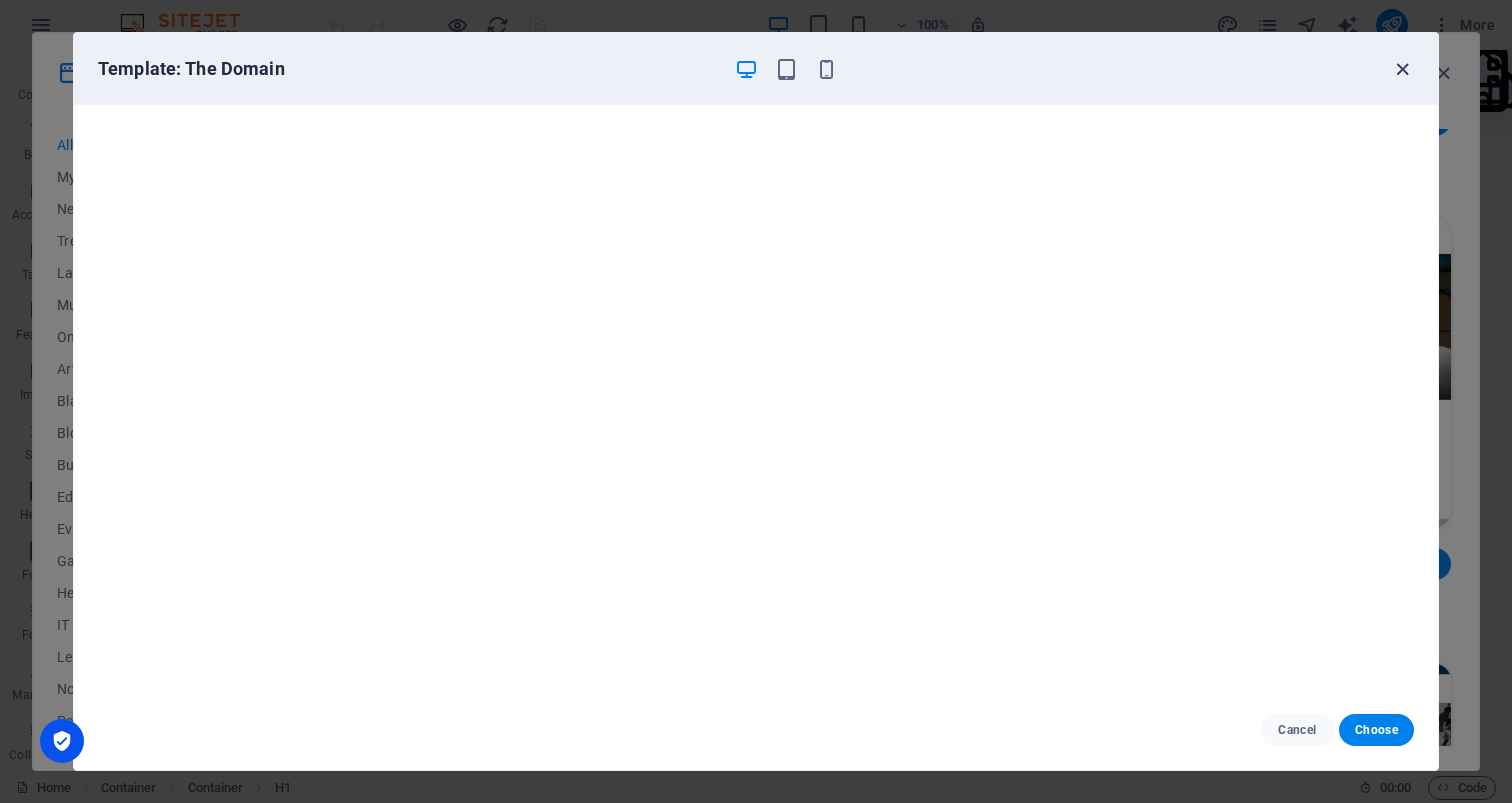 click at bounding box center [1402, 69] 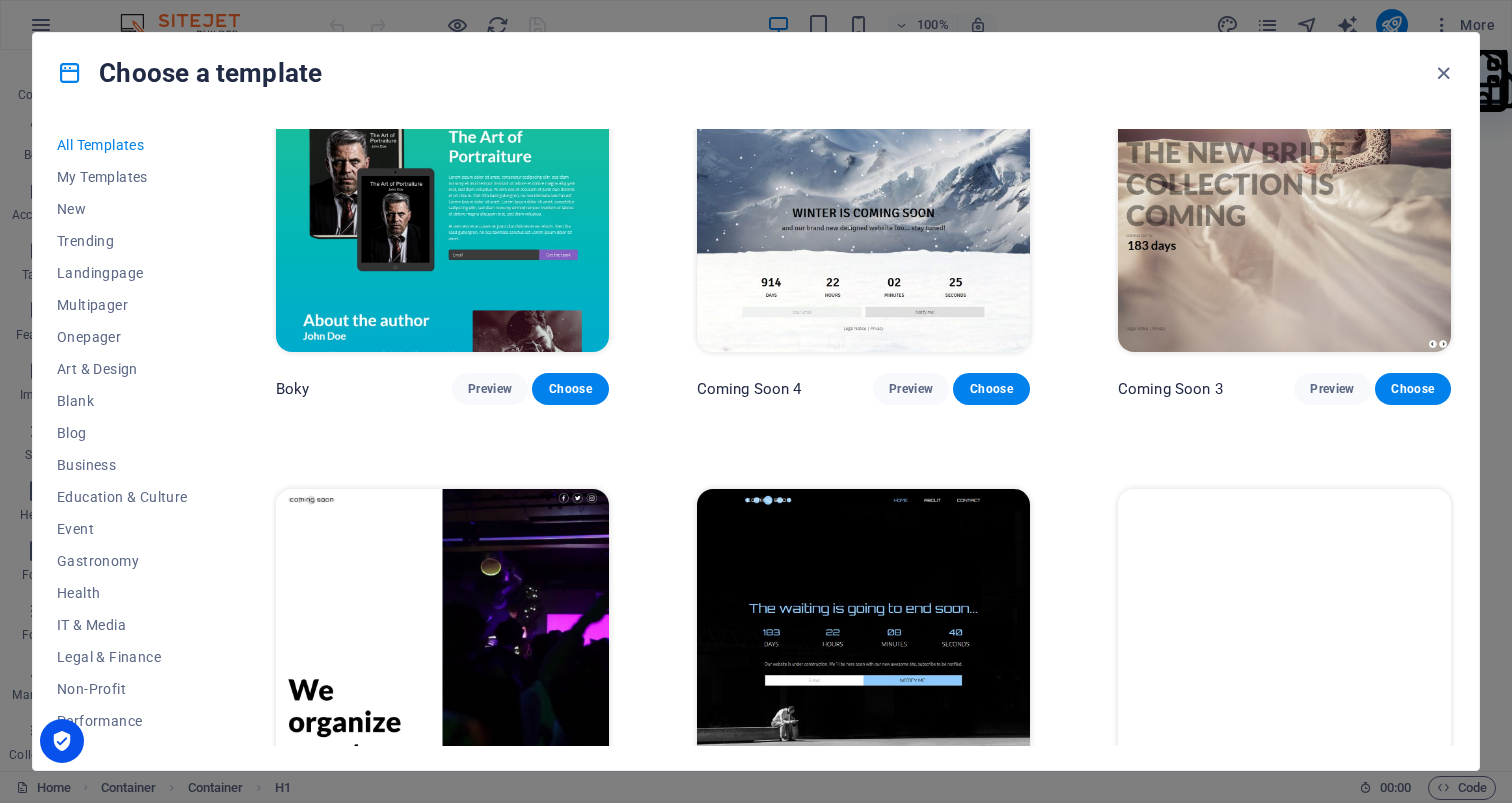 scroll, scrollTop: 23171, scrollLeft: 0, axis: vertical 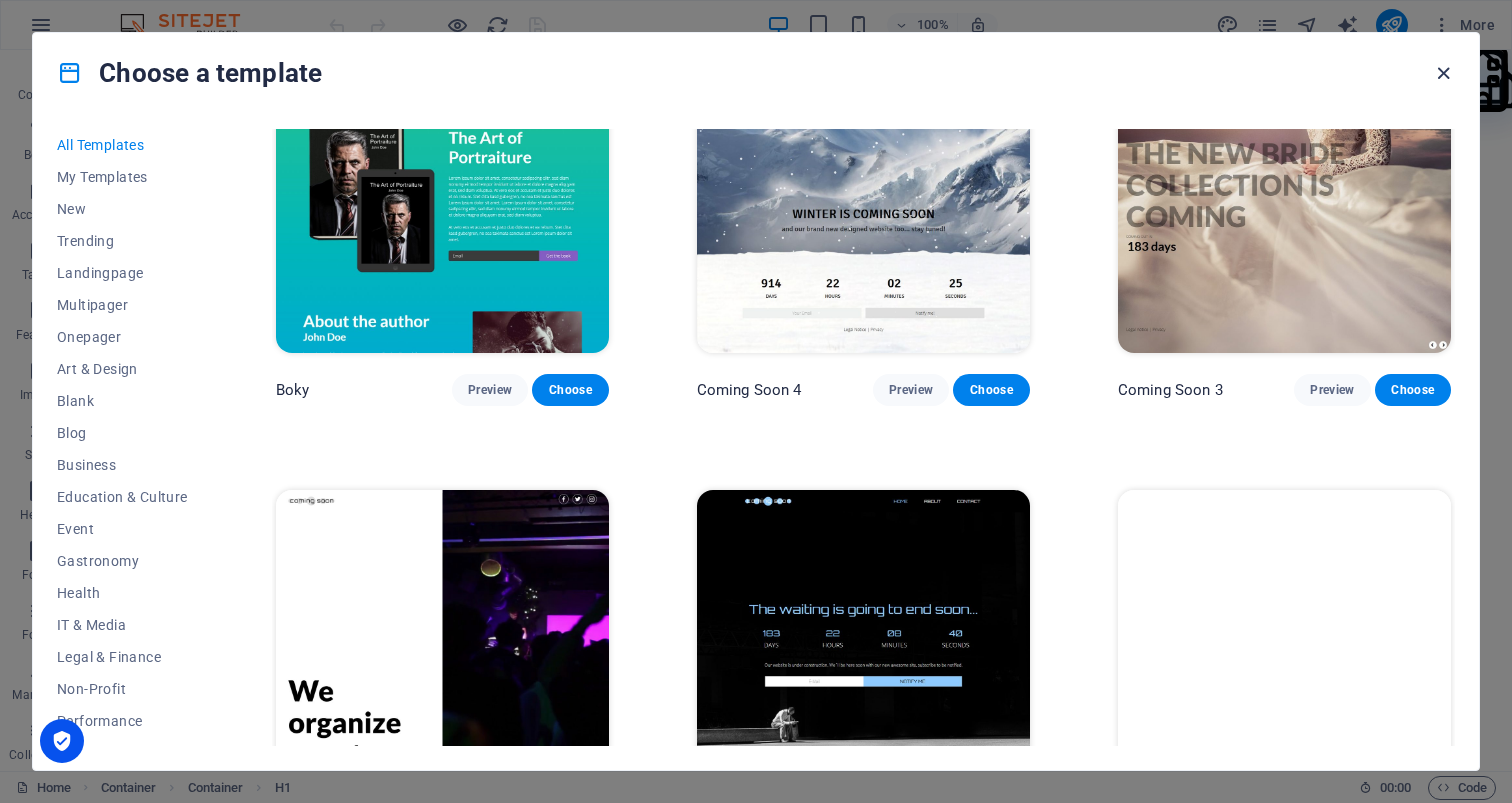 click at bounding box center [1443, 73] 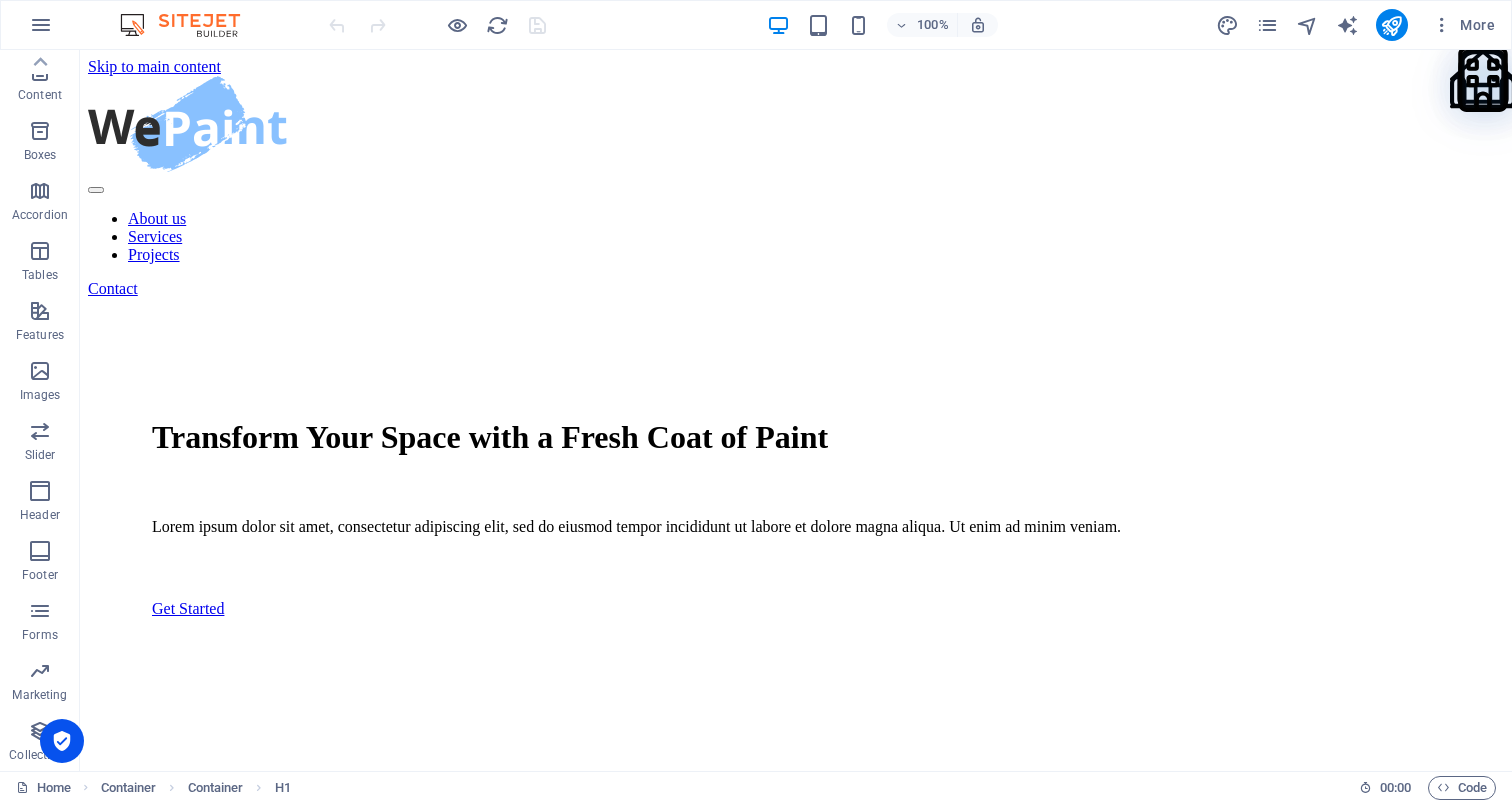 scroll, scrollTop: 0, scrollLeft: 0, axis: both 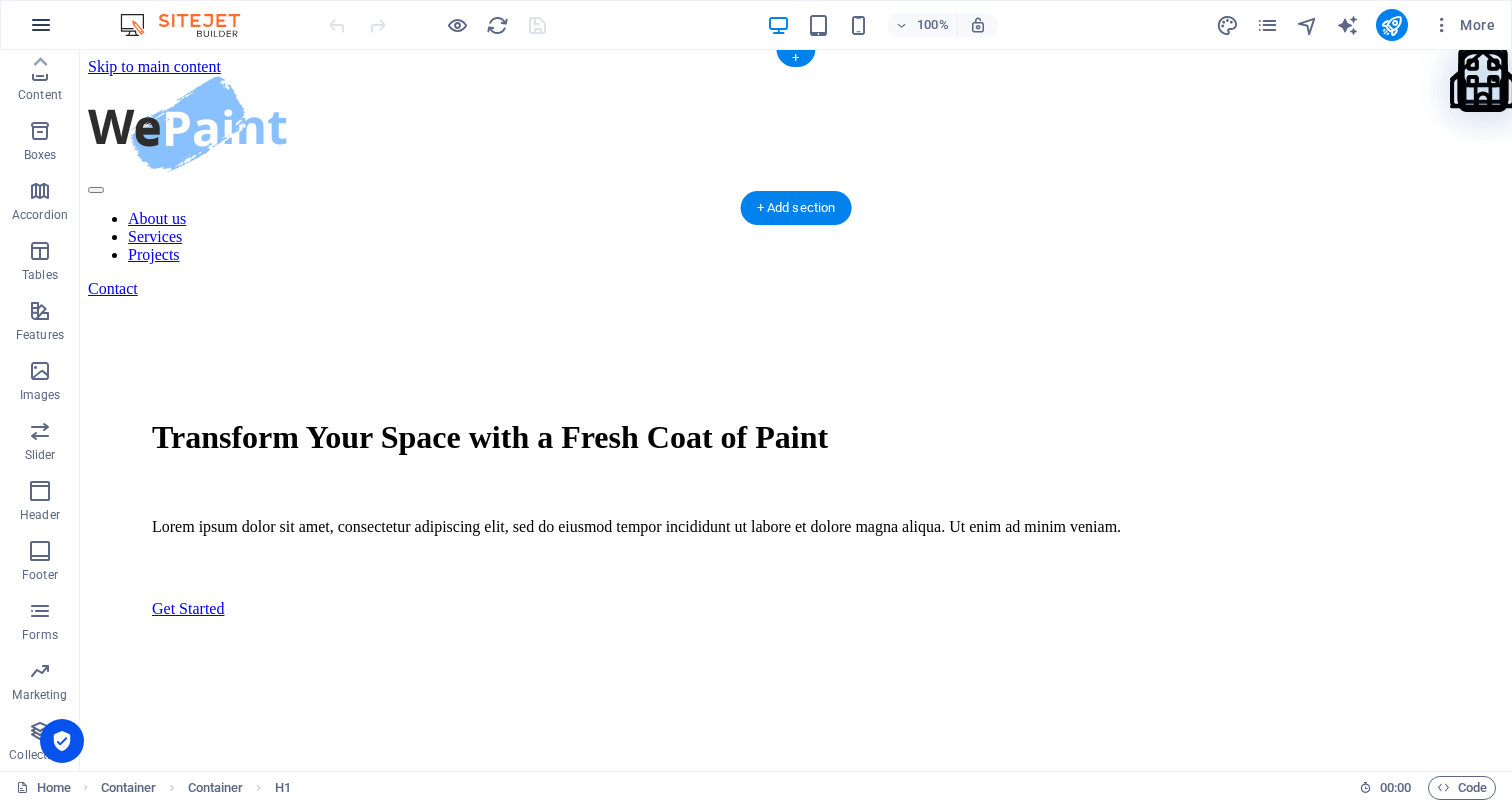 click at bounding box center [41, 25] 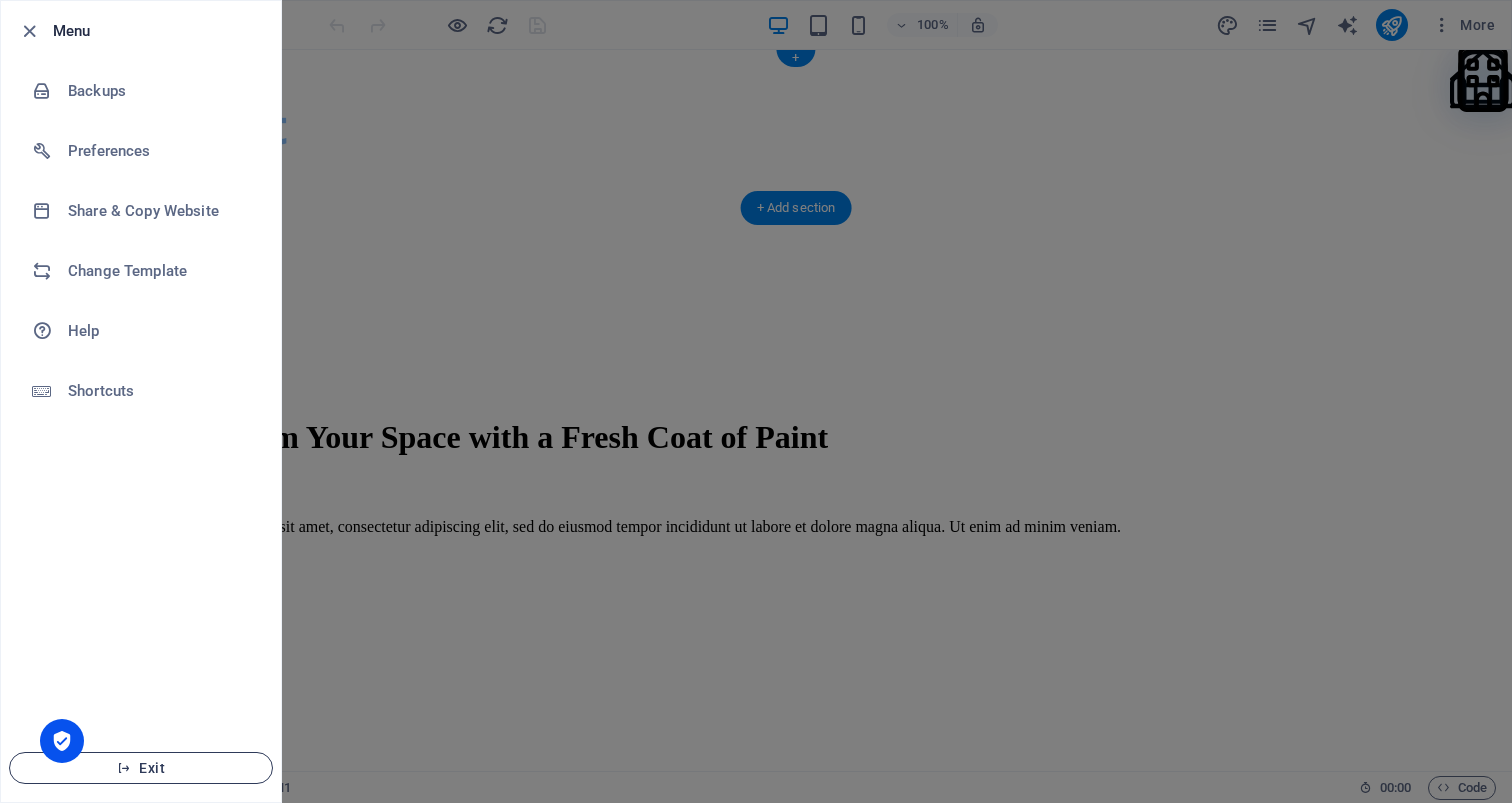 click on "Exit" at bounding box center (141, 768) 